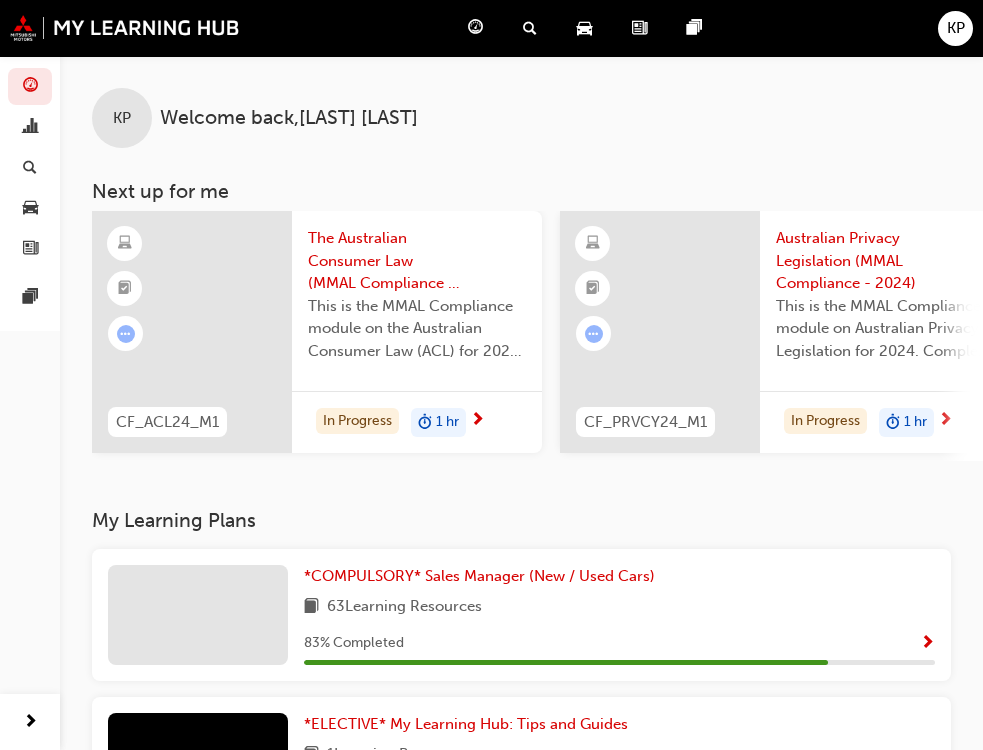 scroll, scrollTop: 0, scrollLeft: 0, axis: both 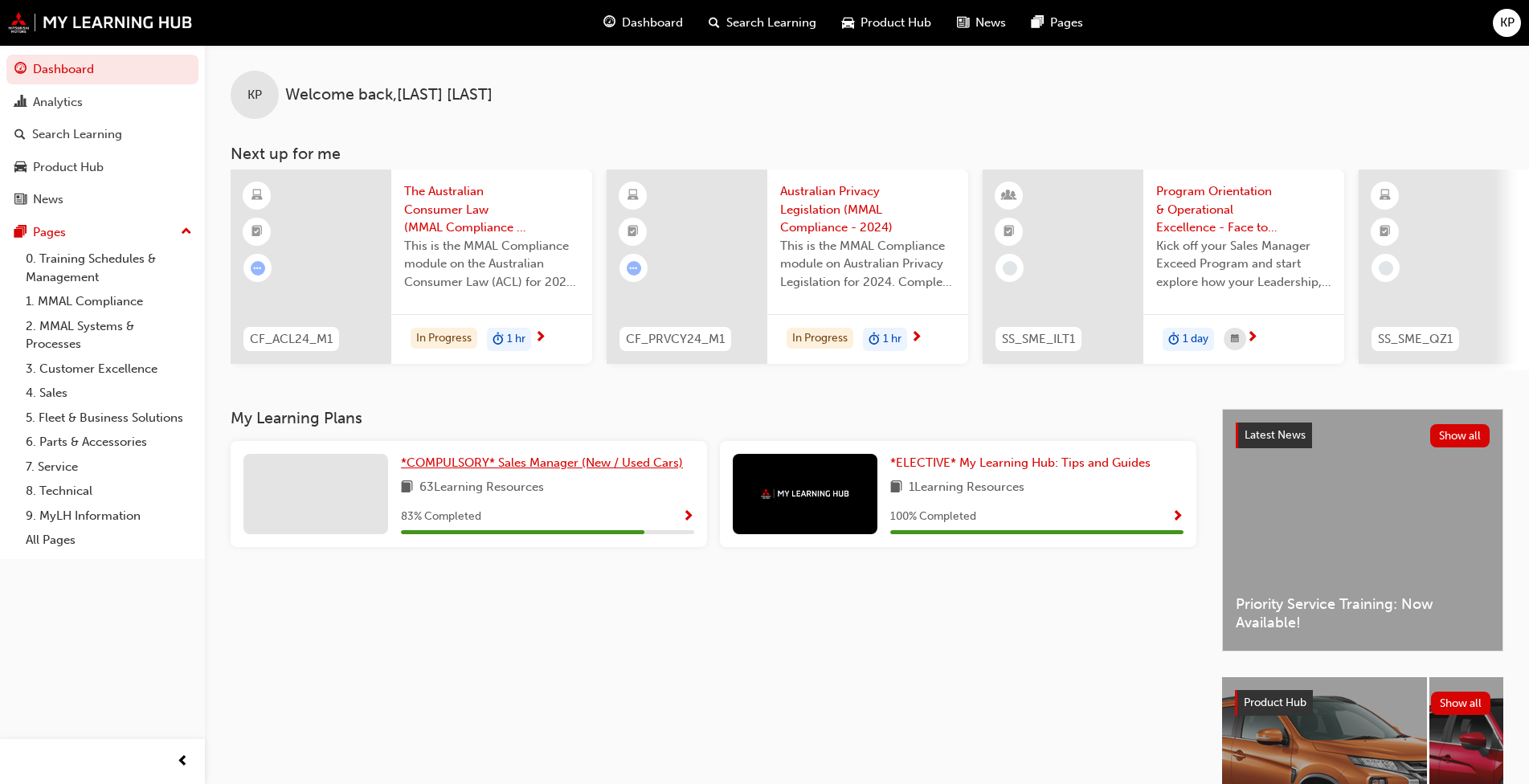 click on "*COMPULSORY* Sales Manager (New / Used Cars)" at bounding box center [542, 463] 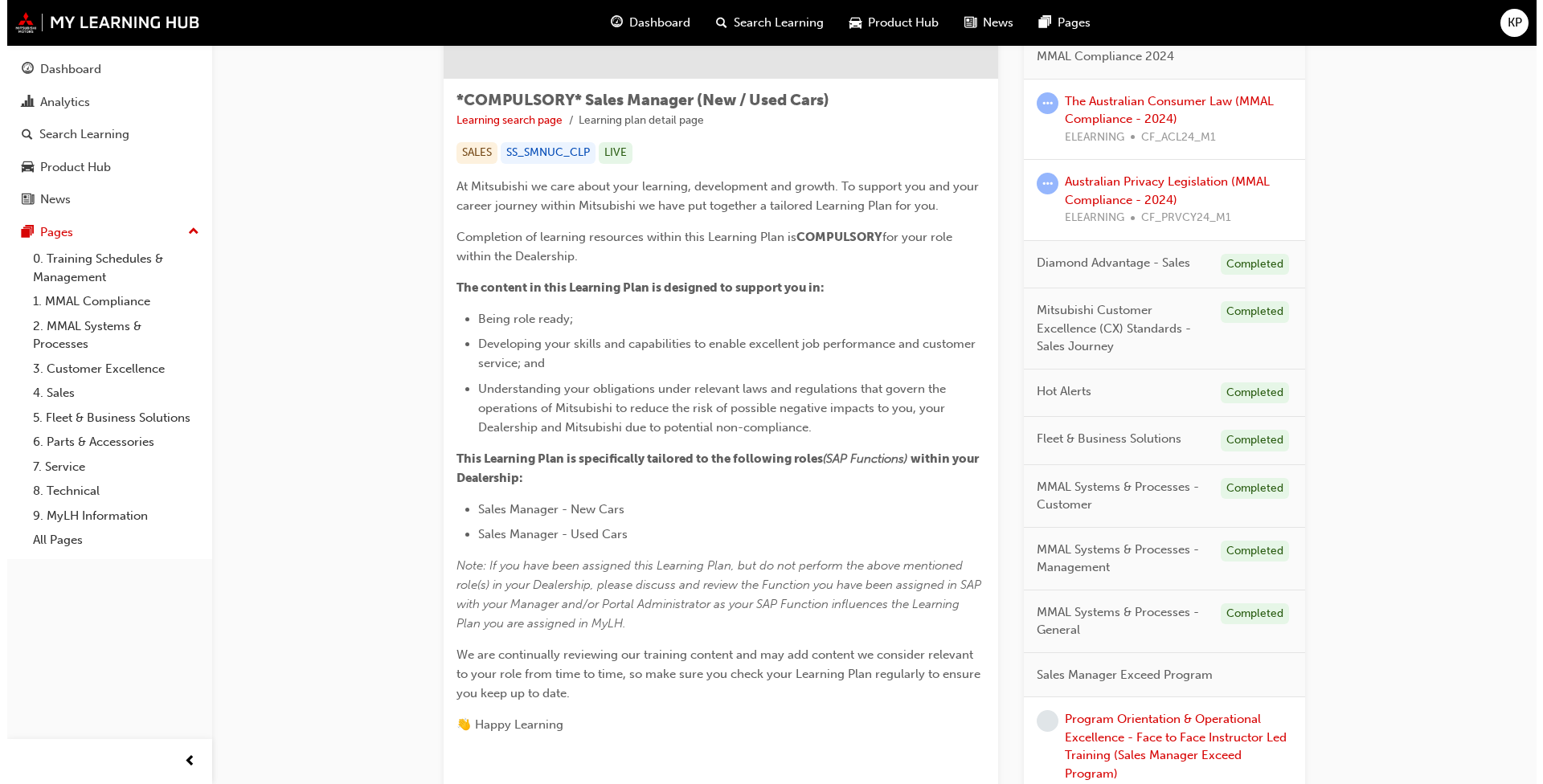 scroll, scrollTop: 0, scrollLeft: 0, axis: both 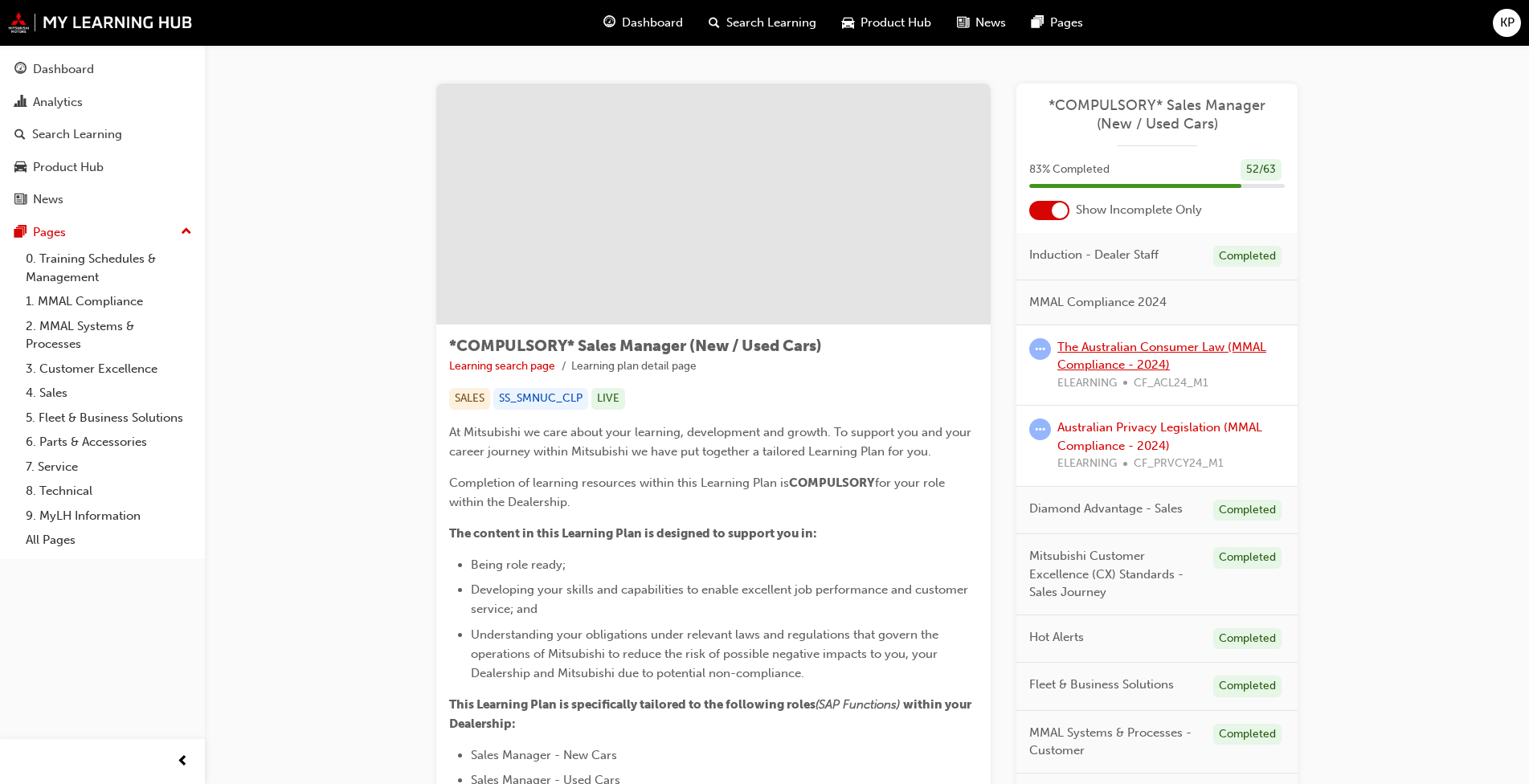 click on "The Australian Consumer Law (MMAL Compliance - 2024)" at bounding box center [1162, 356] 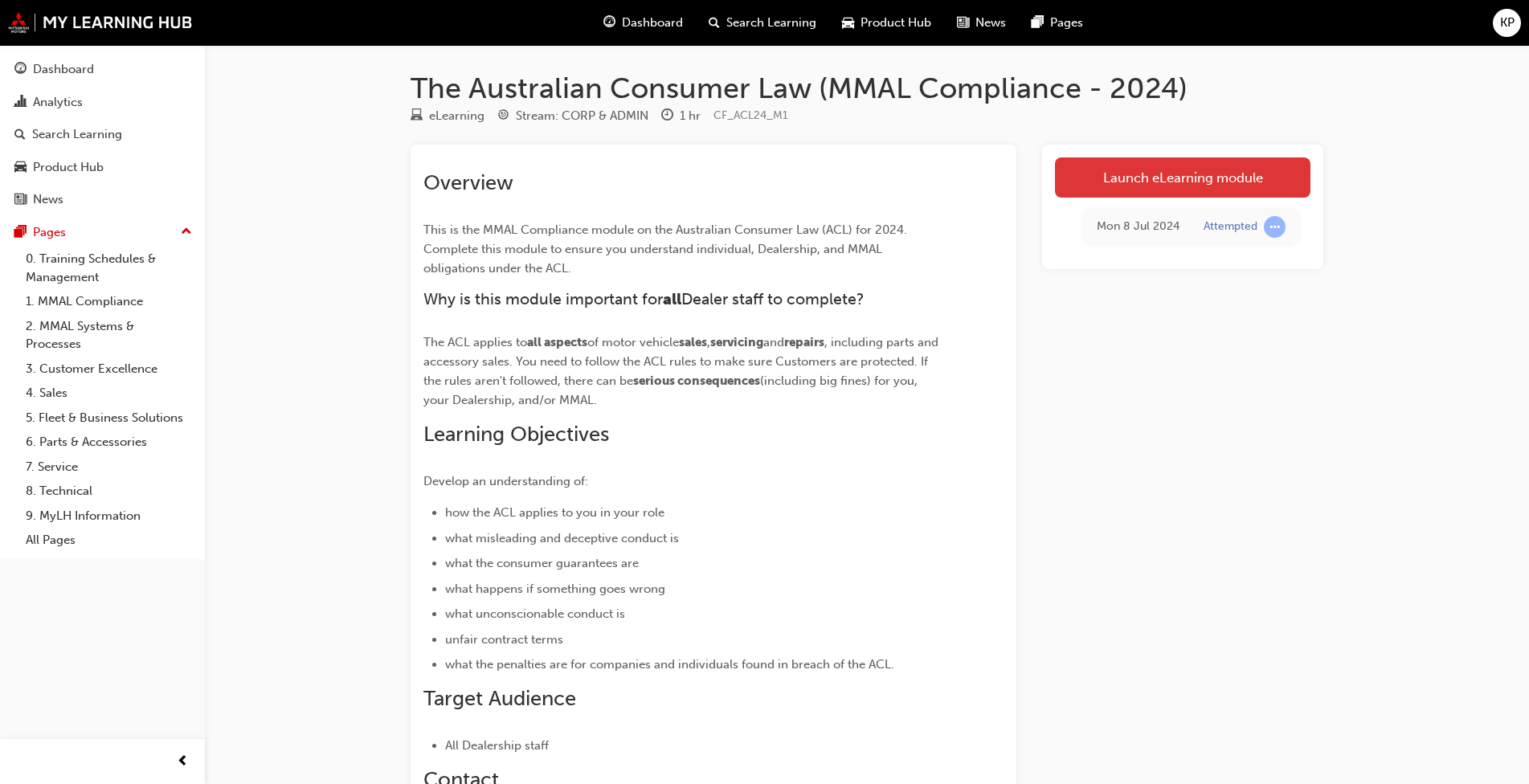 click on "Launch eLearning module" at bounding box center (1183, 178) 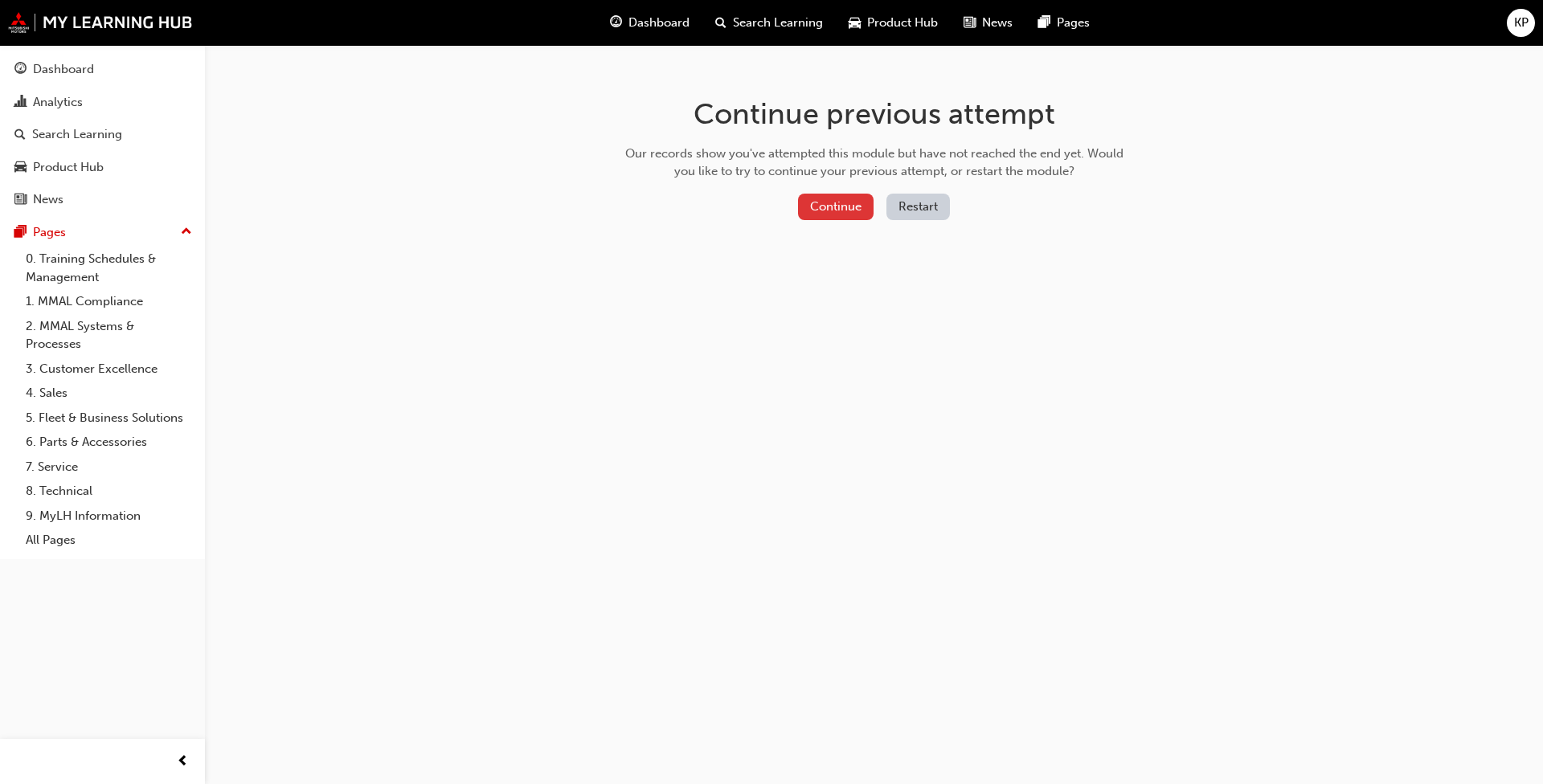 click on "Continue" at bounding box center (836, 206) 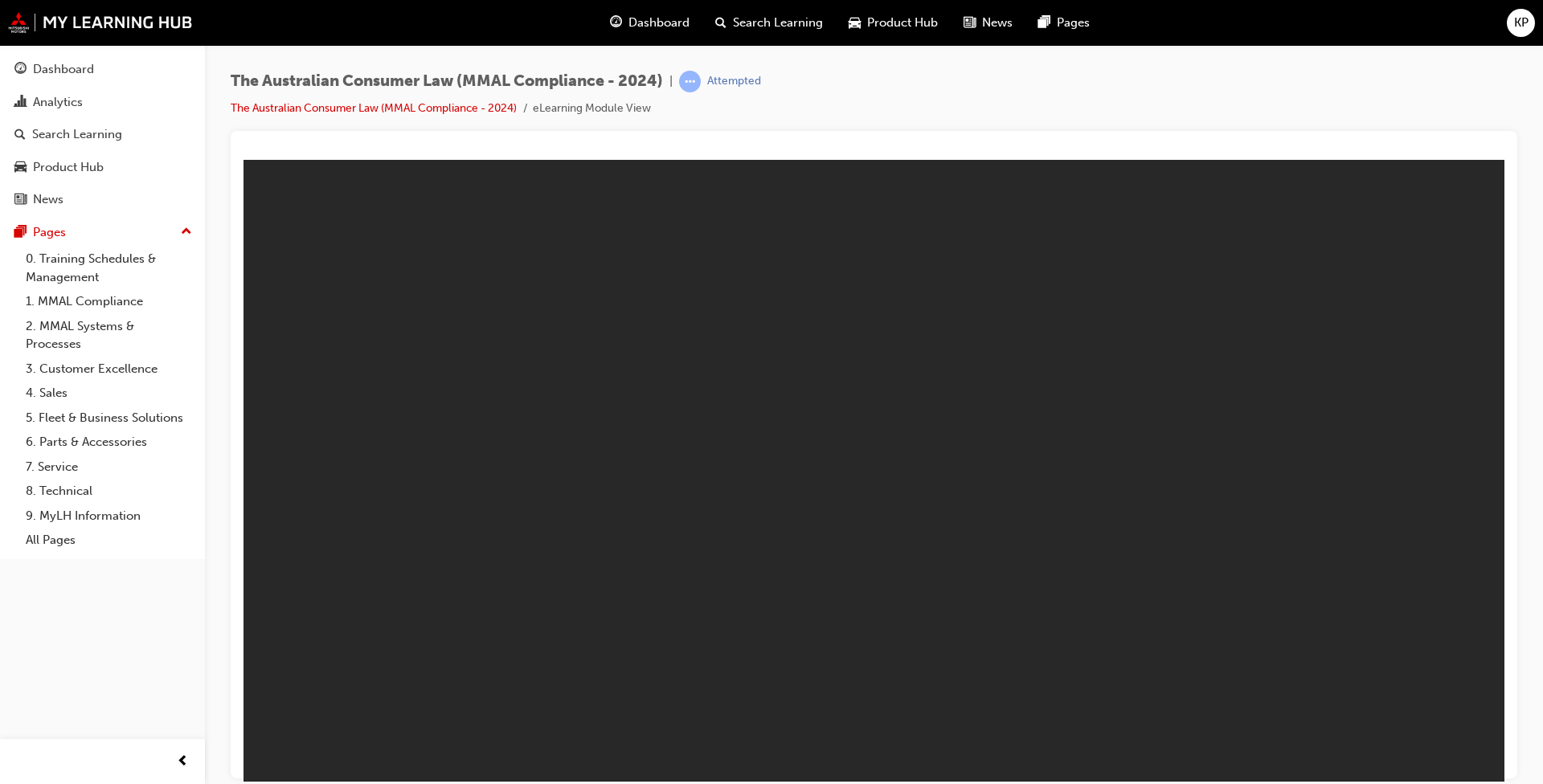 scroll, scrollTop: 0, scrollLeft: 0, axis: both 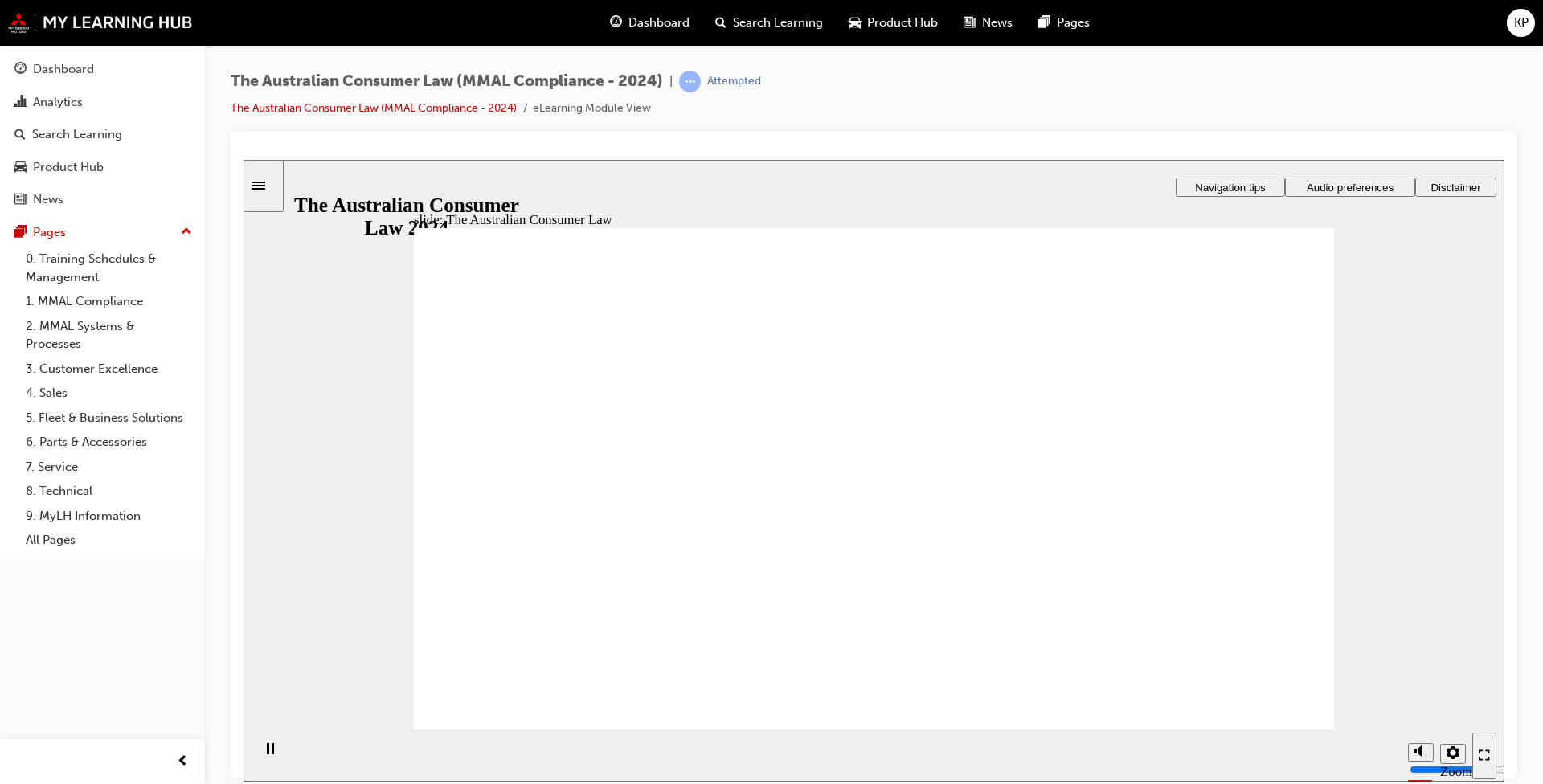 click on "Audio preferences" at bounding box center (1350, 186) 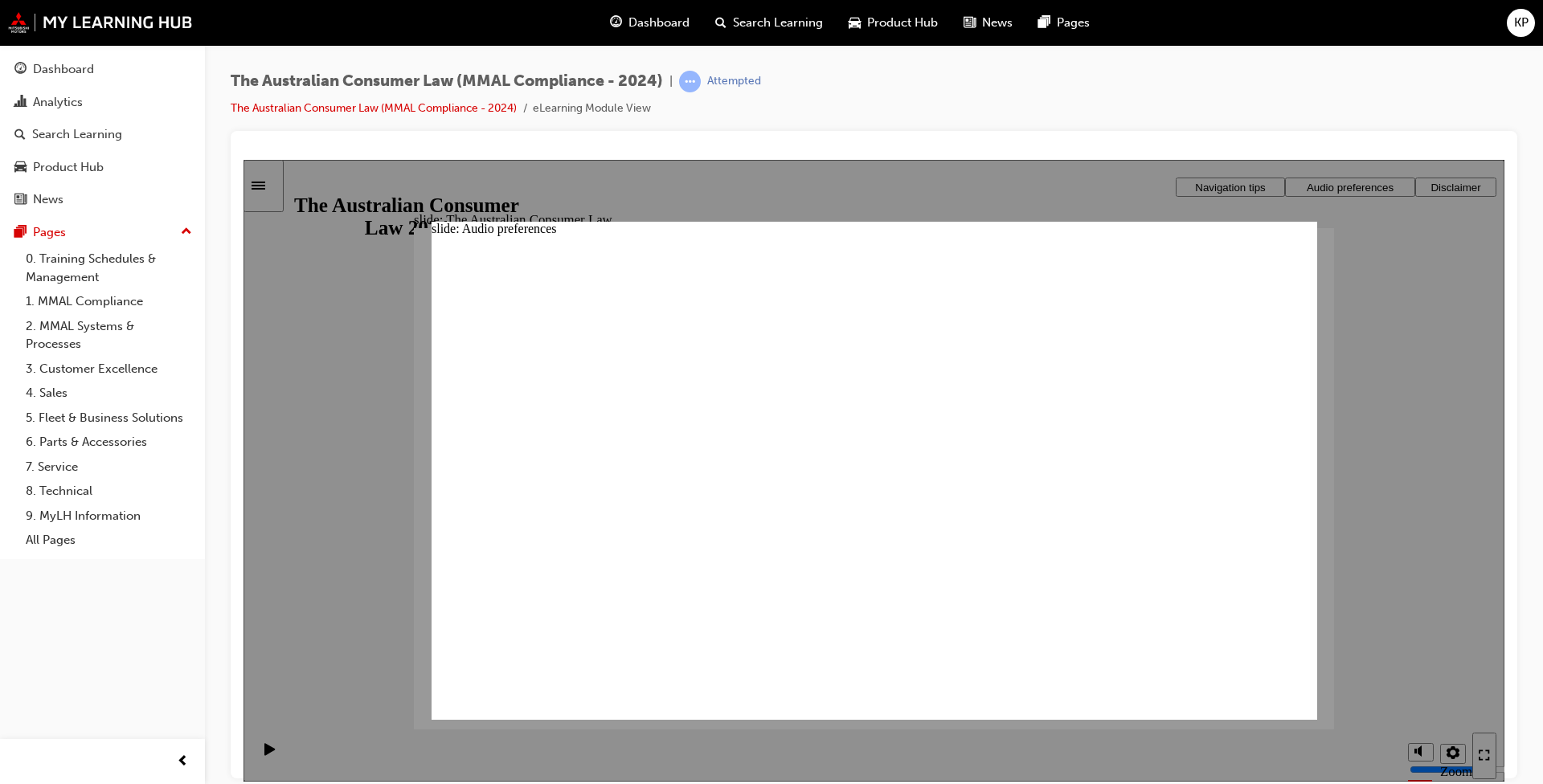 click 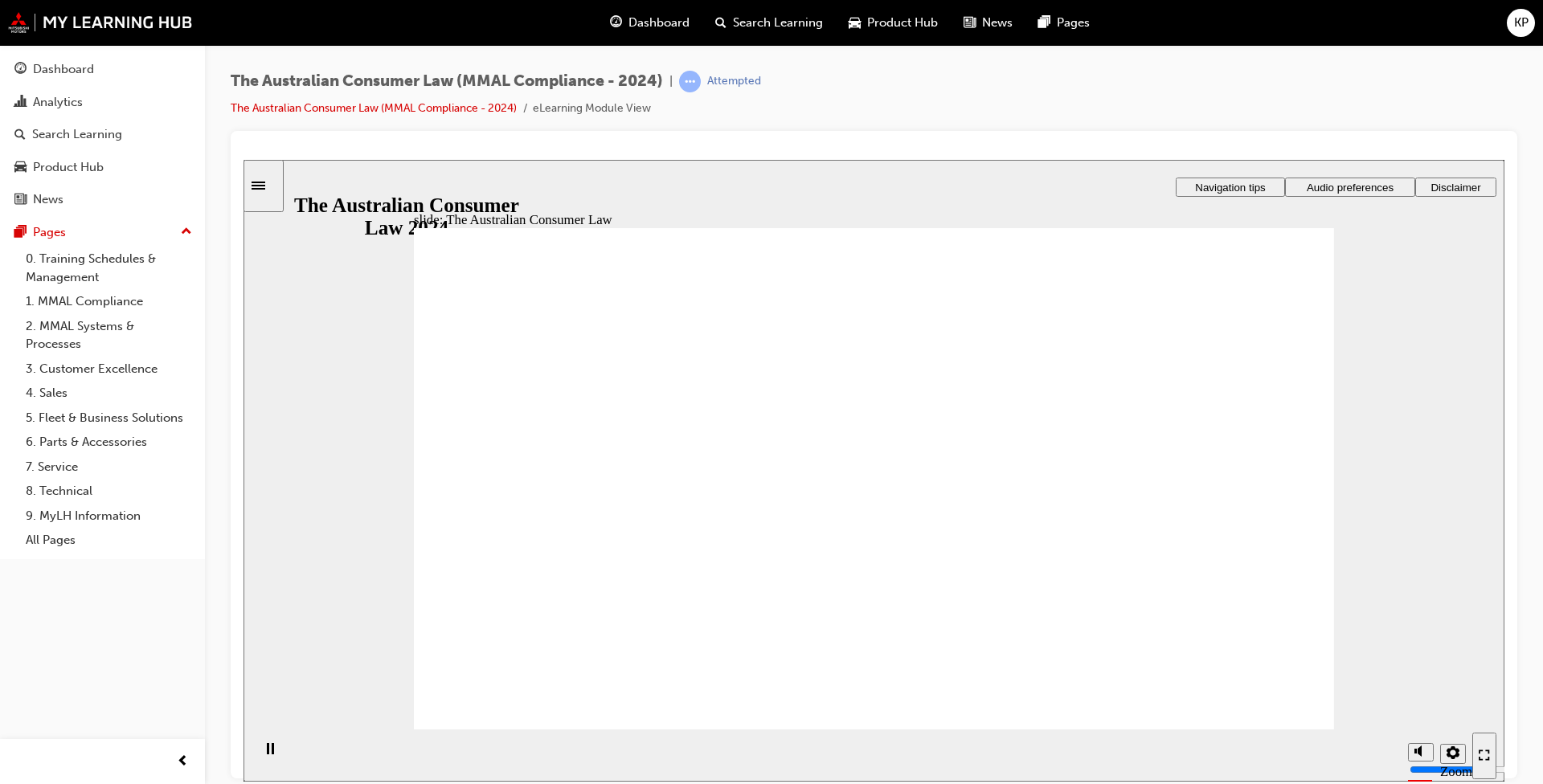 click on "Start Start Start" at bounding box center [1189, 3683] 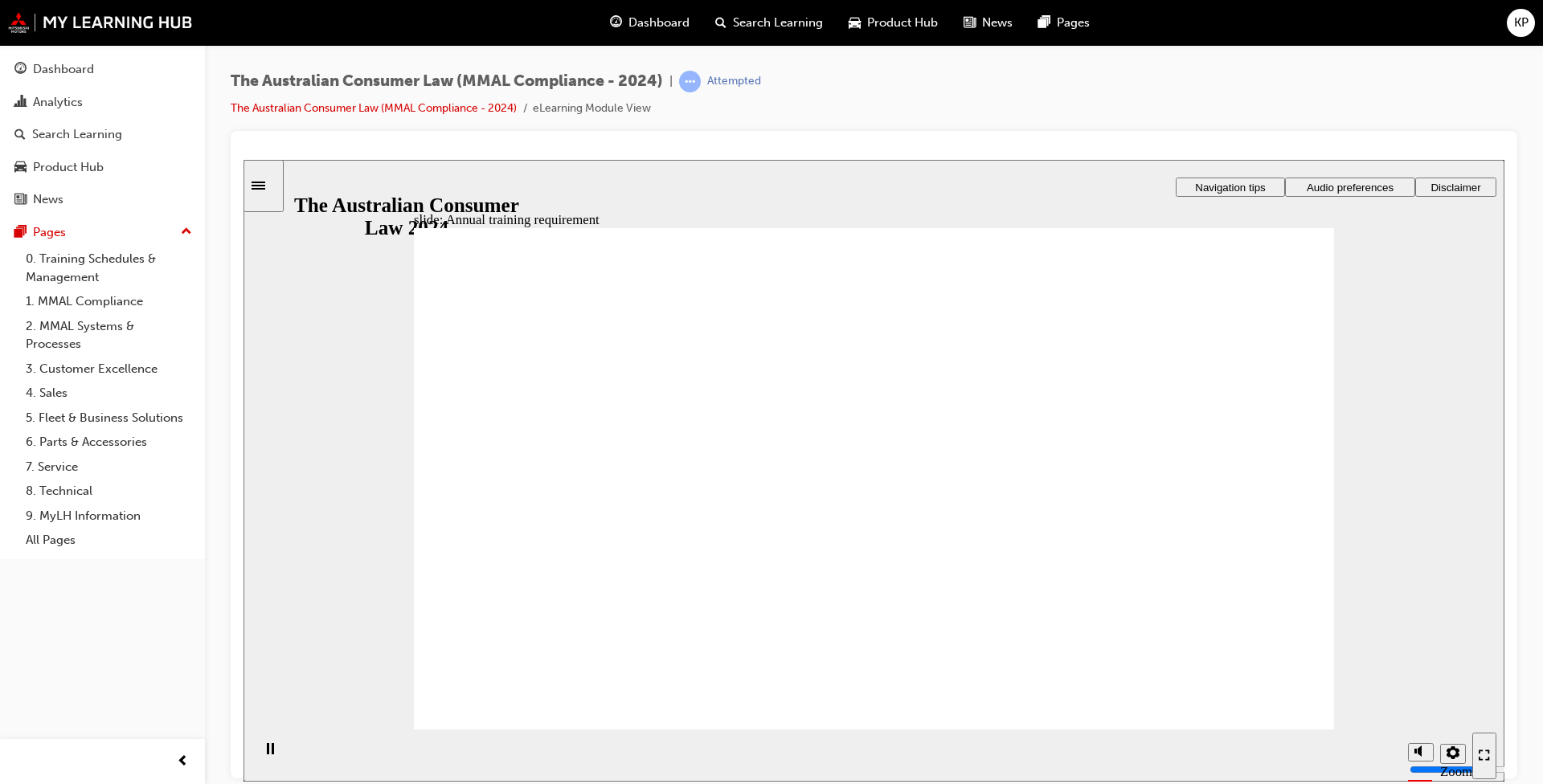 click 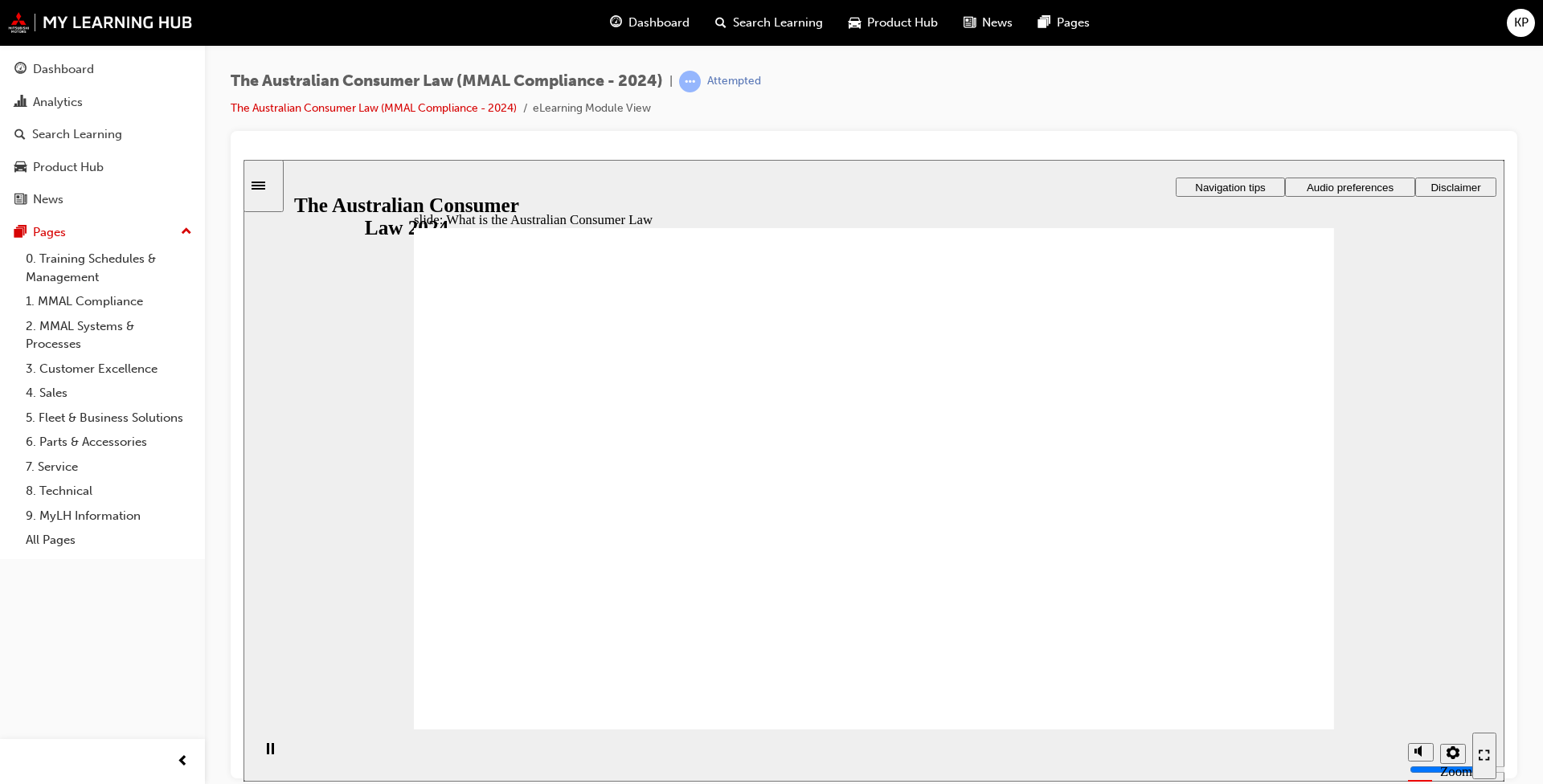 click 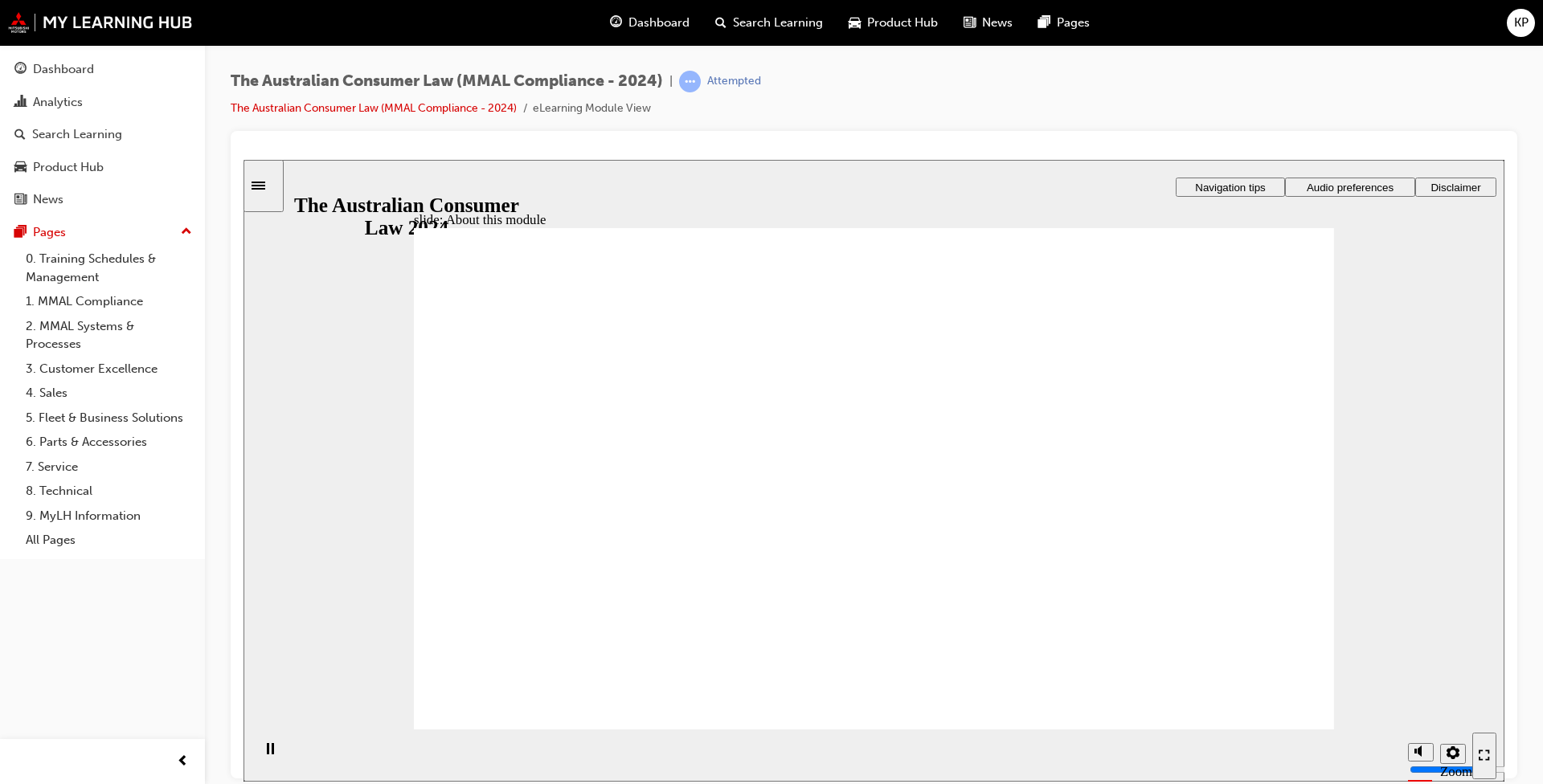 click 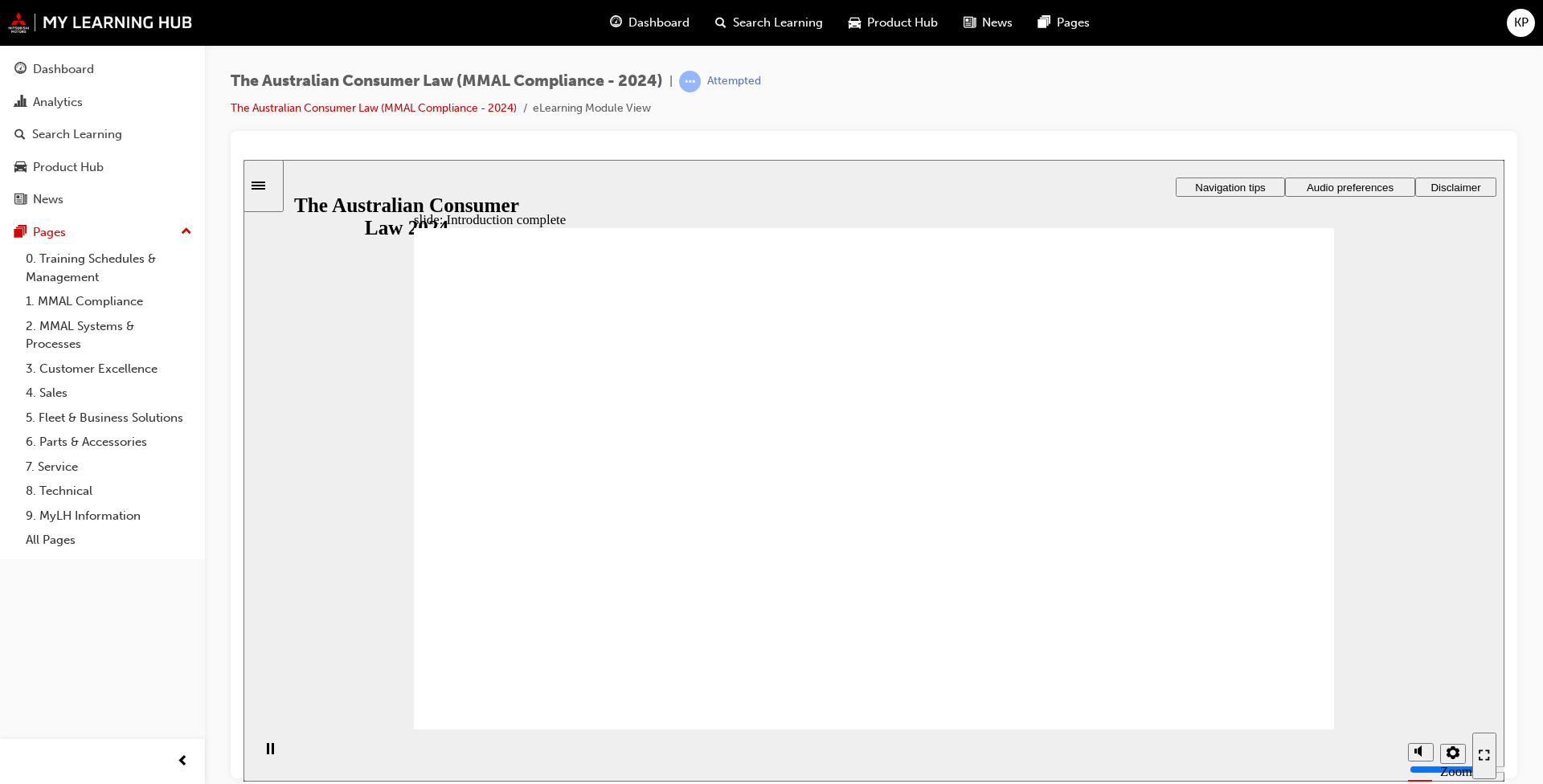 click 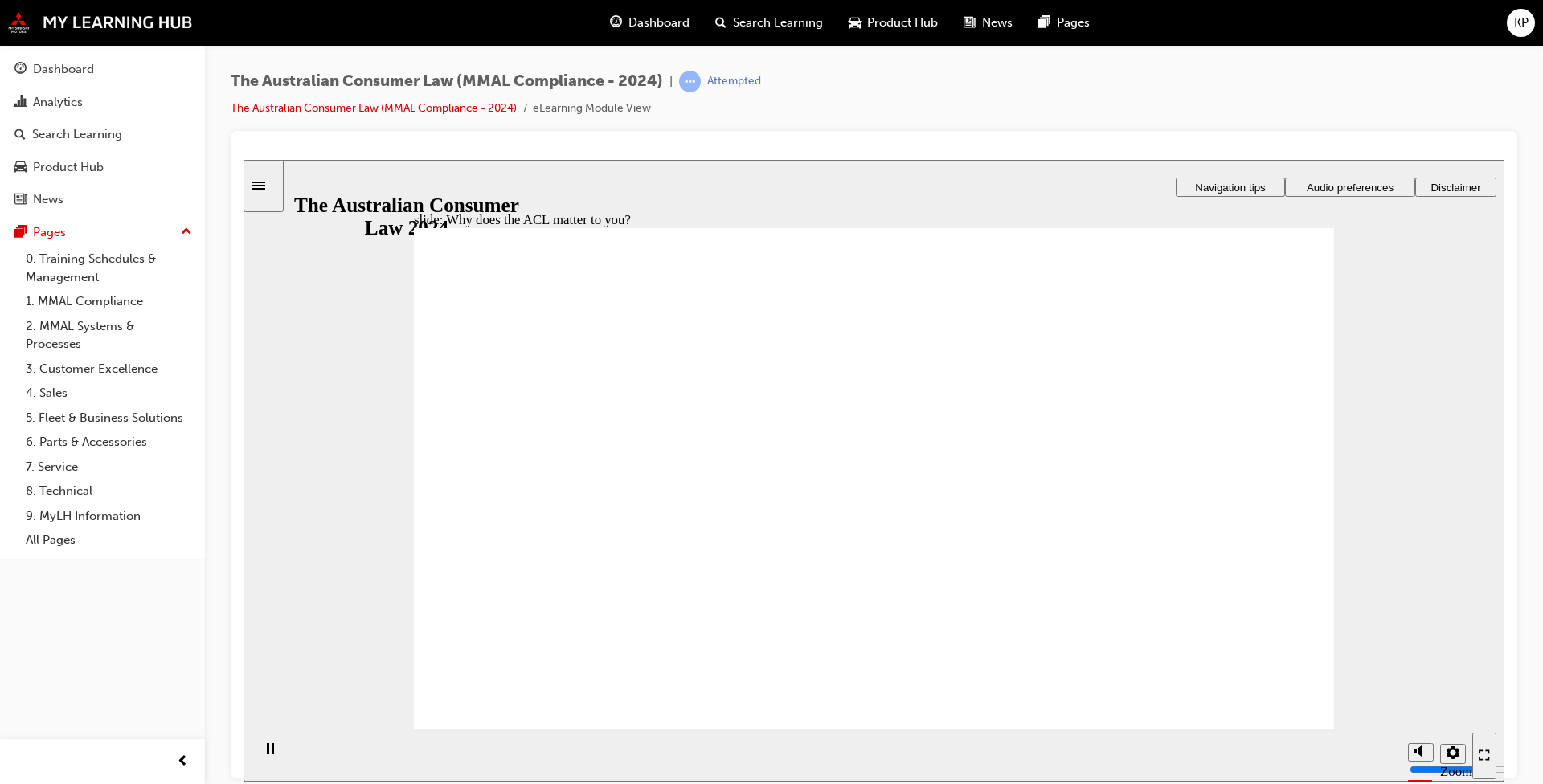 click 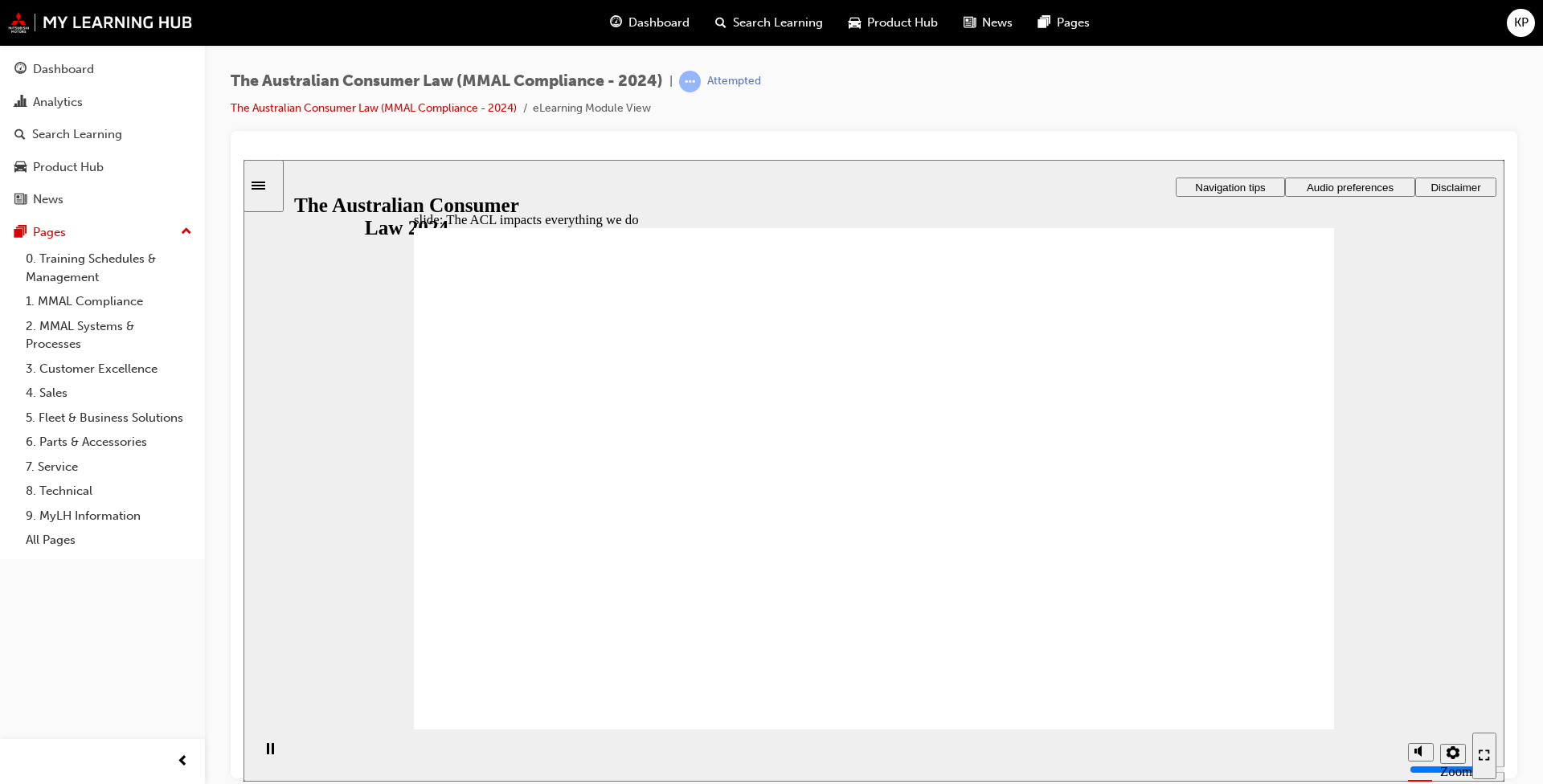 click 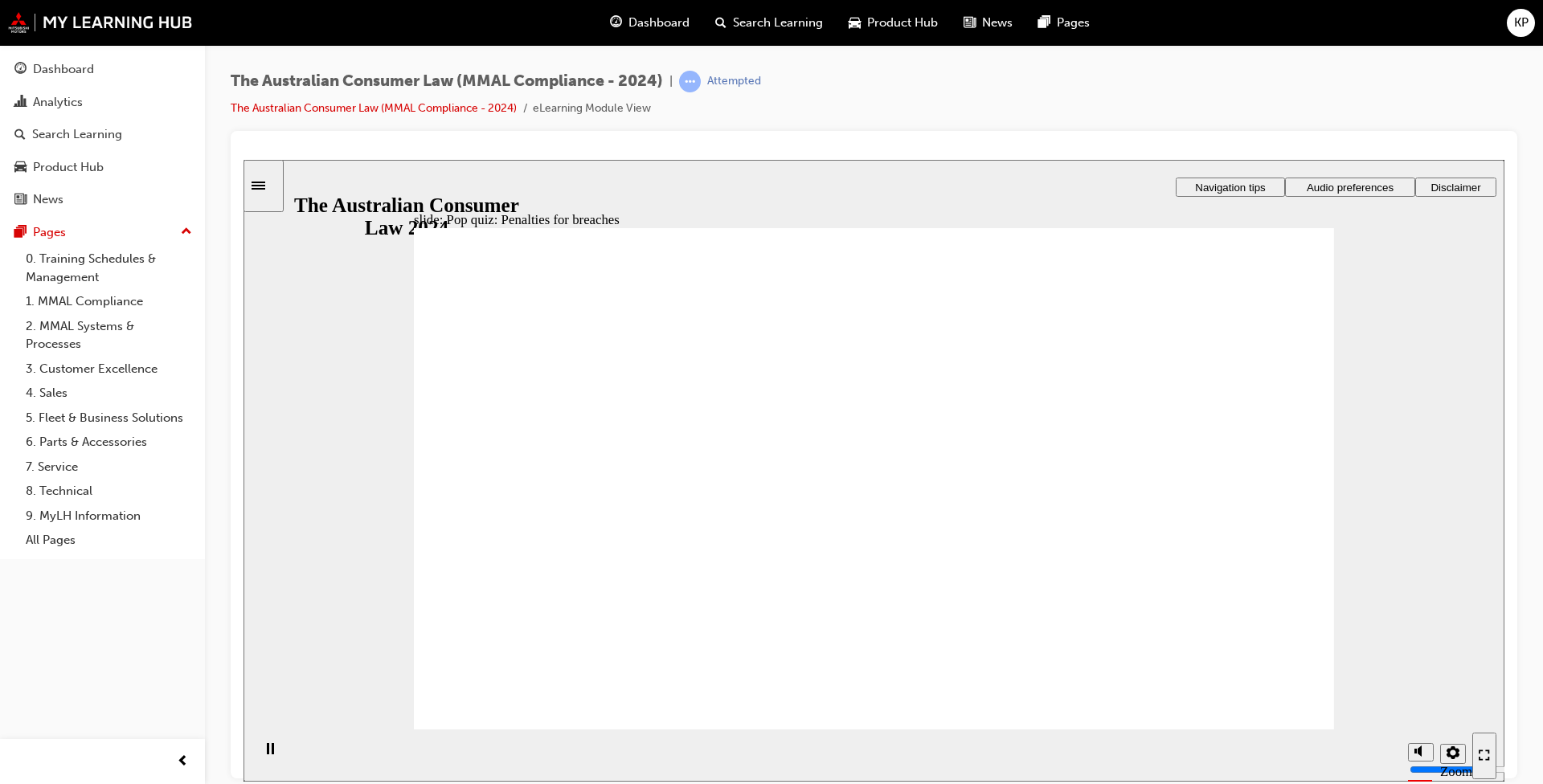 radio on "true" 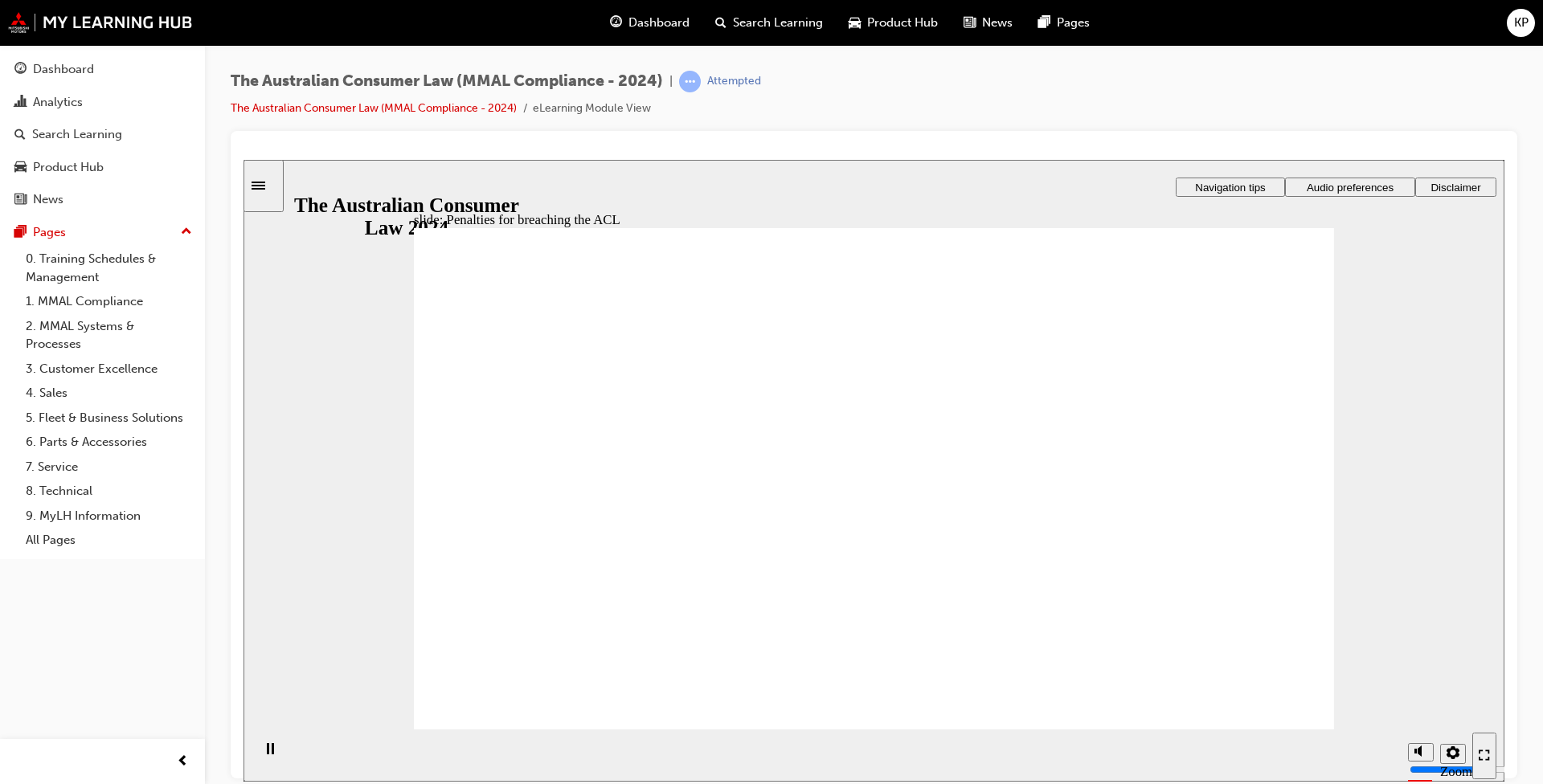 click 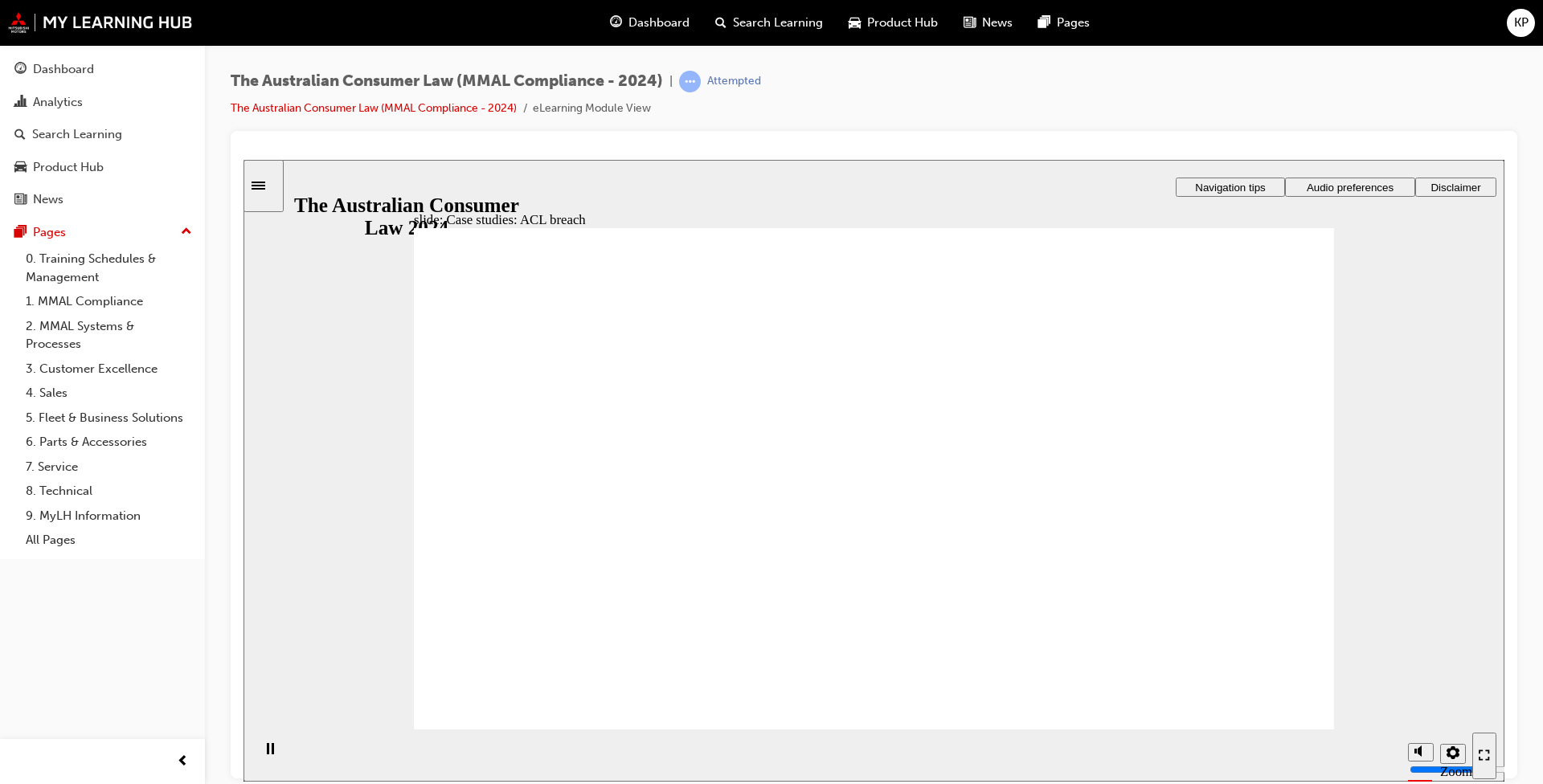 click 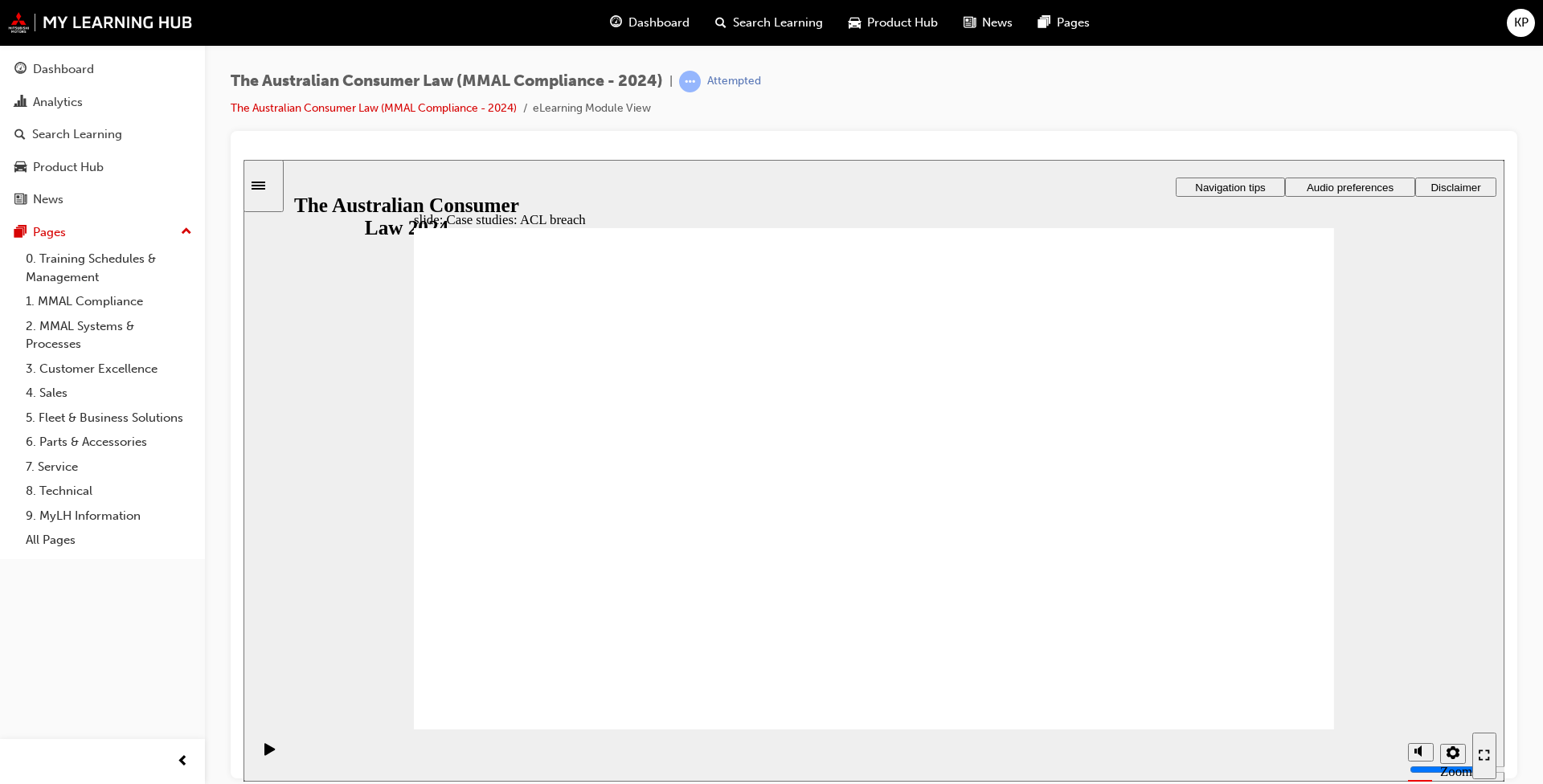 click 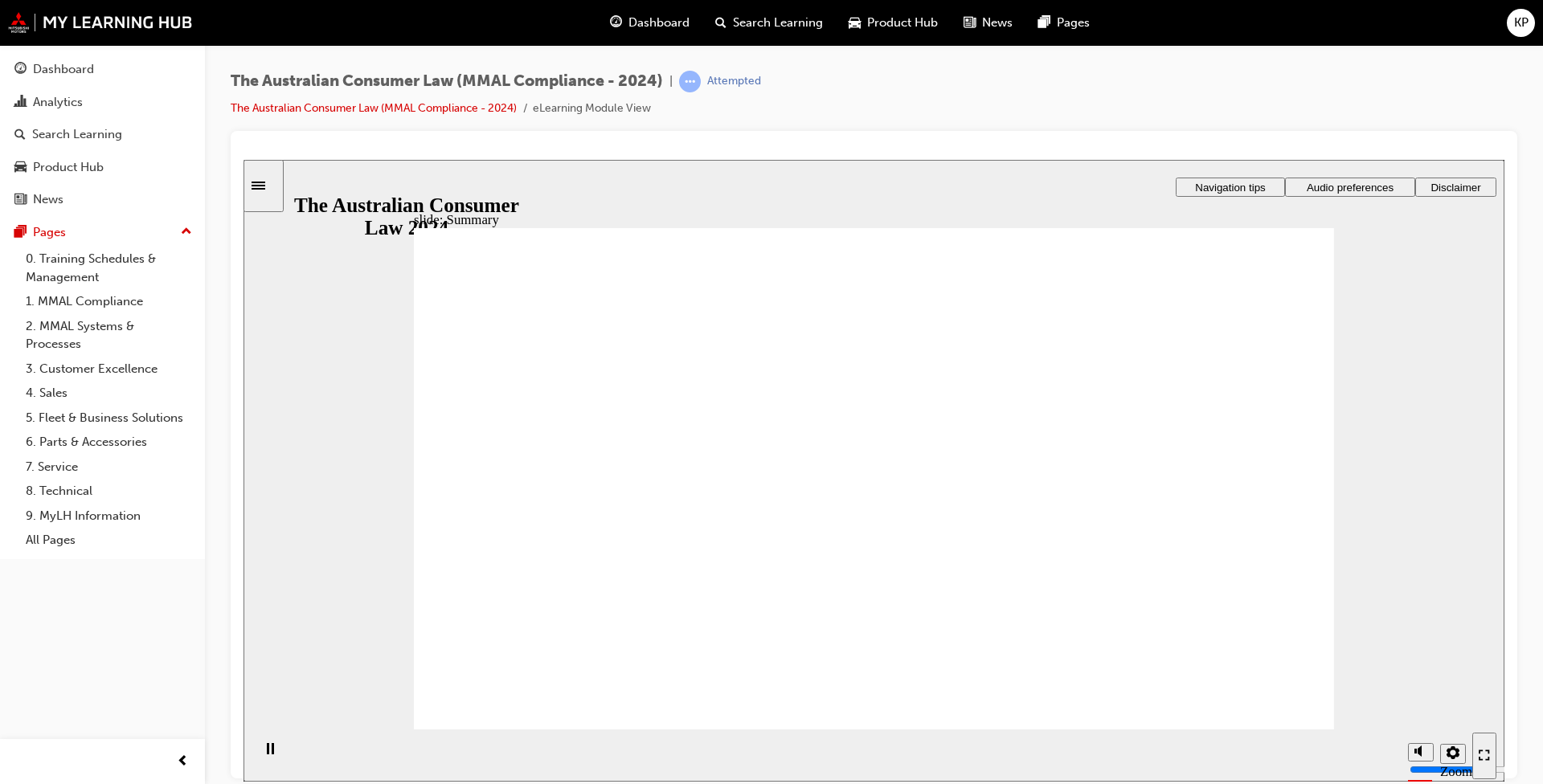 click 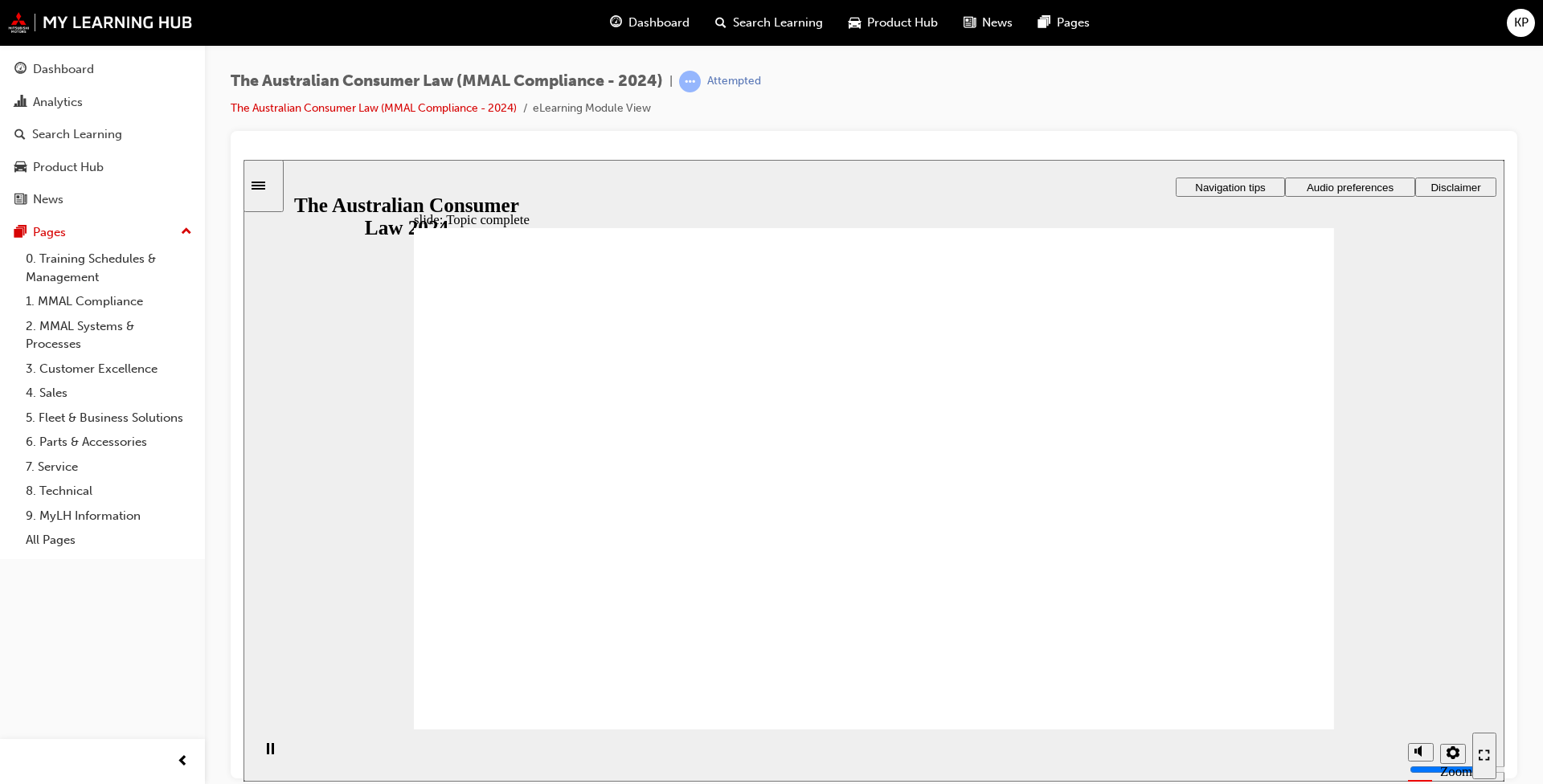 click 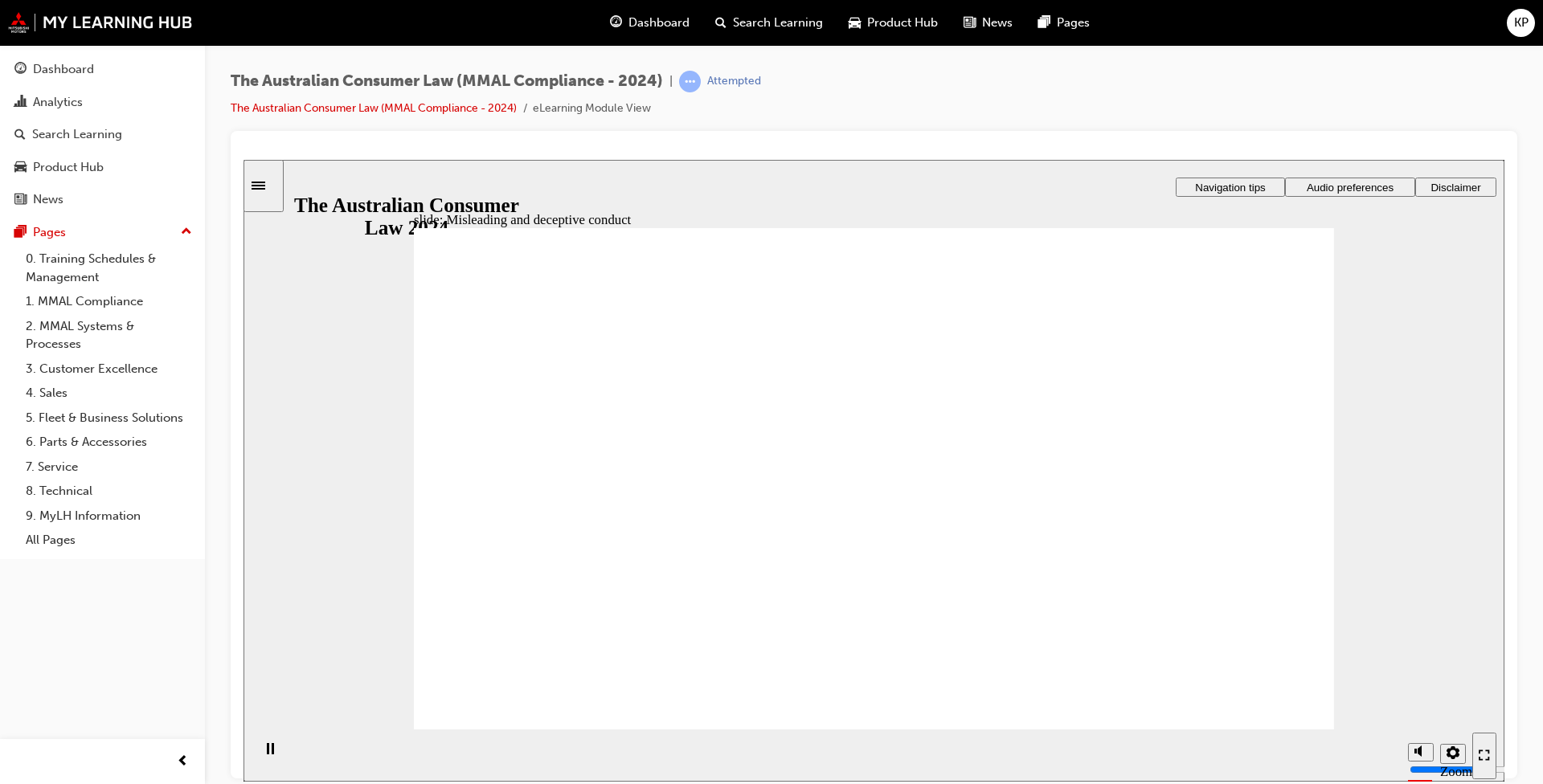 click 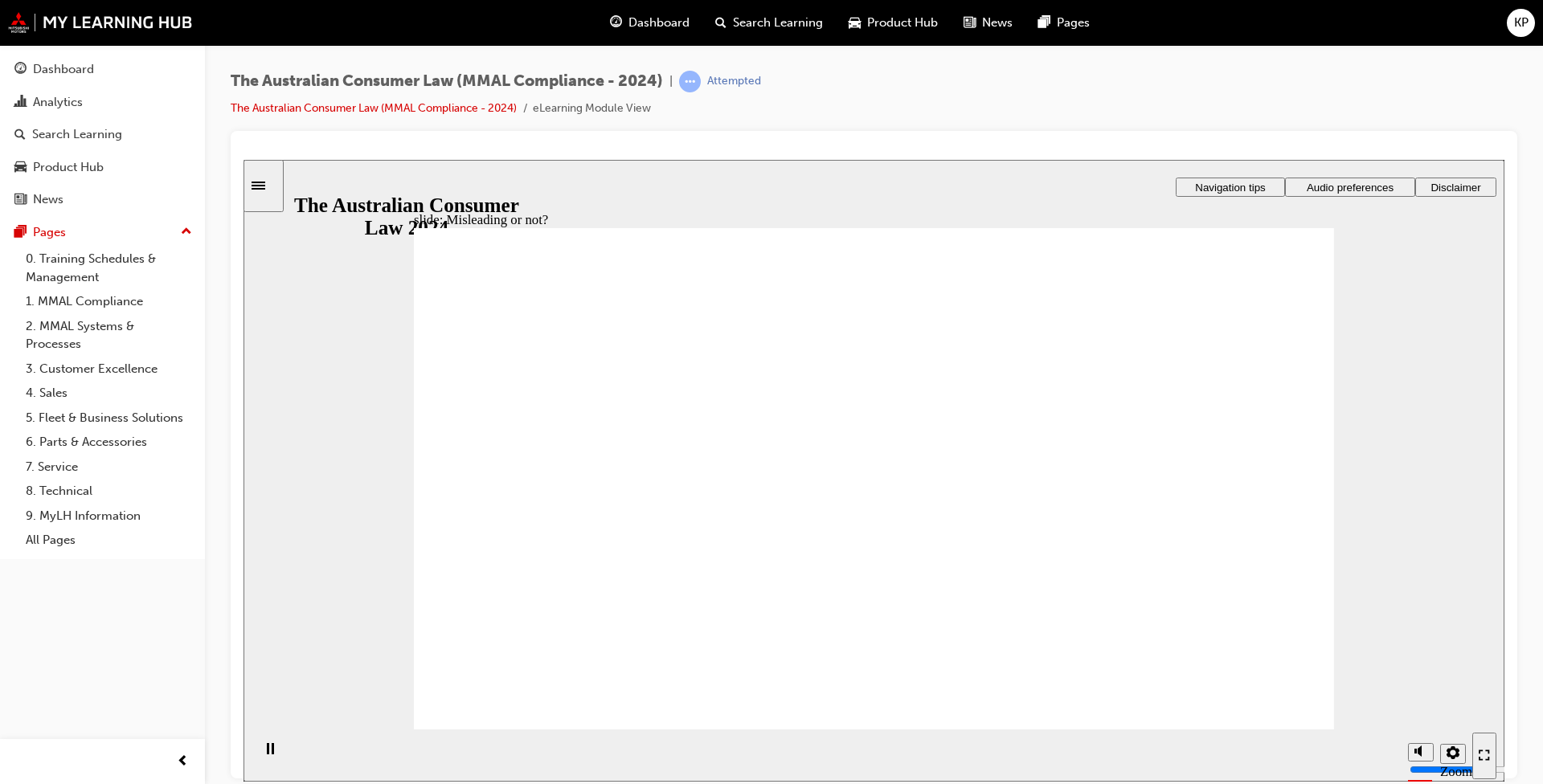 click 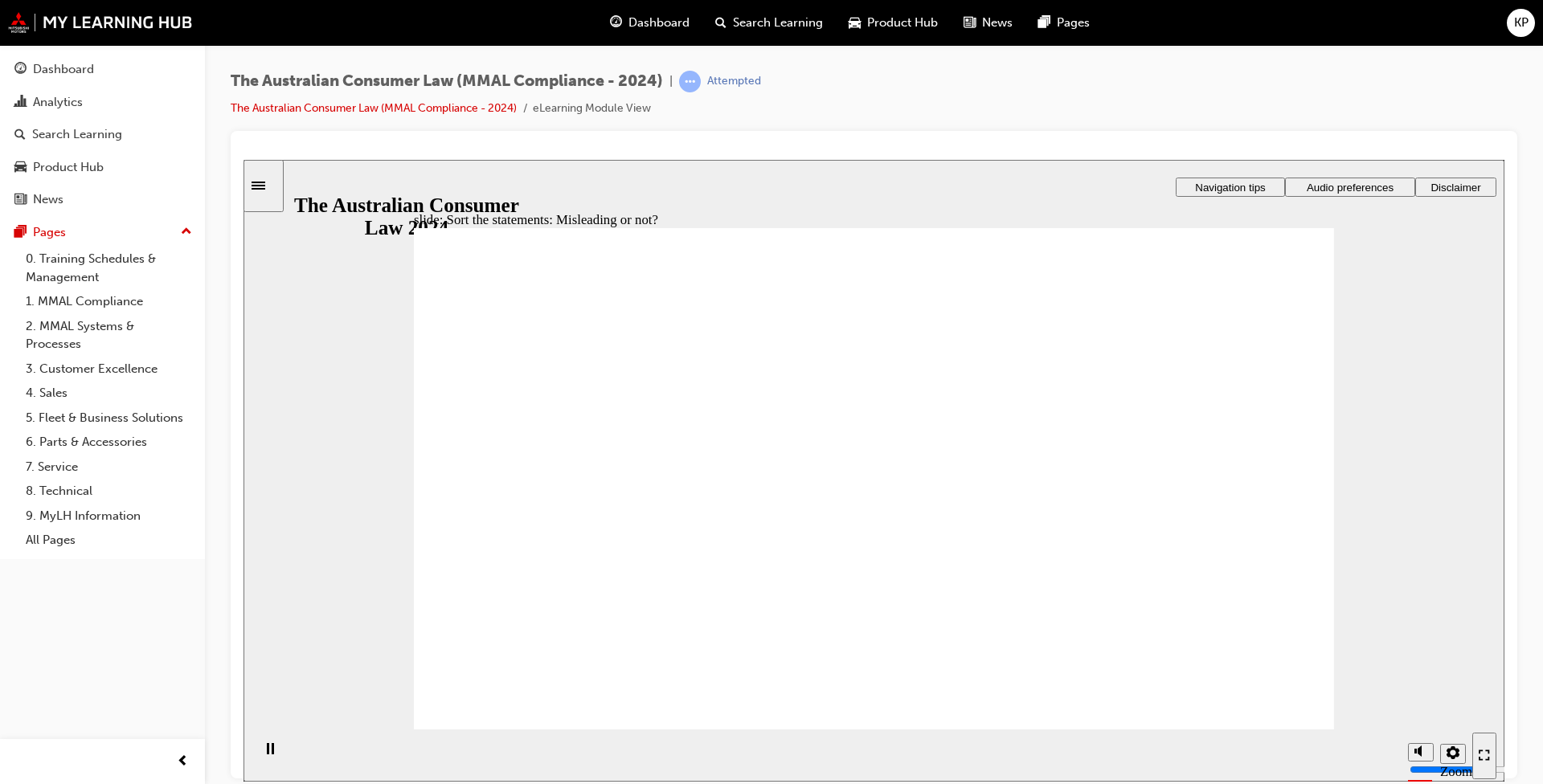 drag, startPoint x: 886, startPoint y: 402, endPoint x: 684, endPoint y: 565, distance: 259.56309 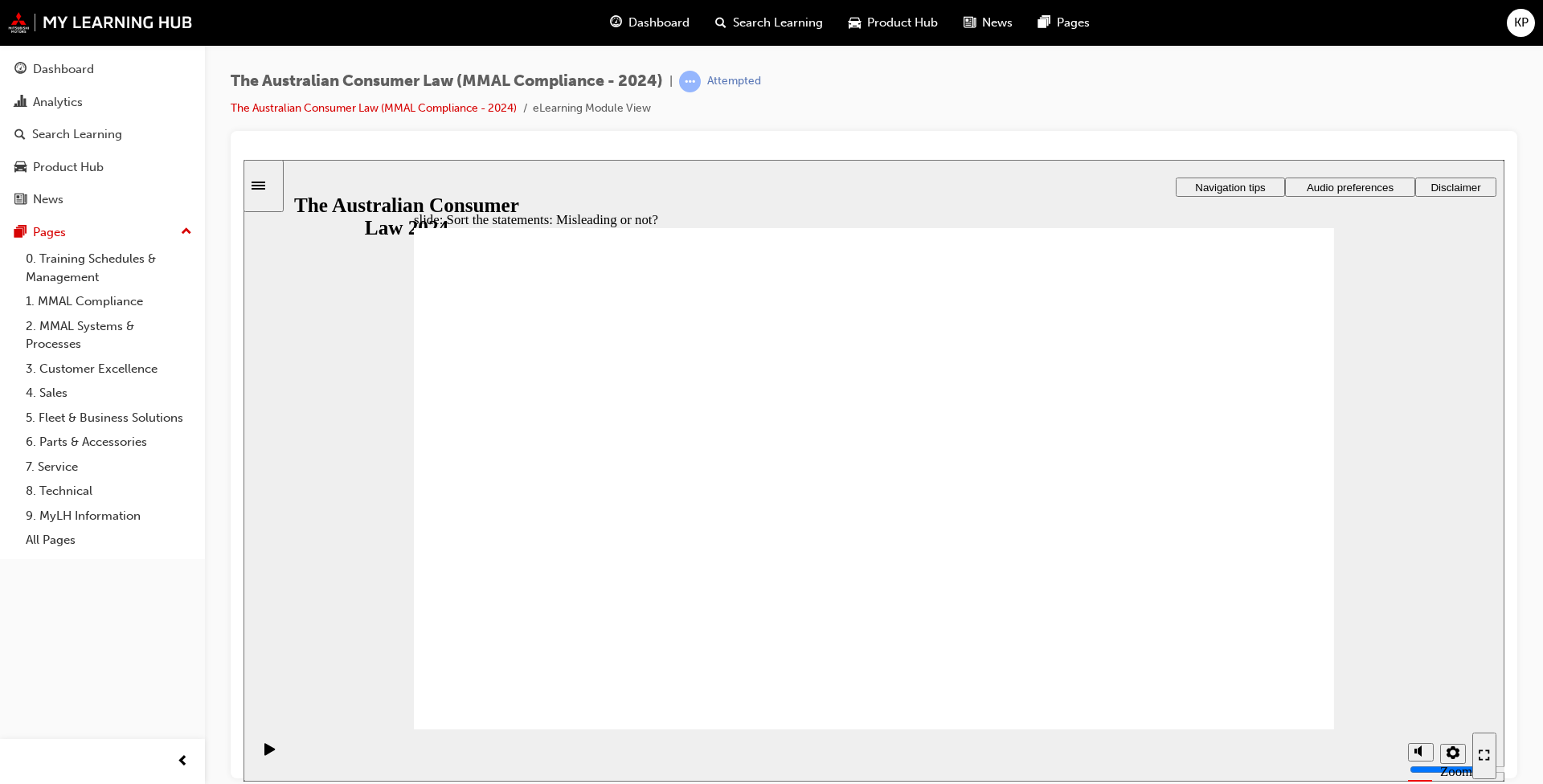 drag, startPoint x: 879, startPoint y: 394, endPoint x: 1029, endPoint y: 557, distance: 221.51524 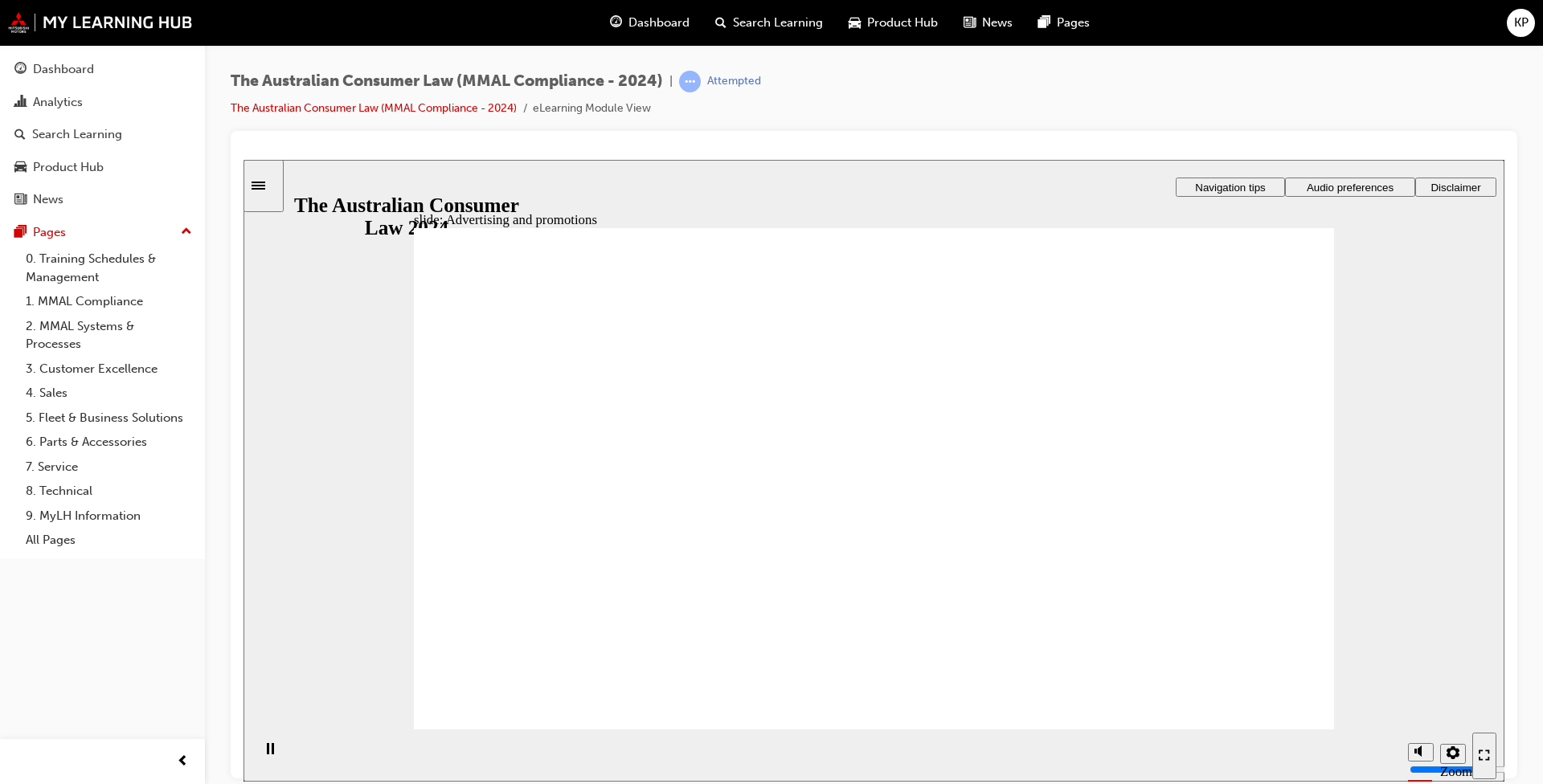 click 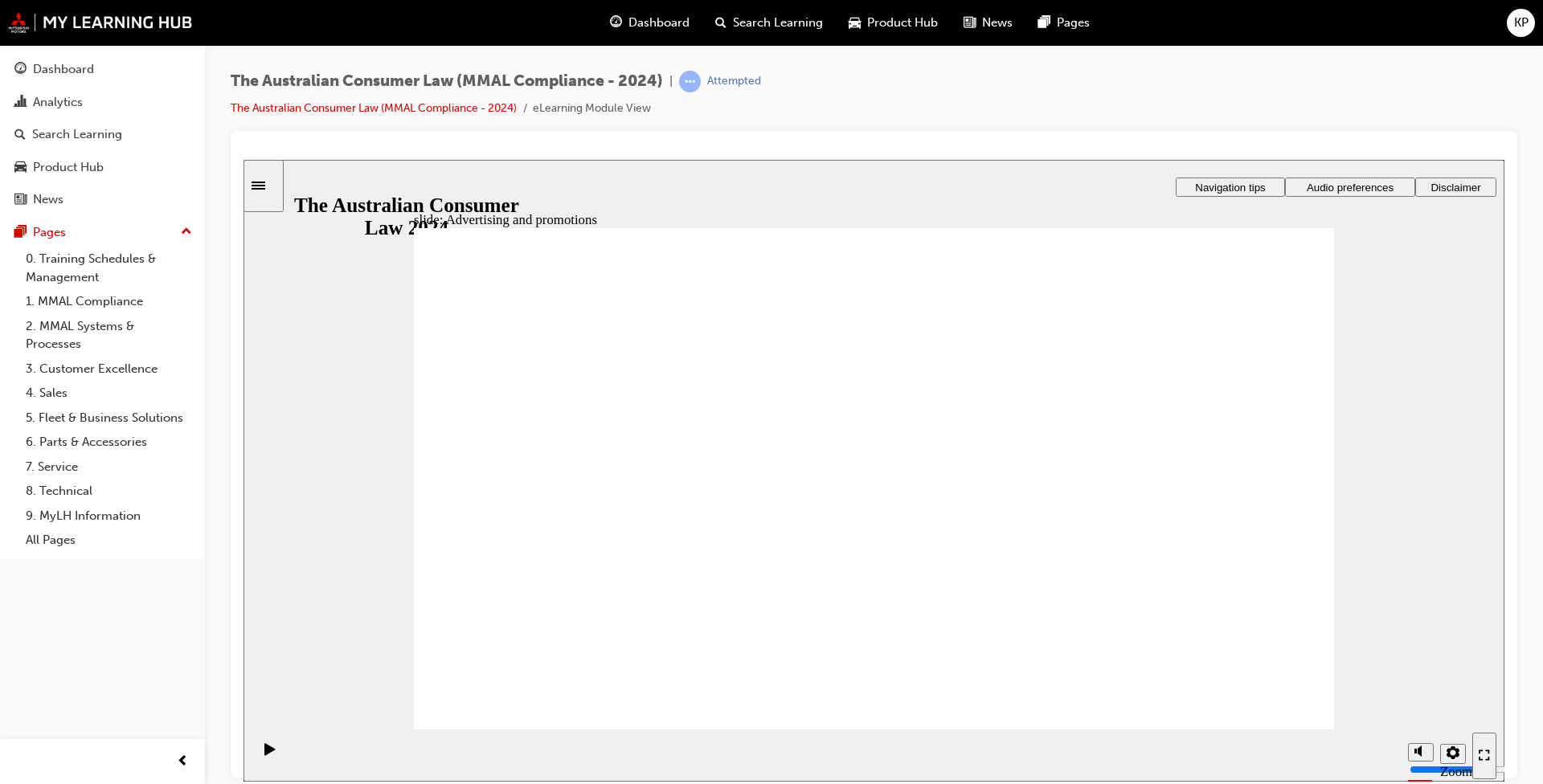 click 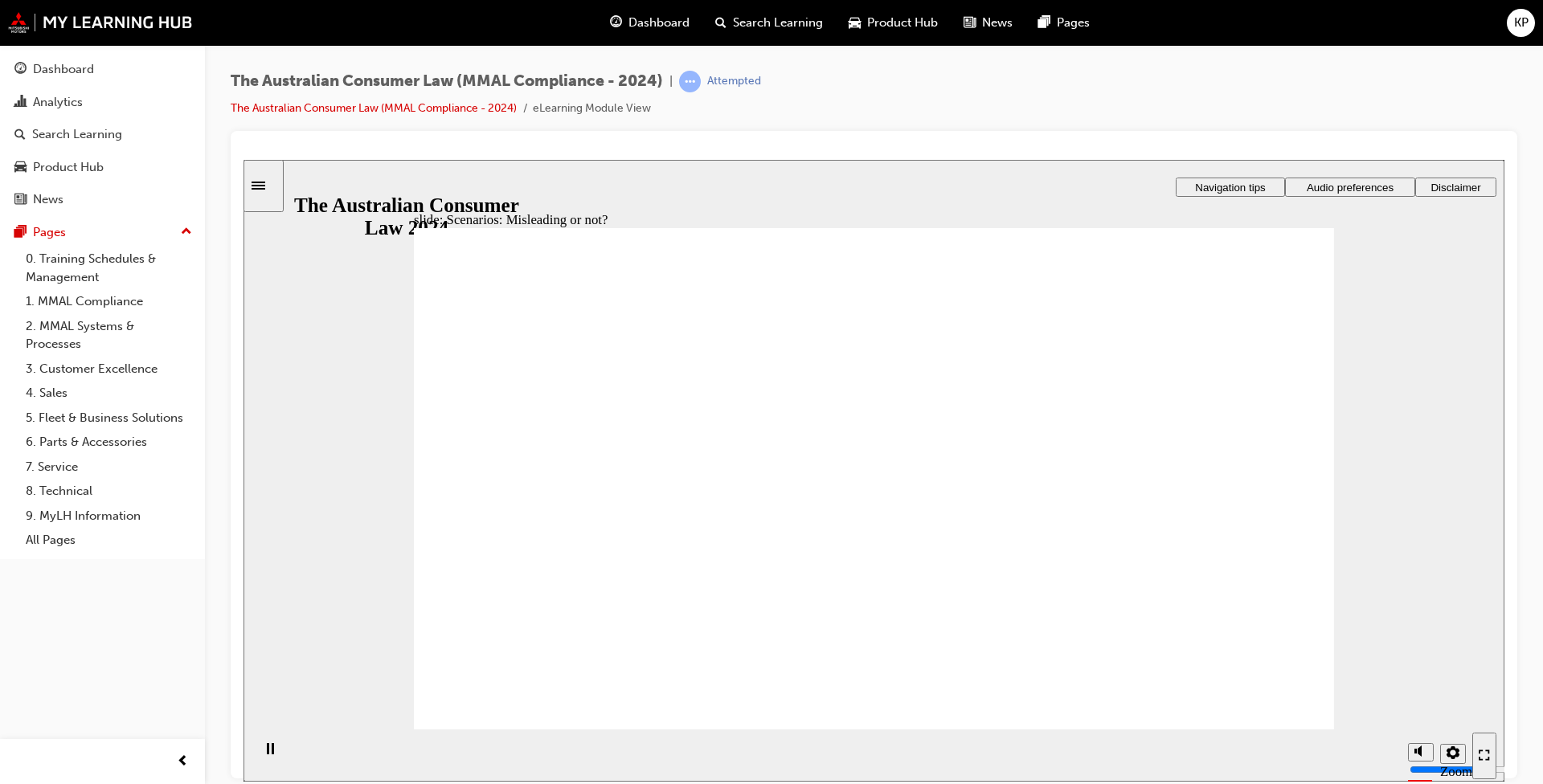 click 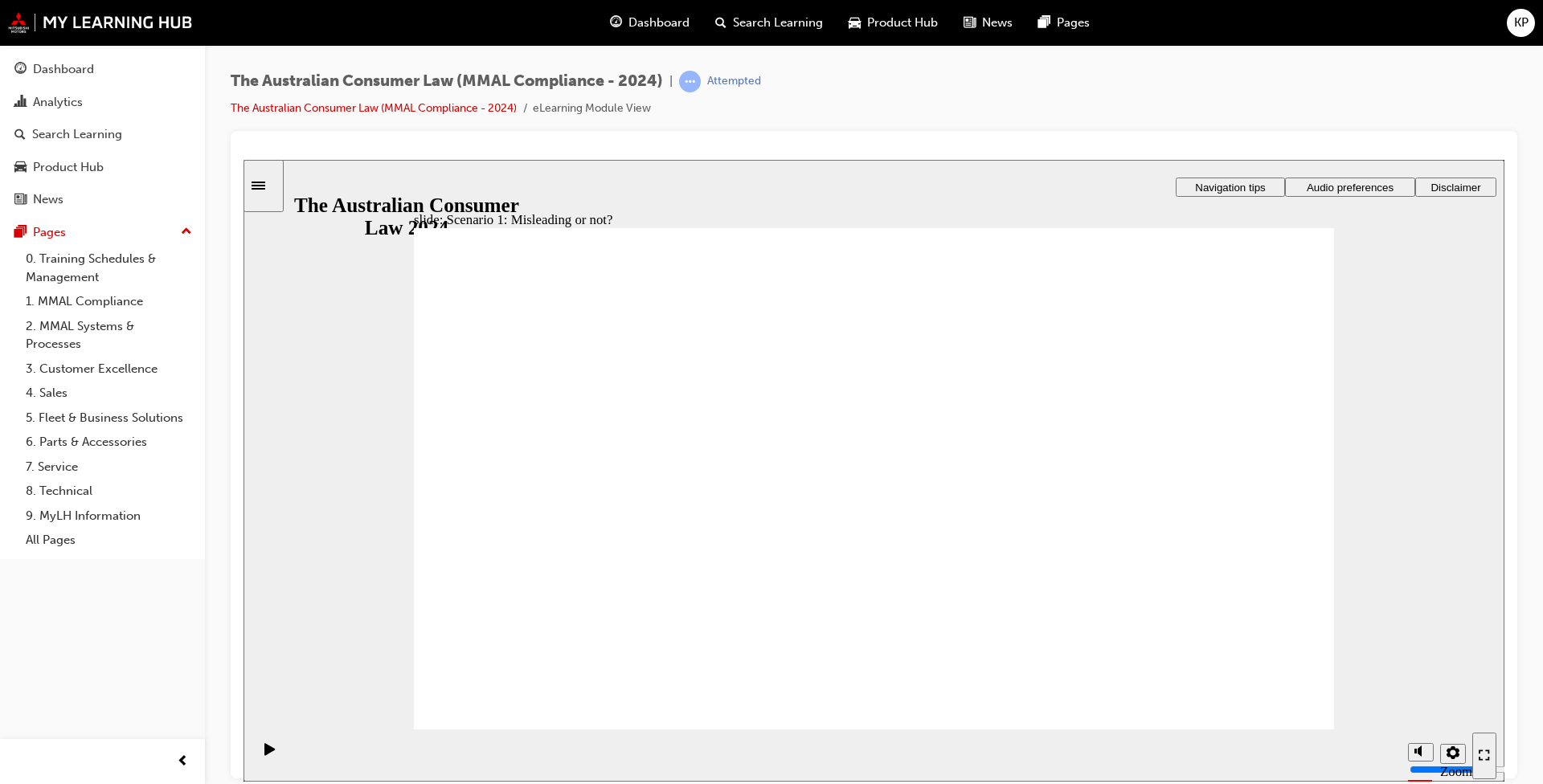 click 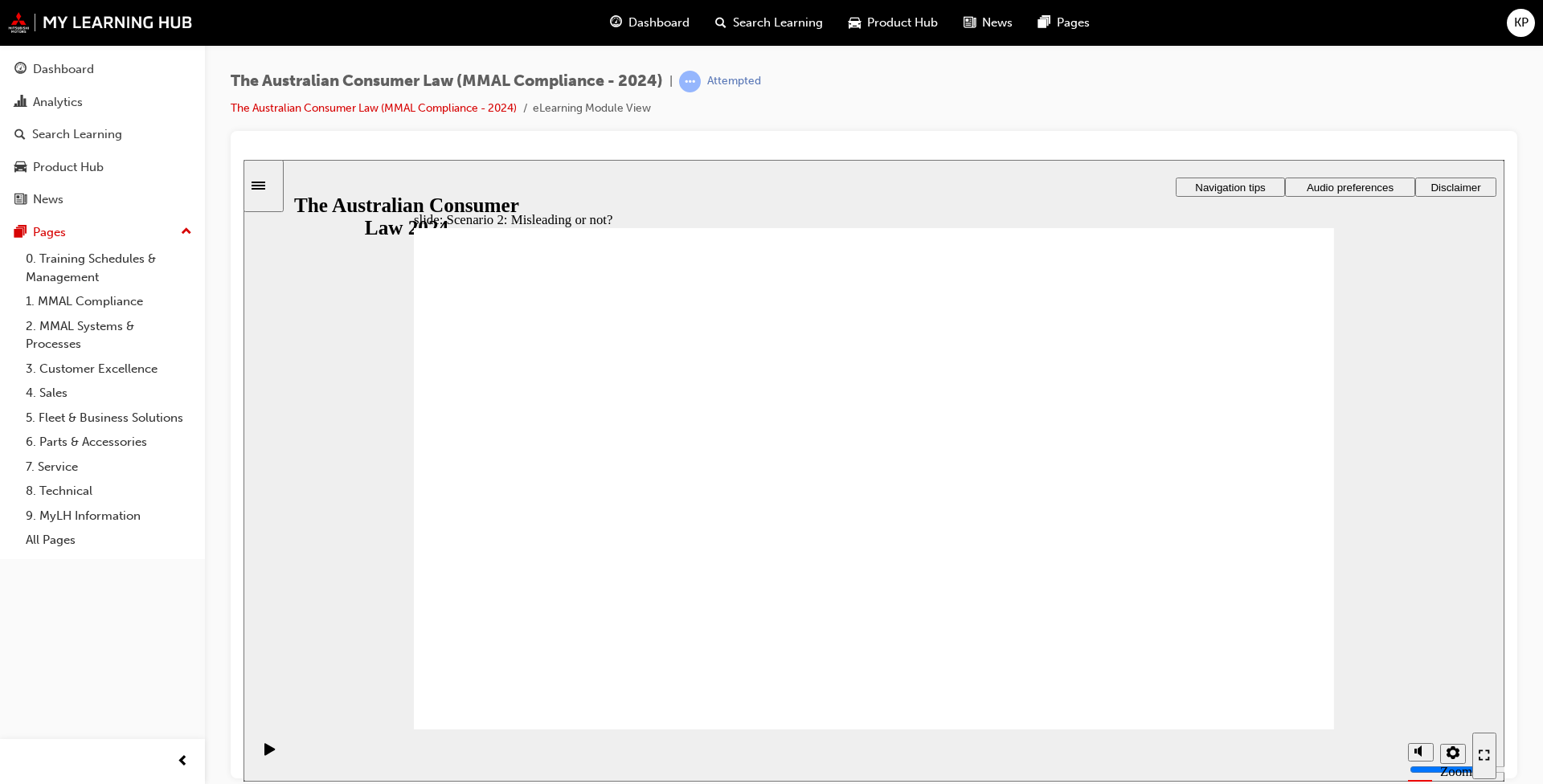 click 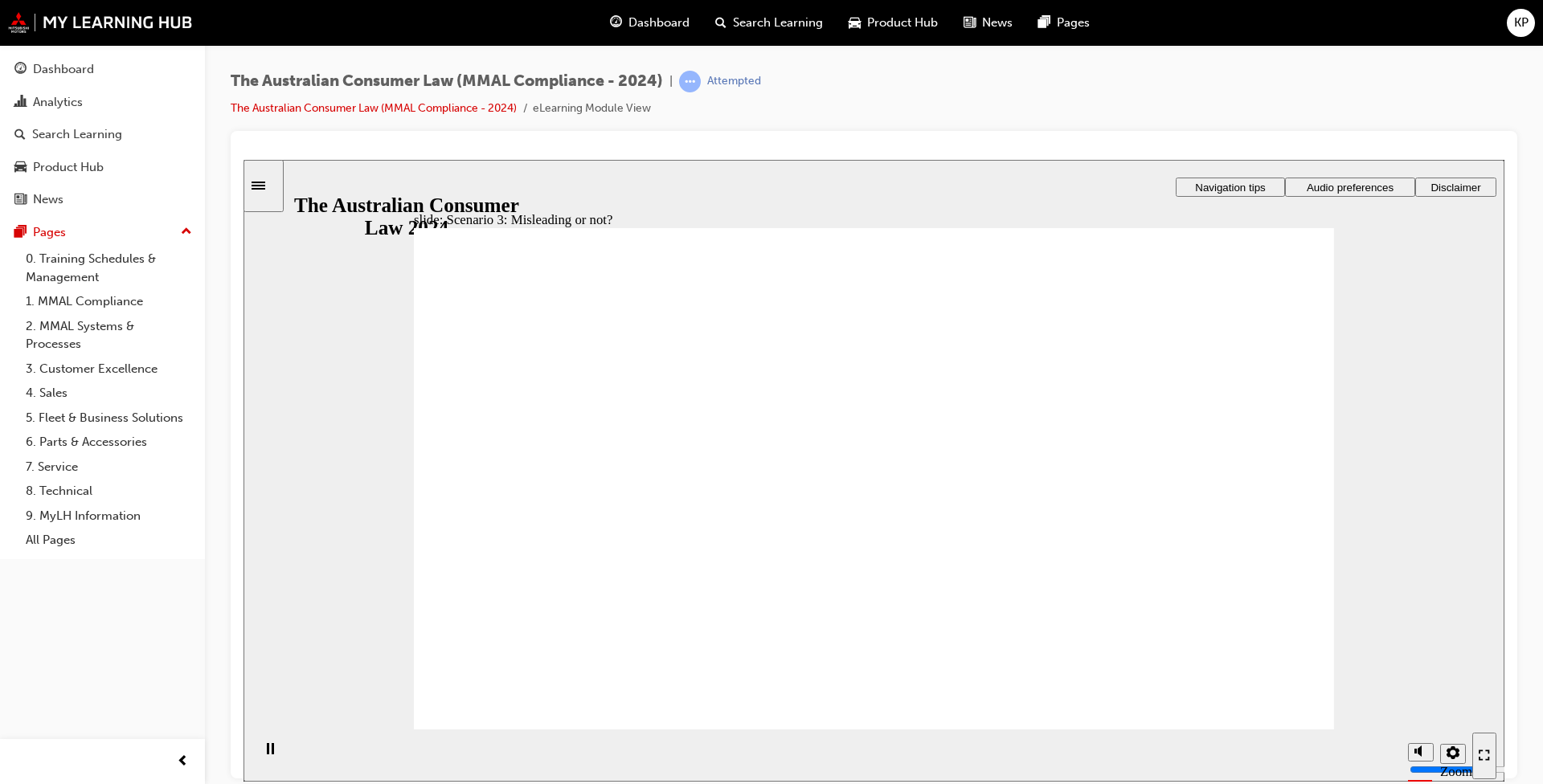 click 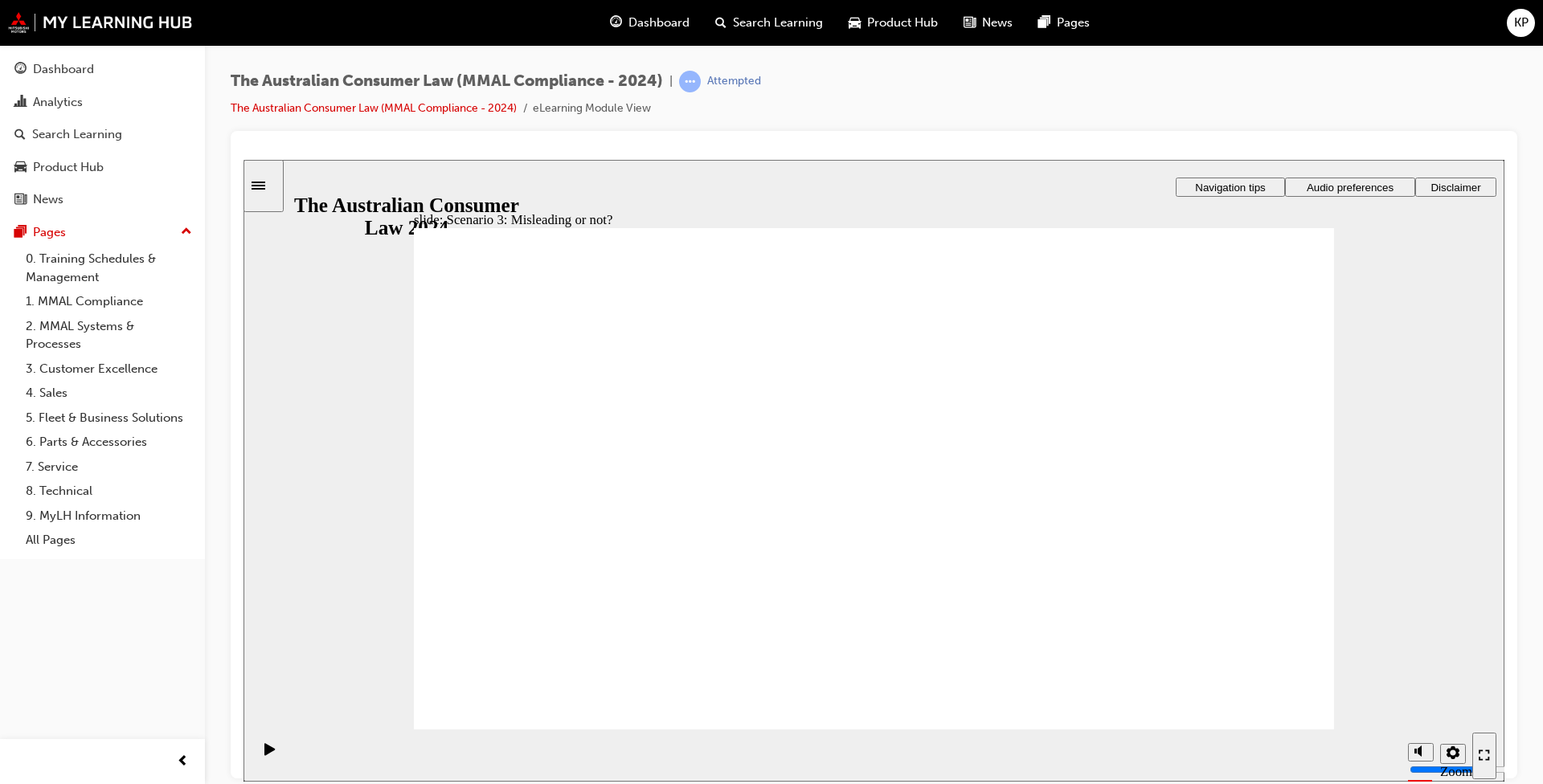 click 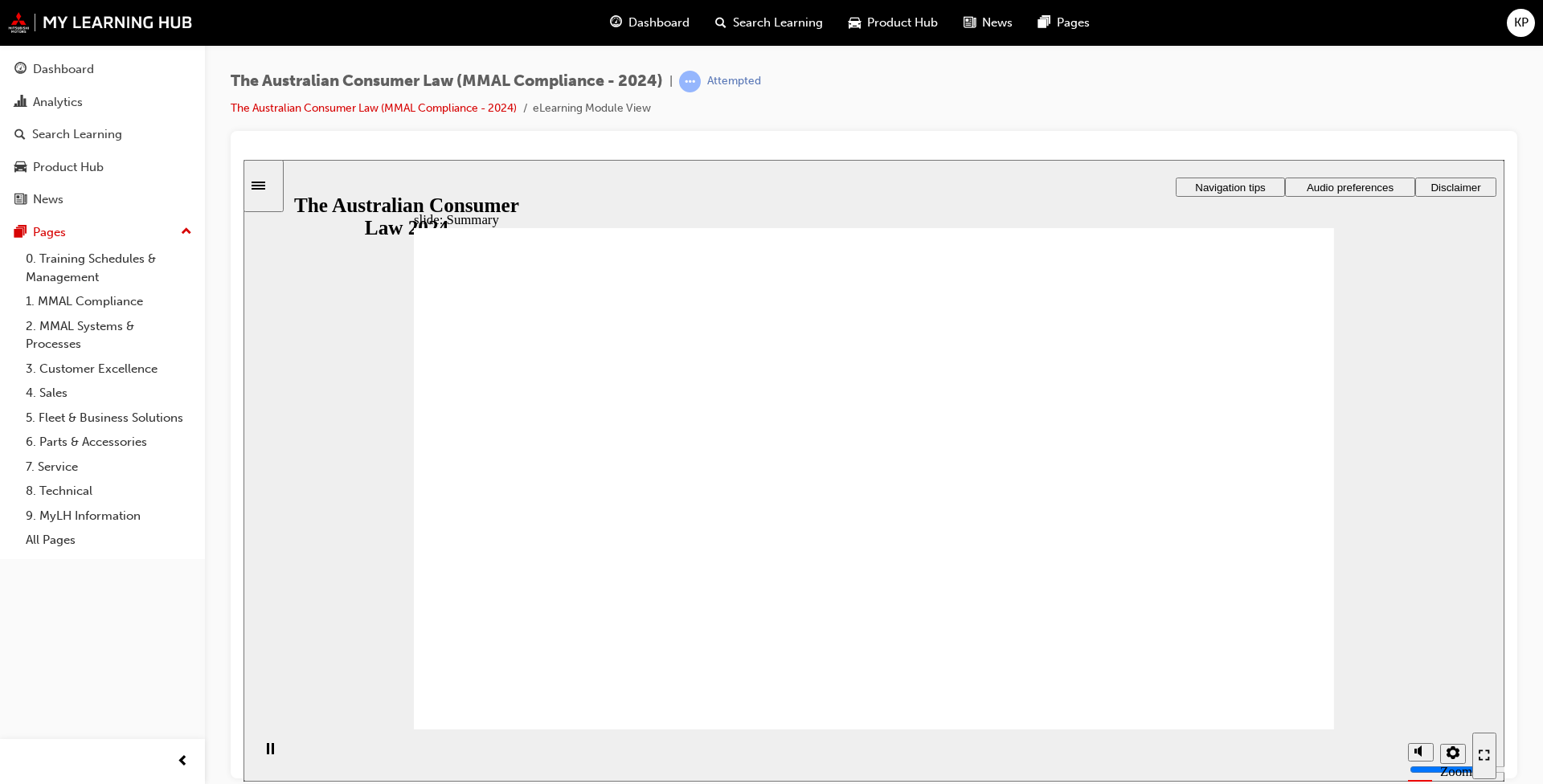 click 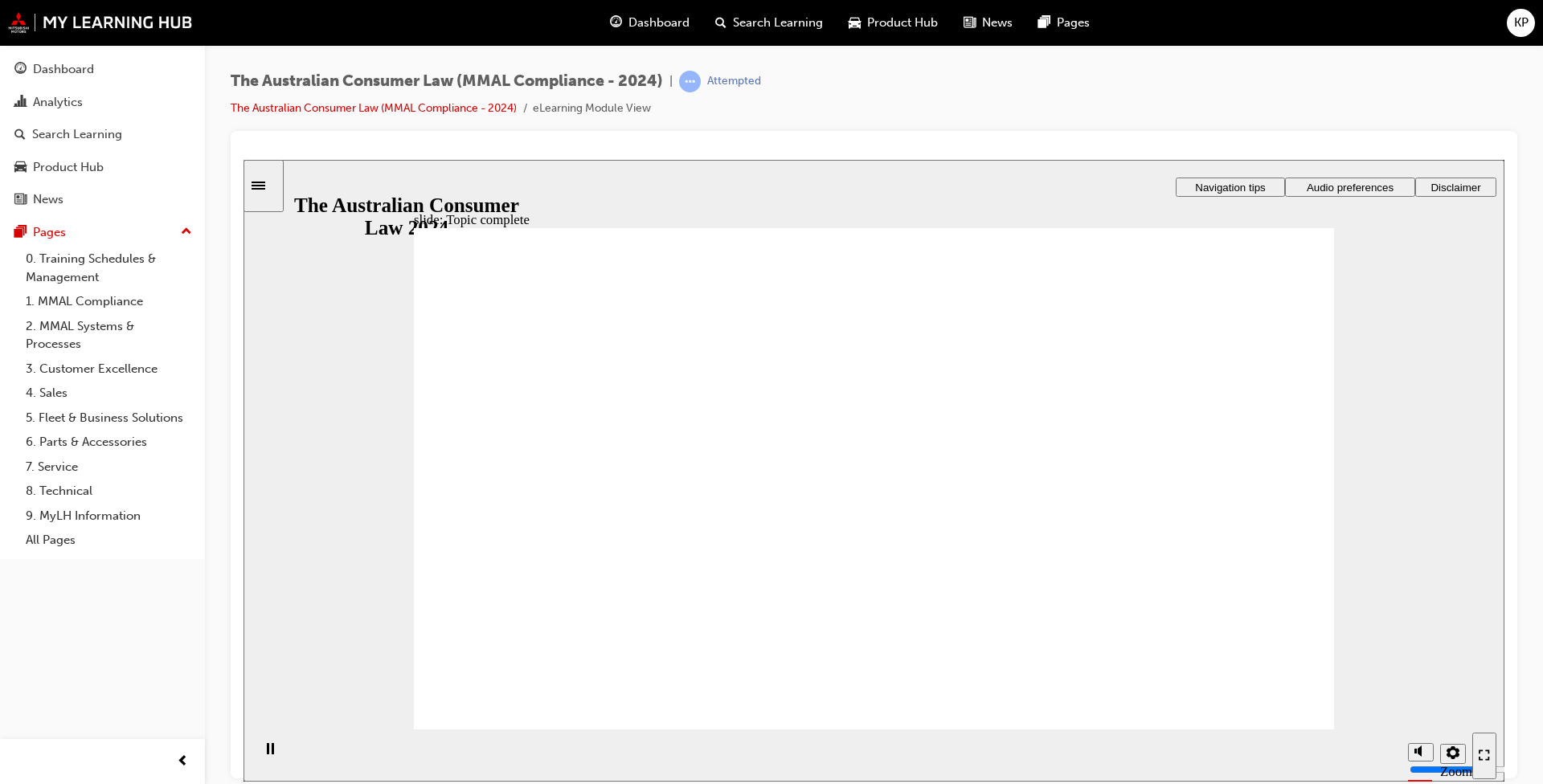 click 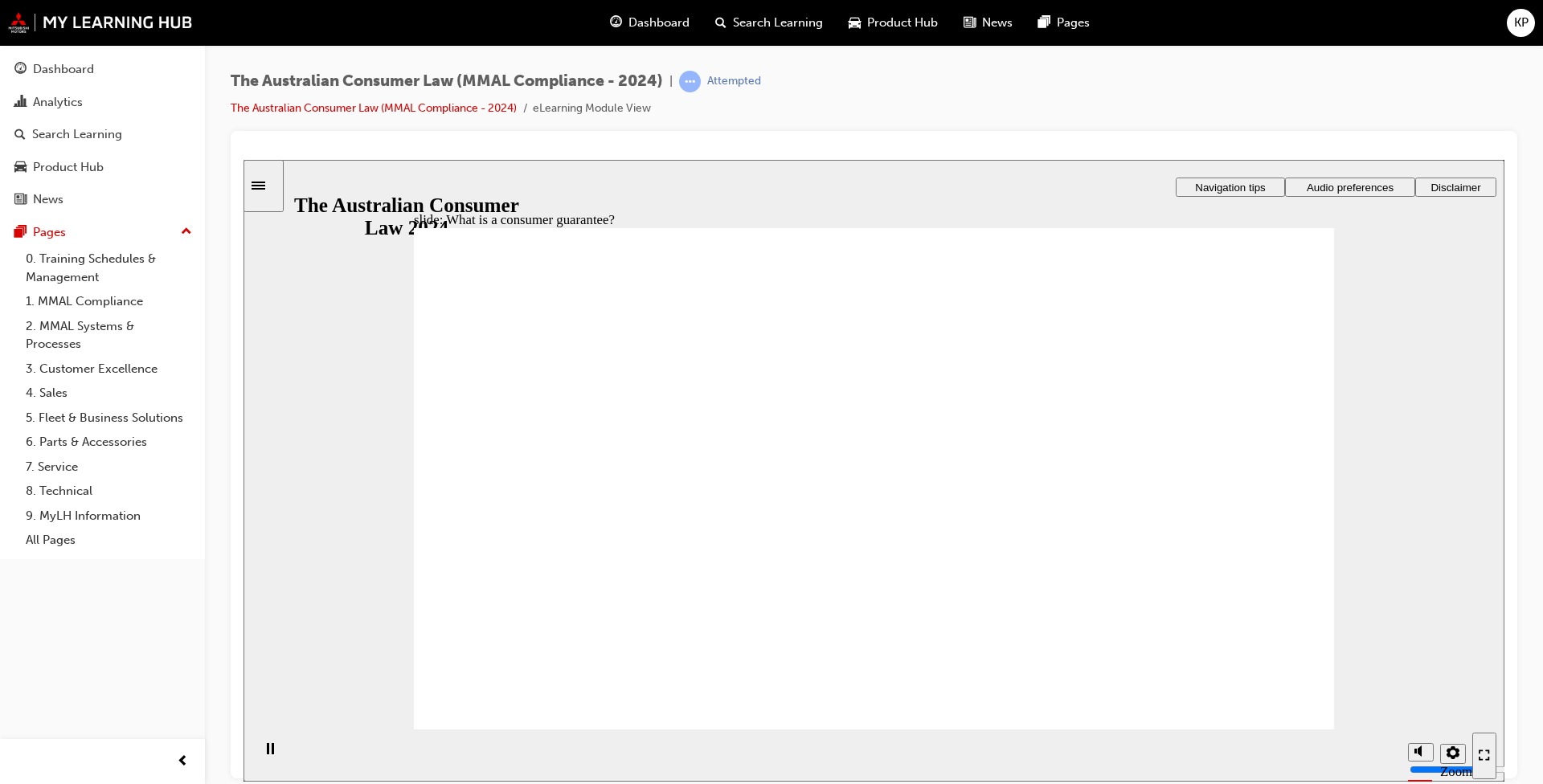 click 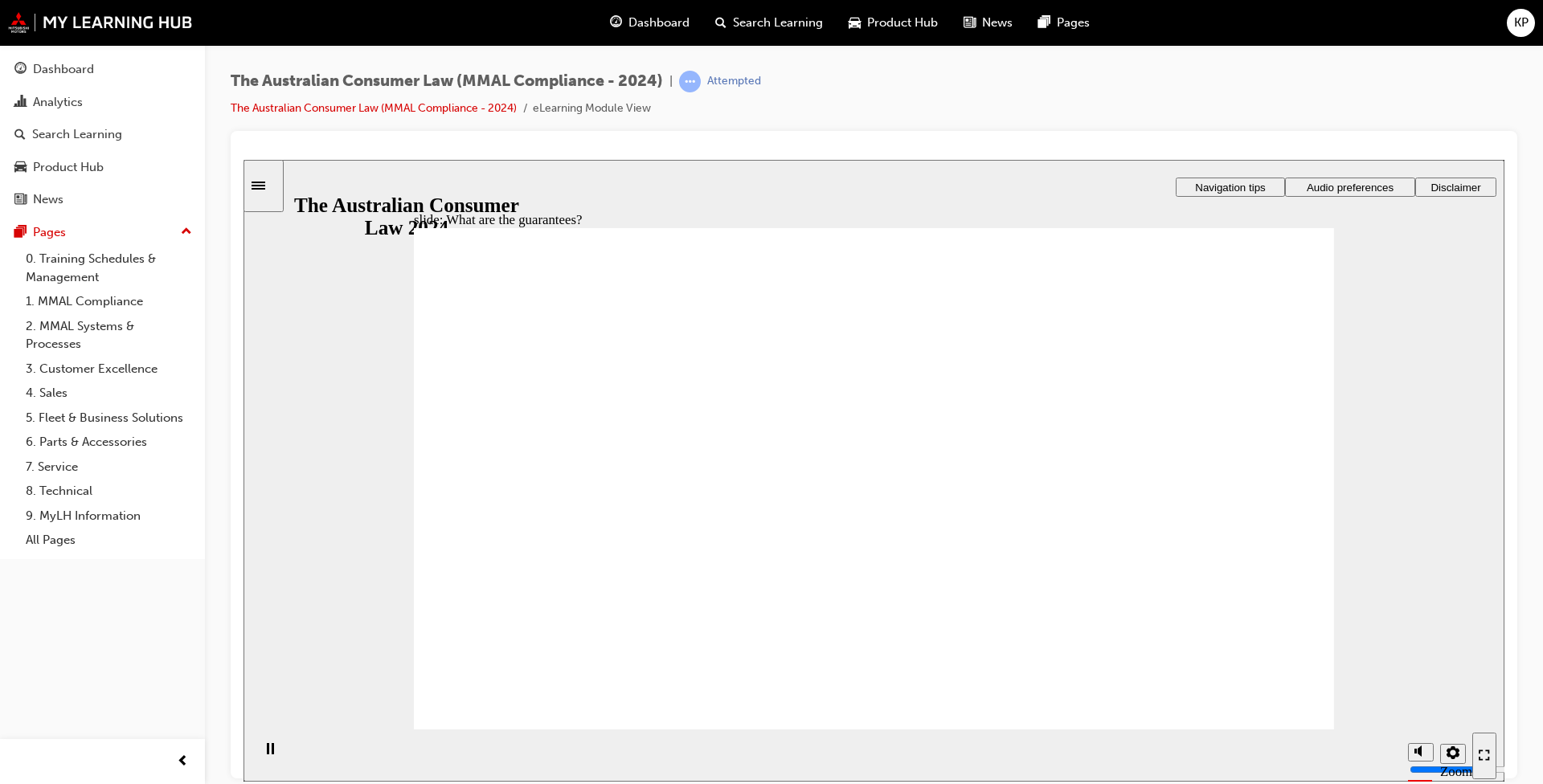 click 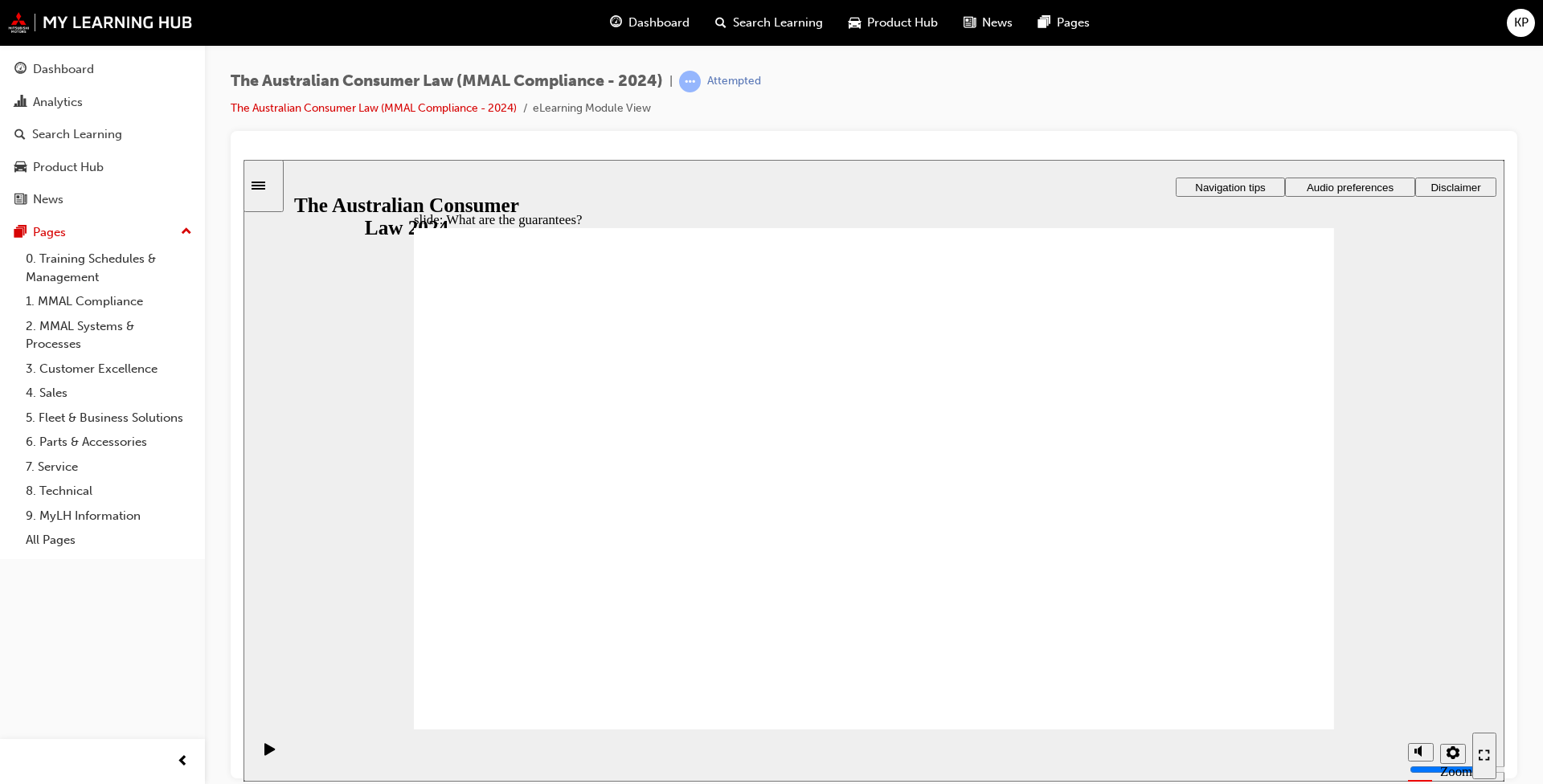 click 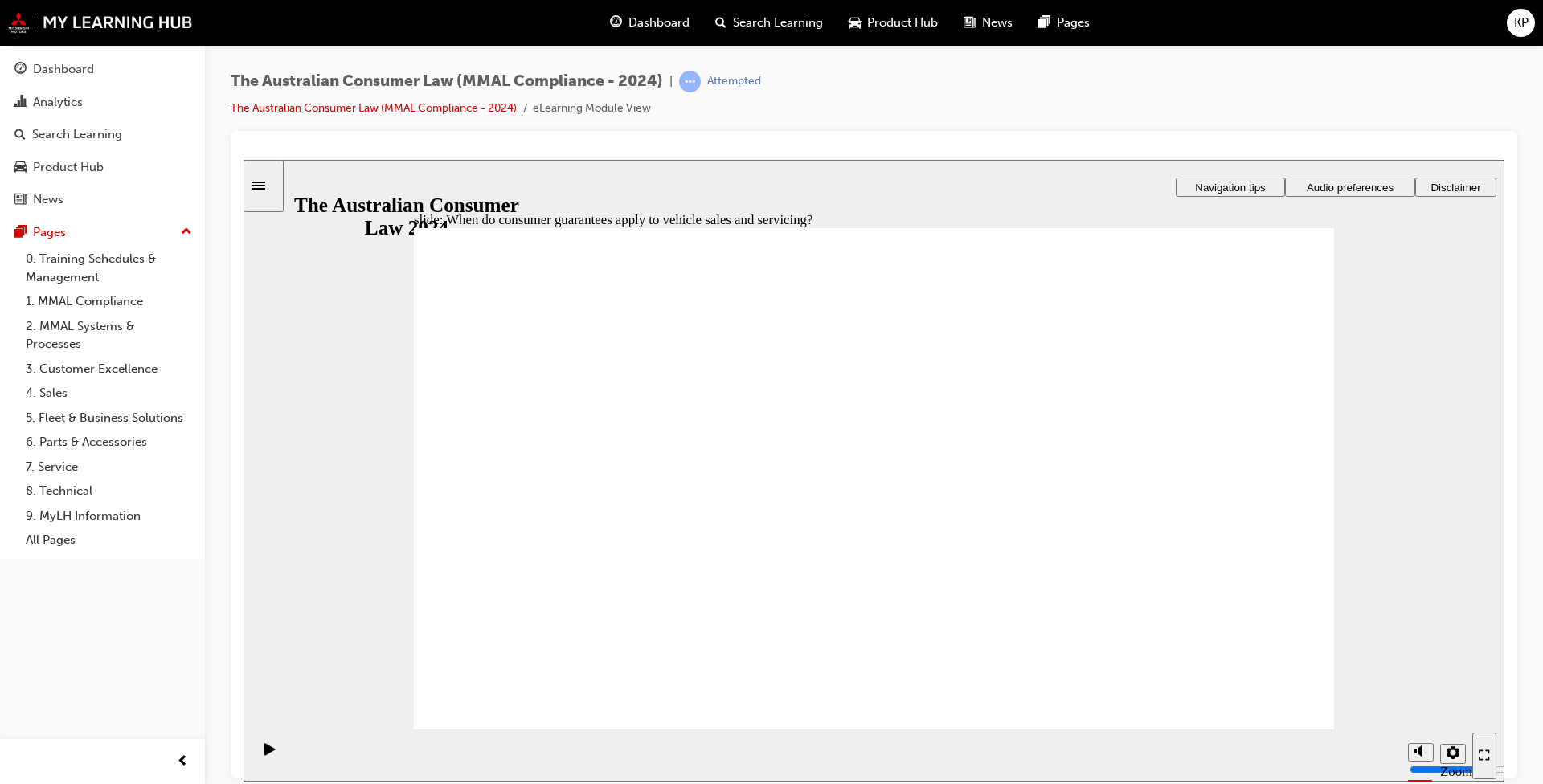 click 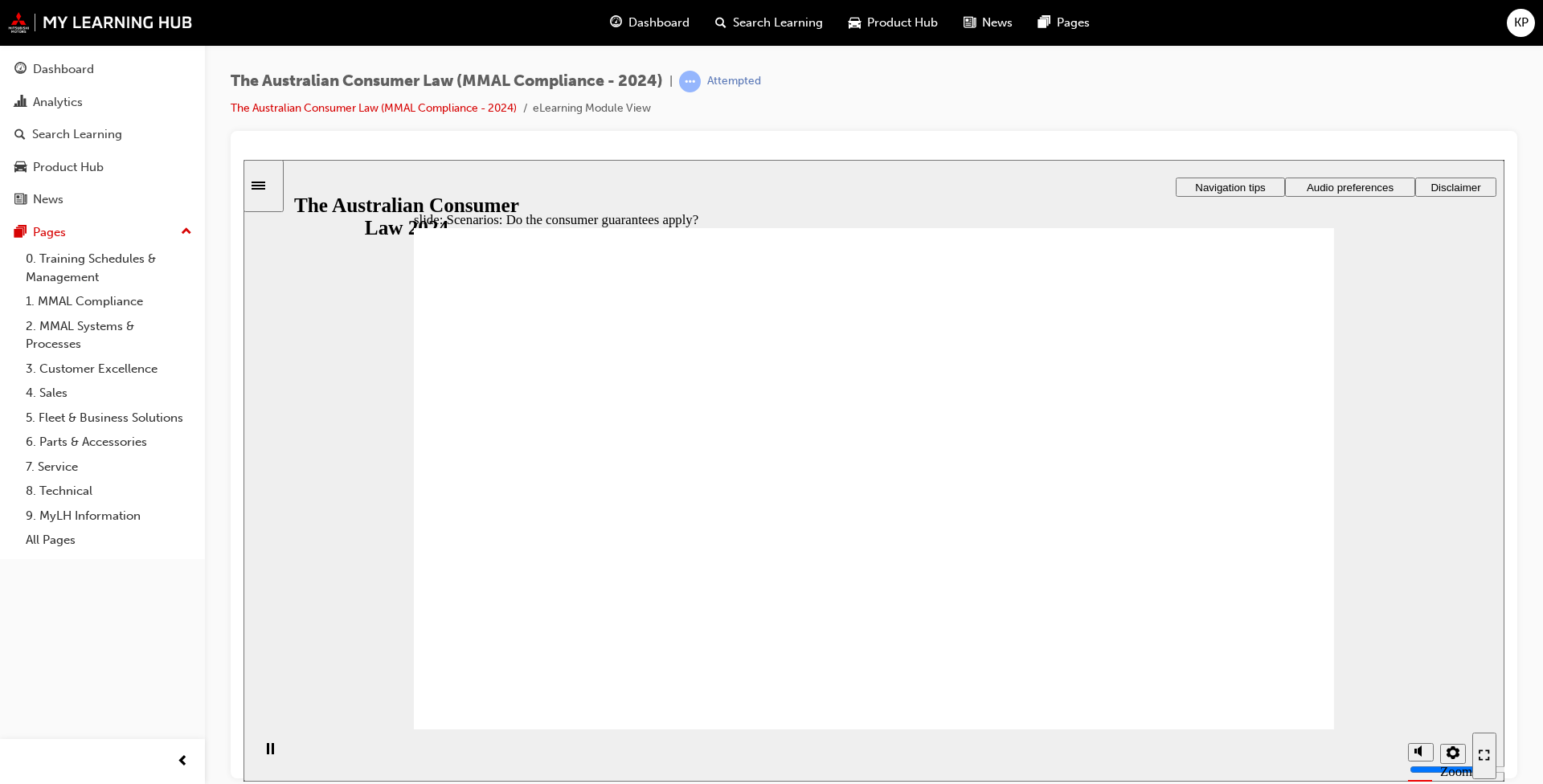 click 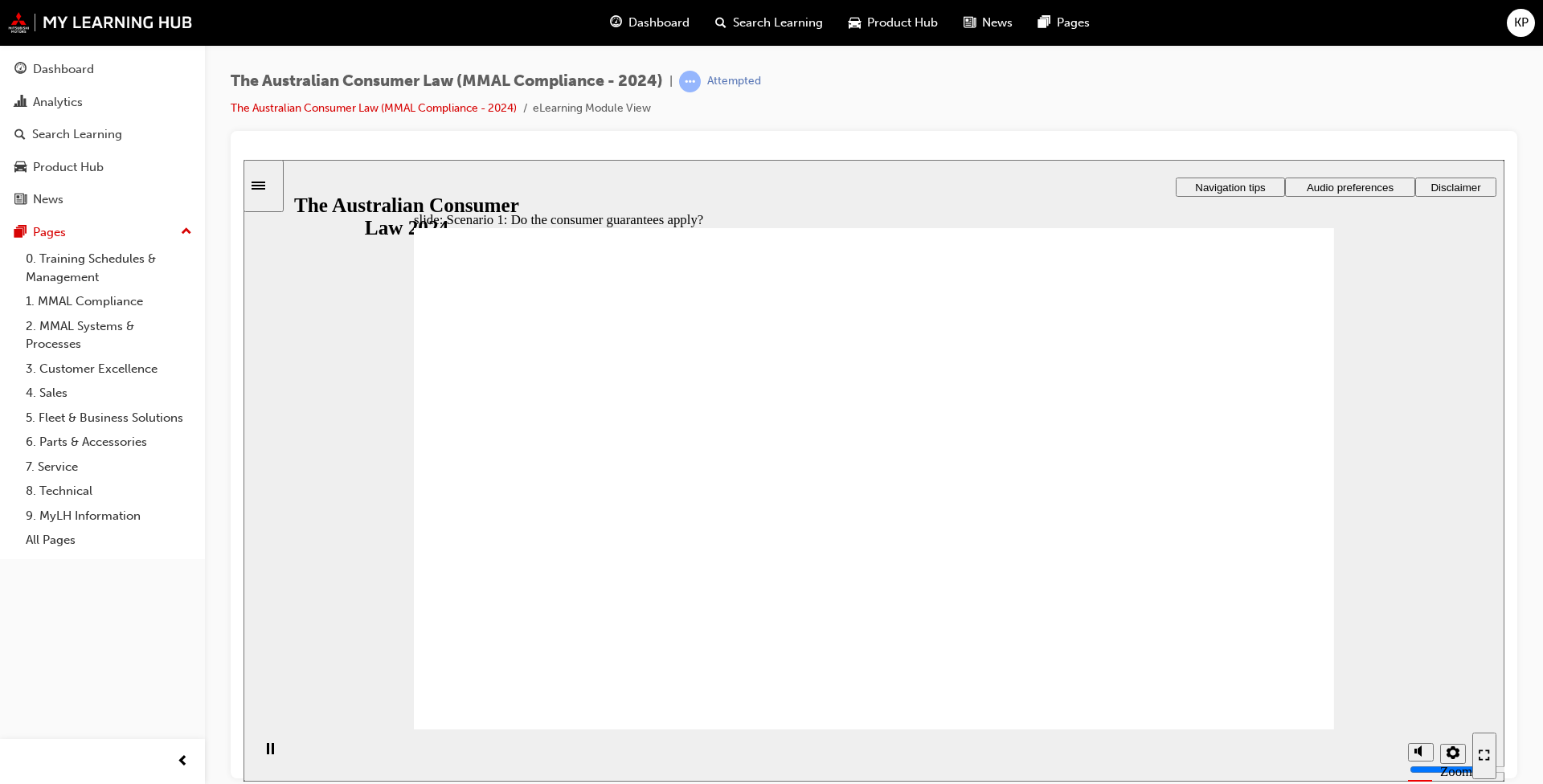 click 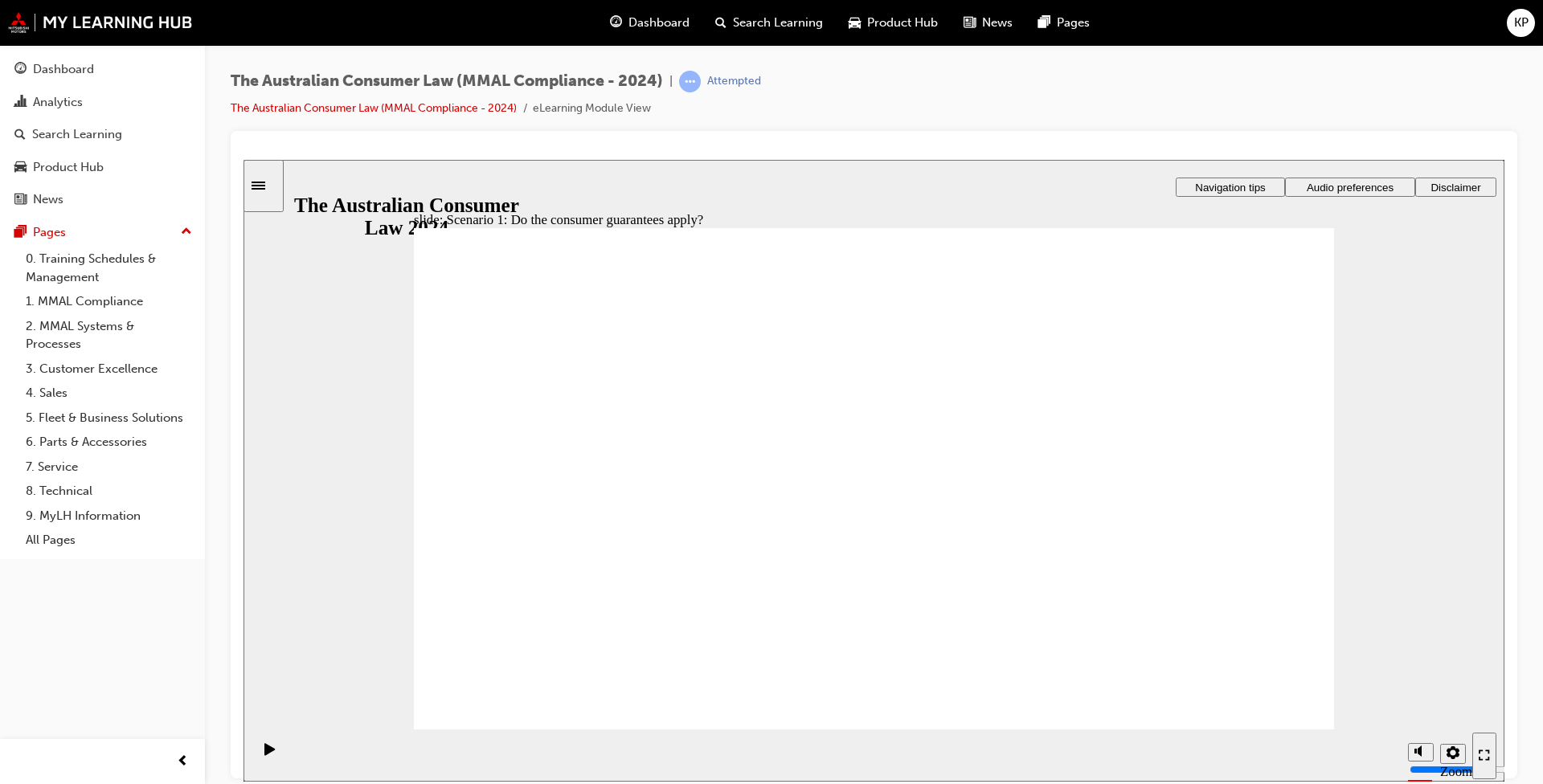 click 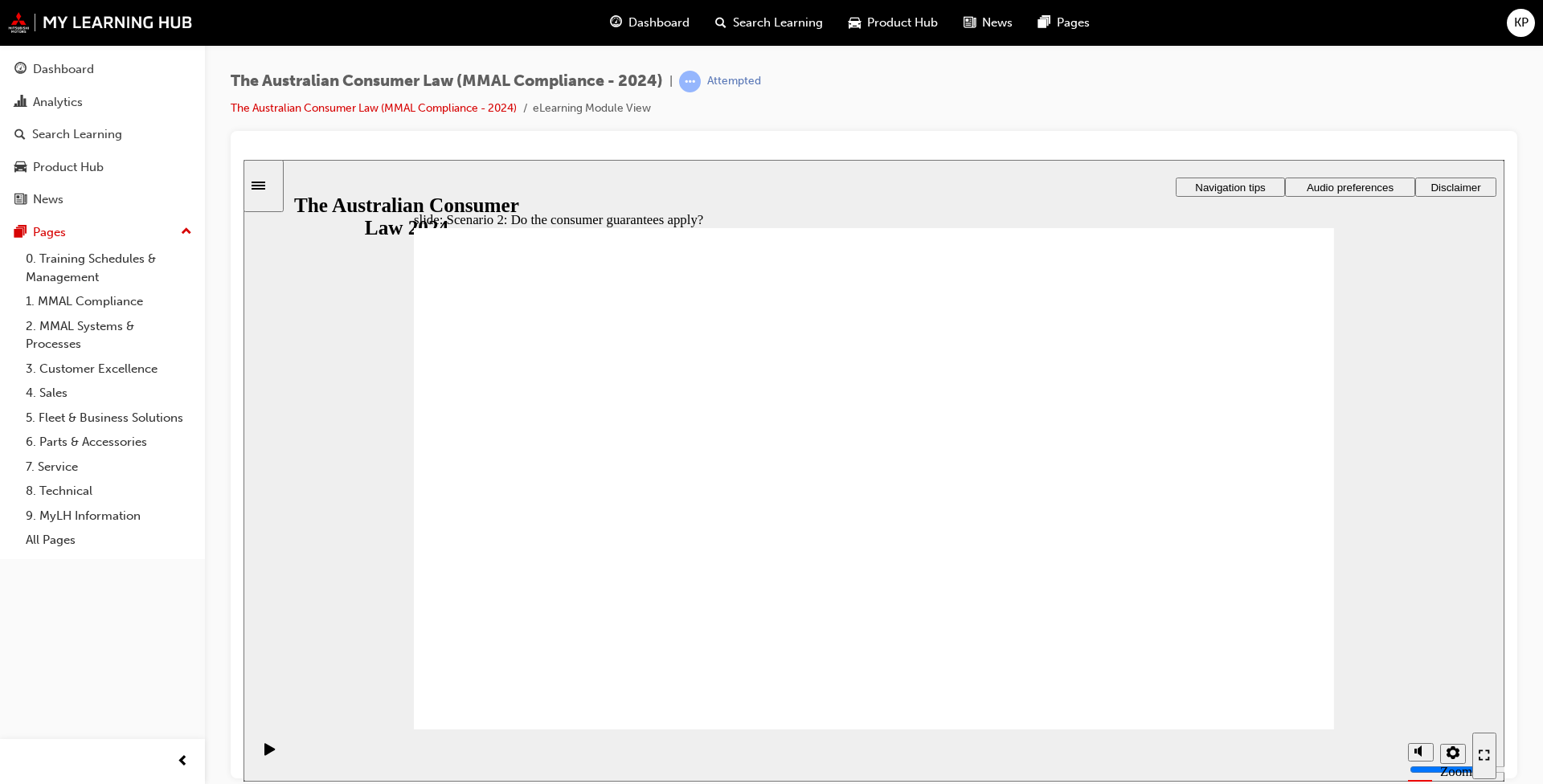 click 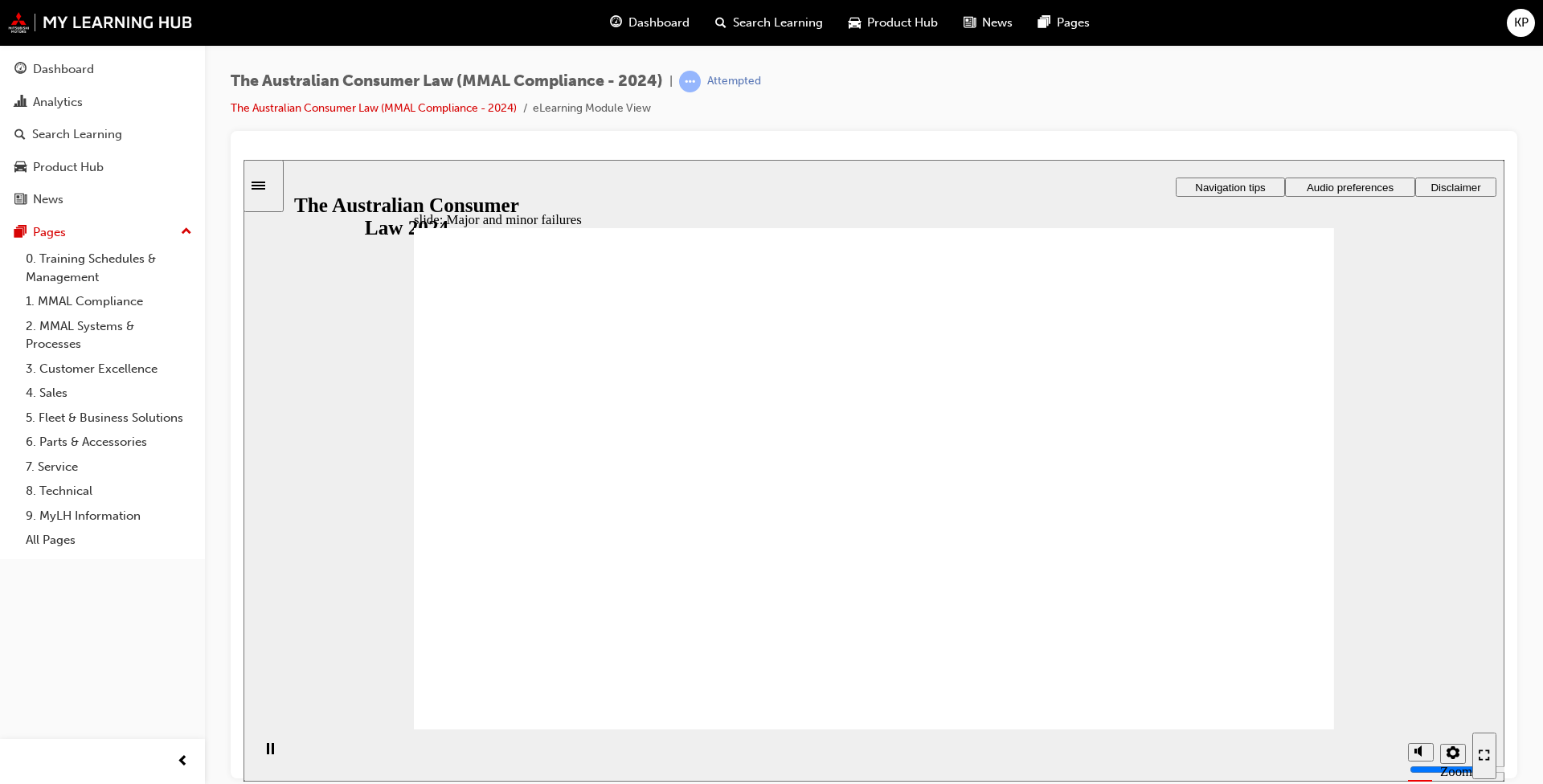 click 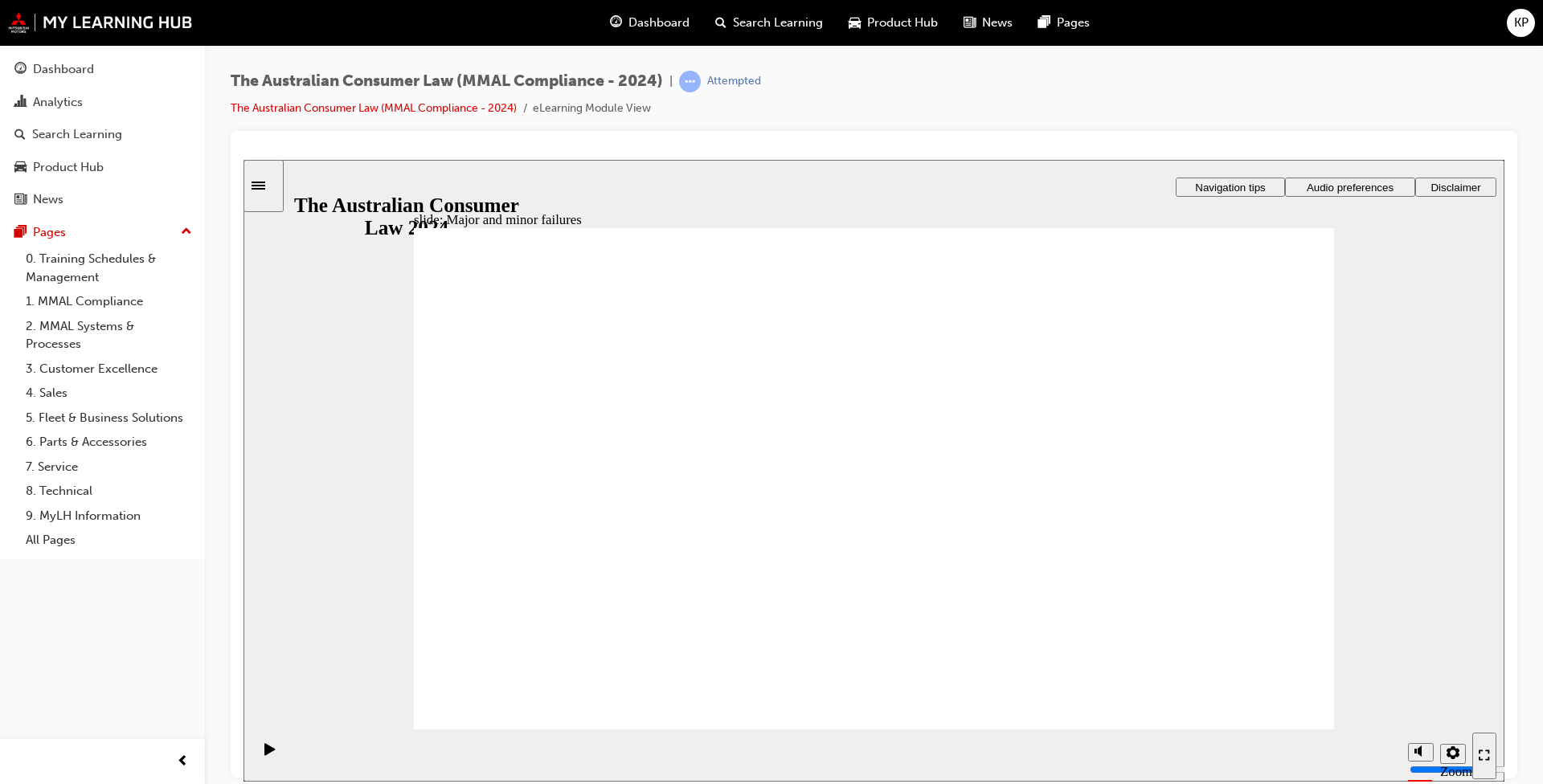 click 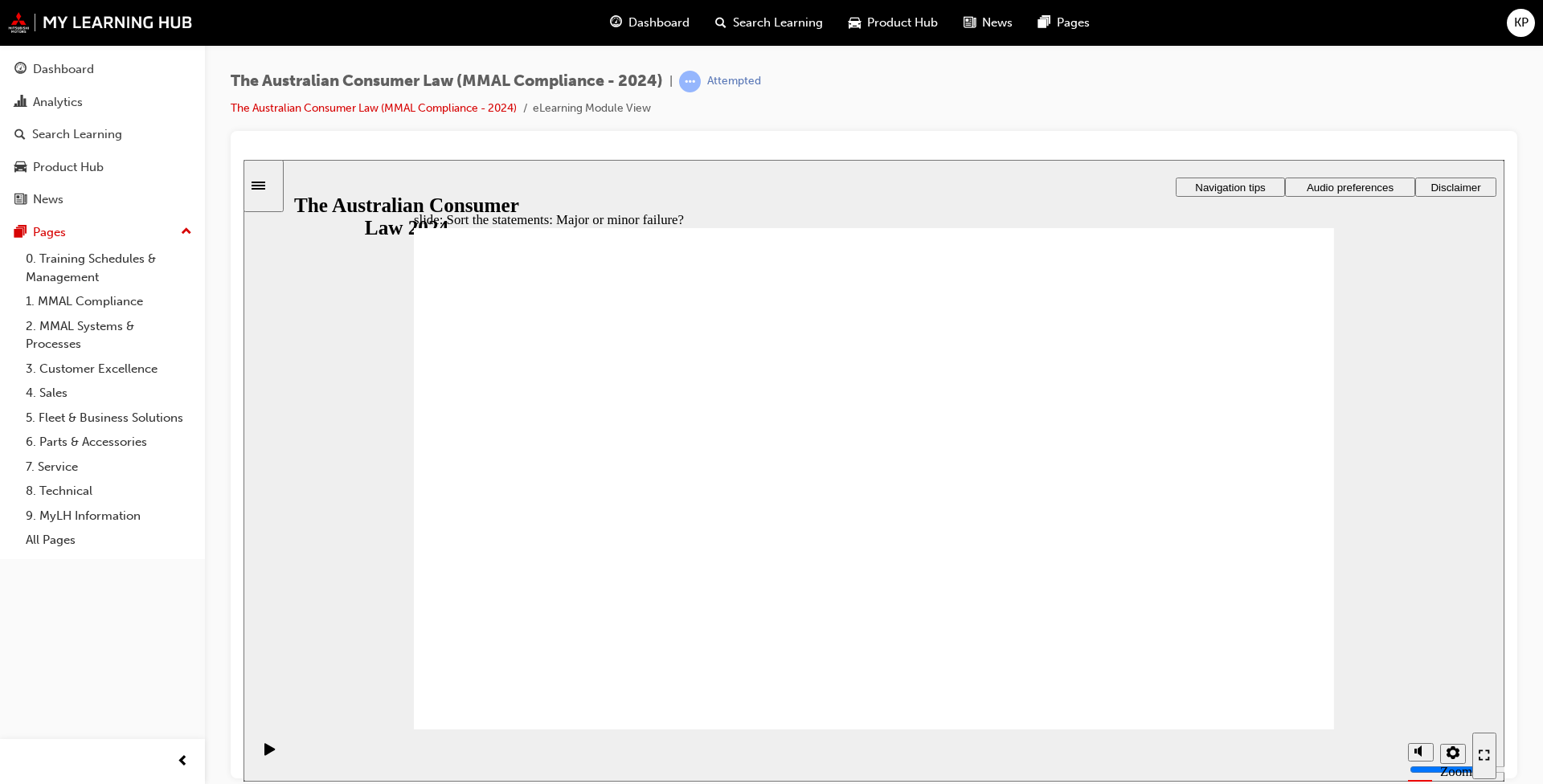 drag, startPoint x: 967, startPoint y: 371, endPoint x: 1254, endPoint y: 559, distance: 343.09328 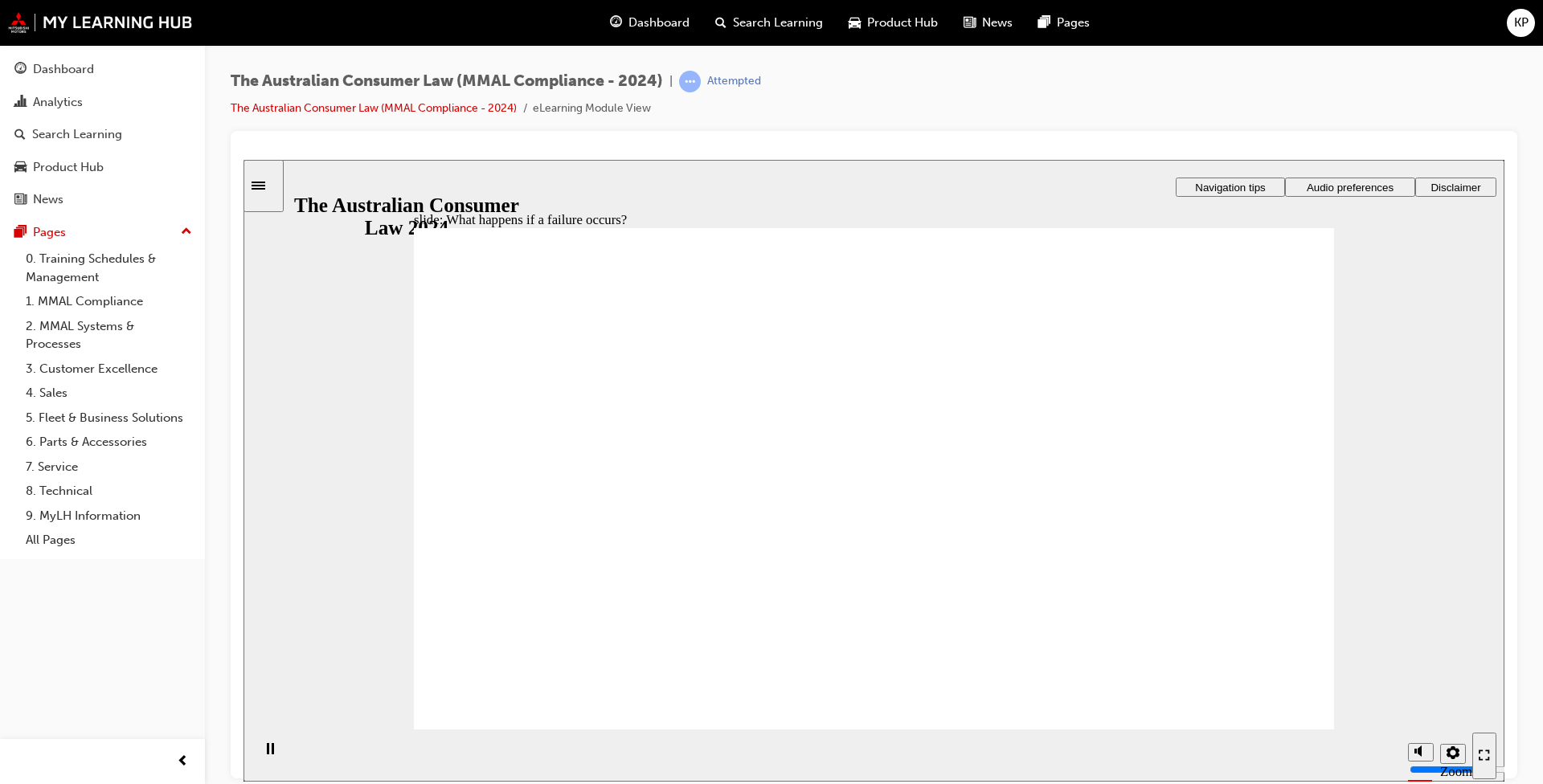 click 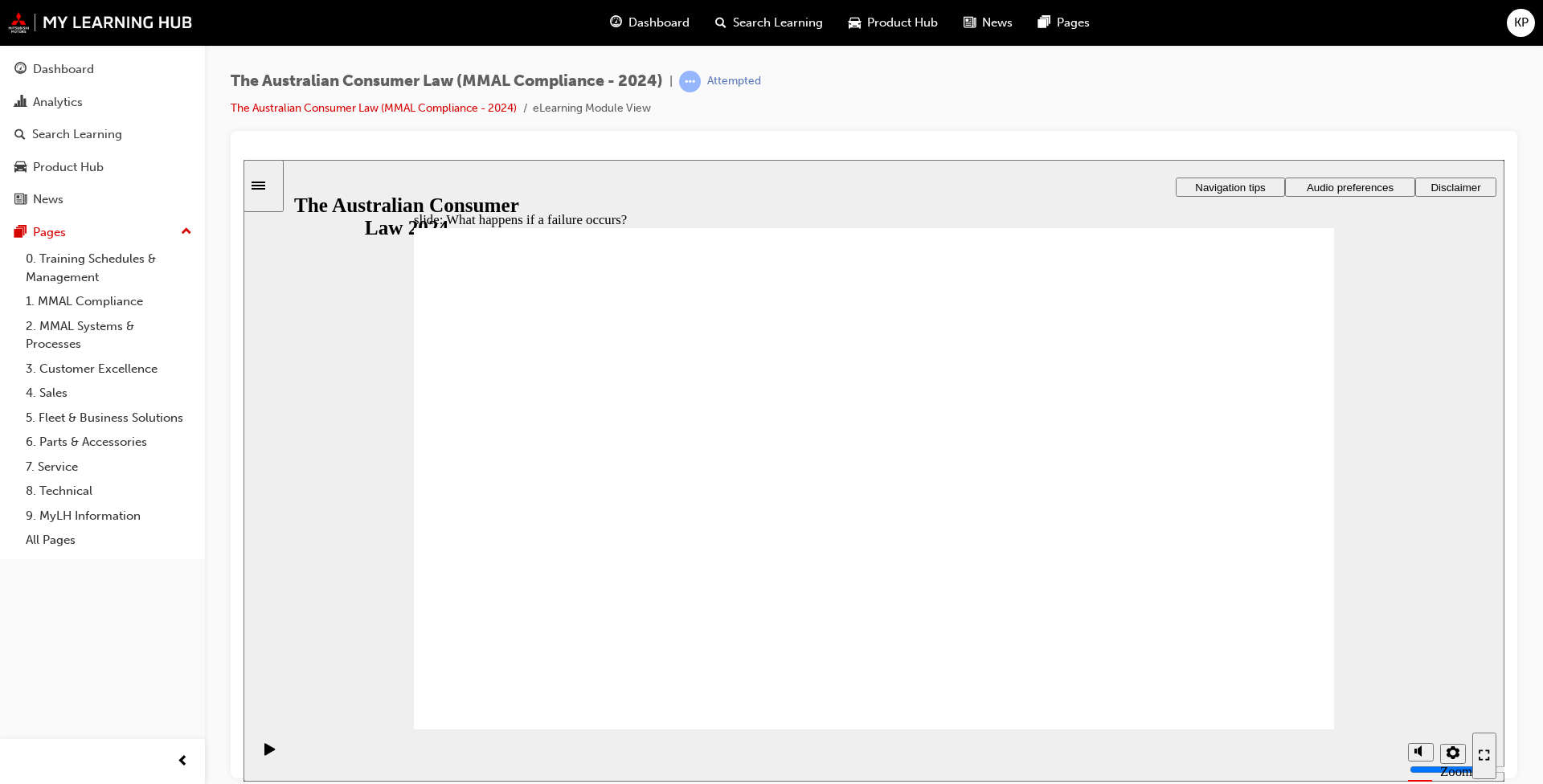 click 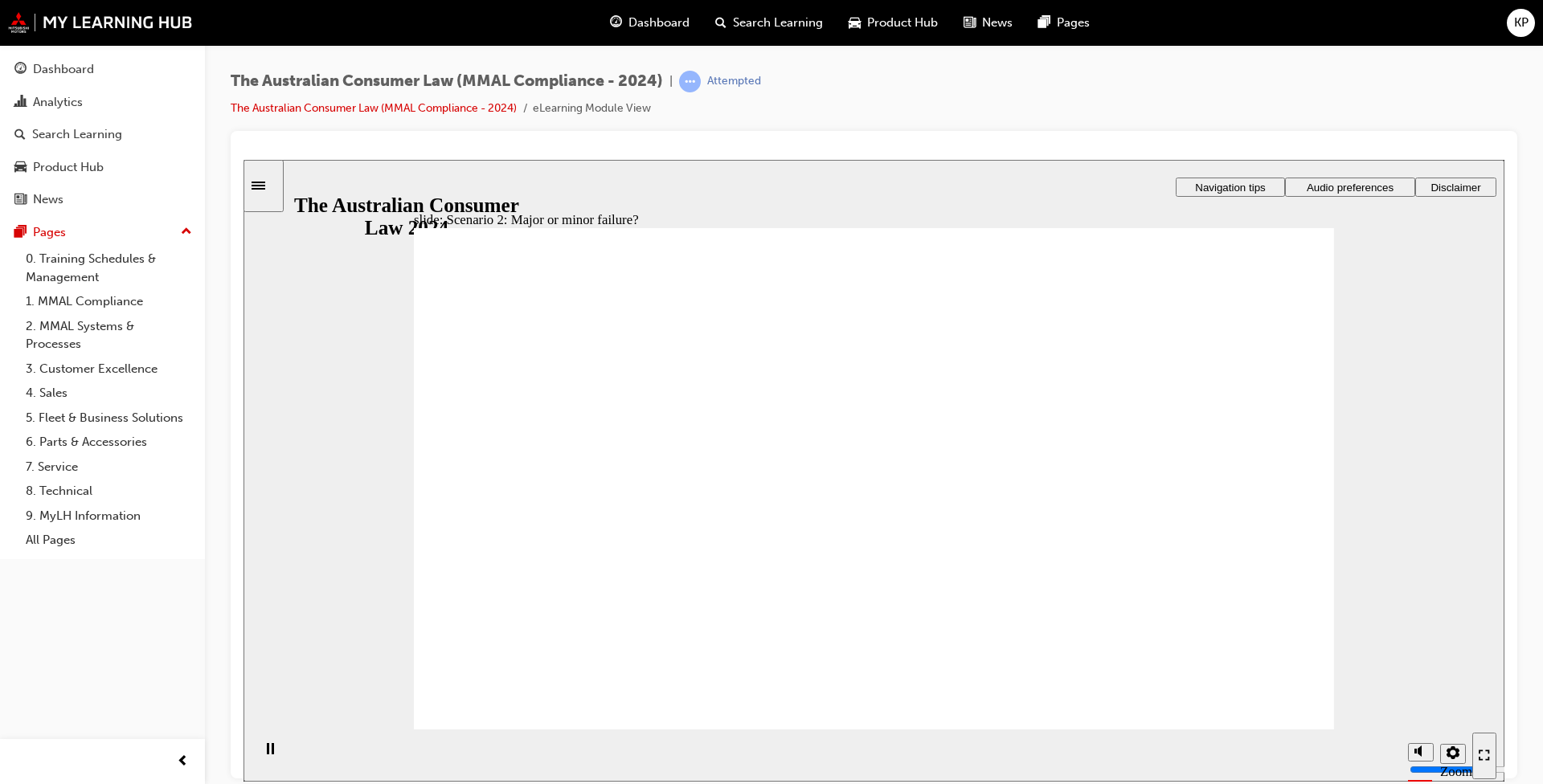click 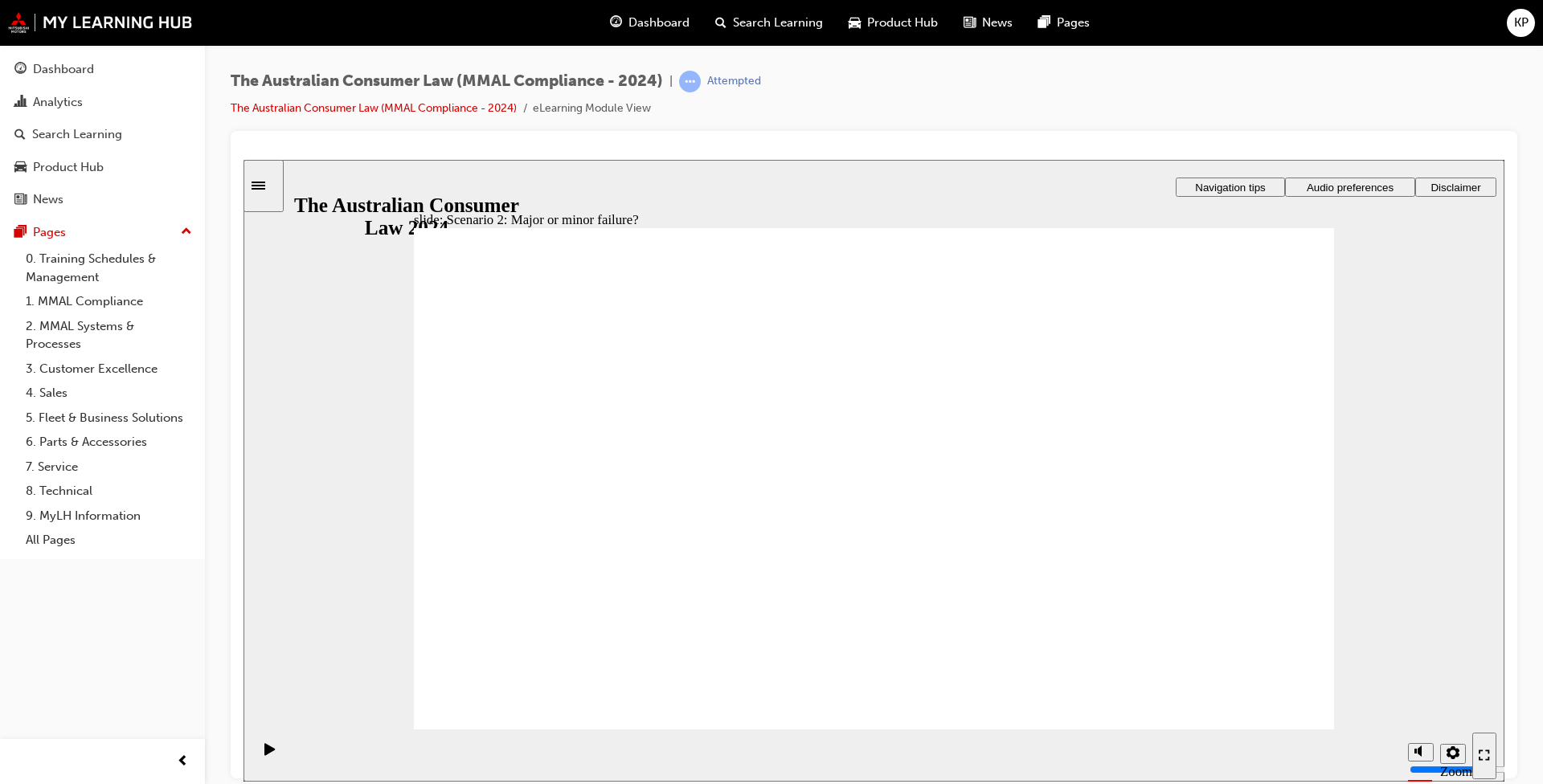 click 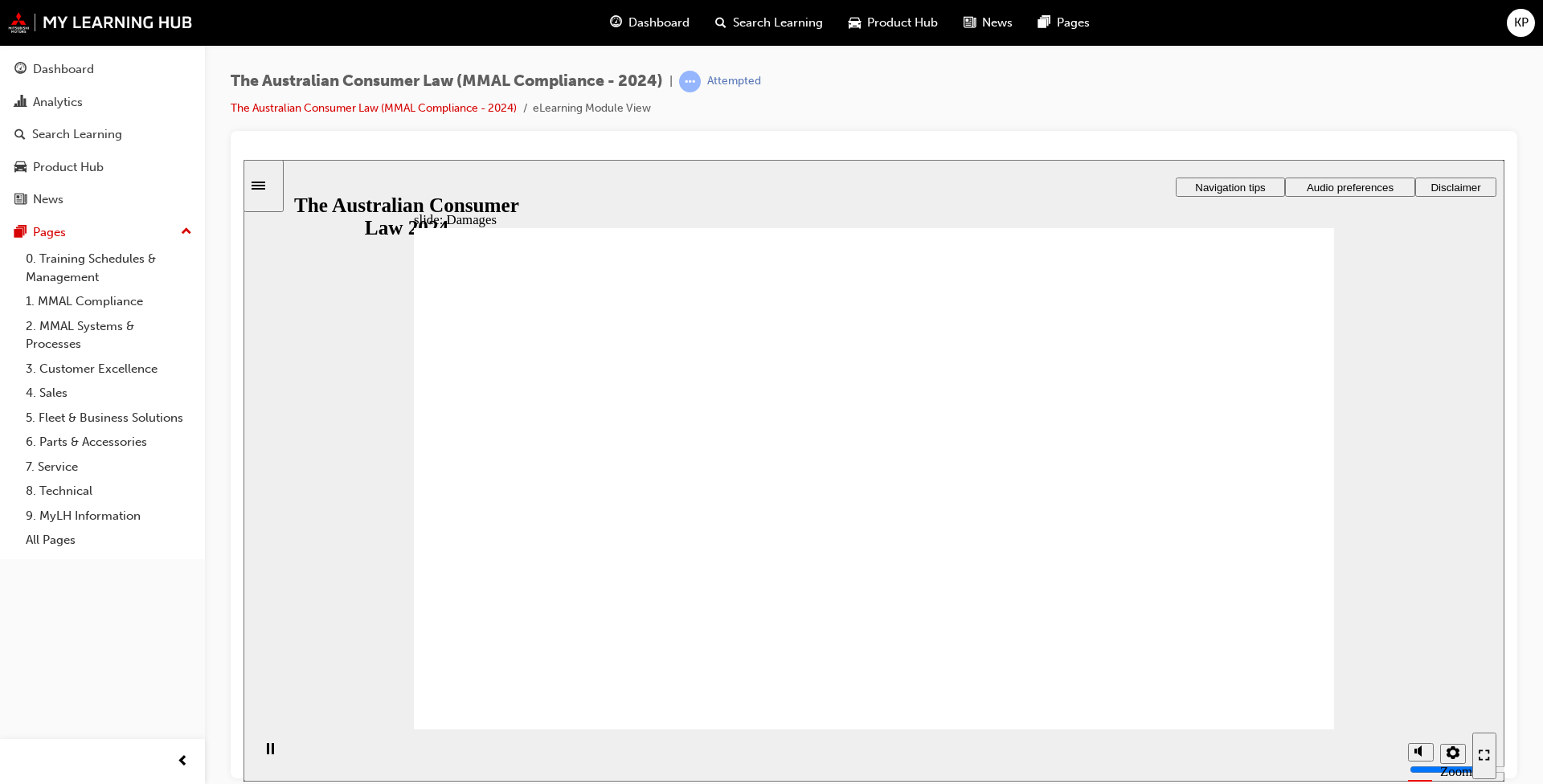 click 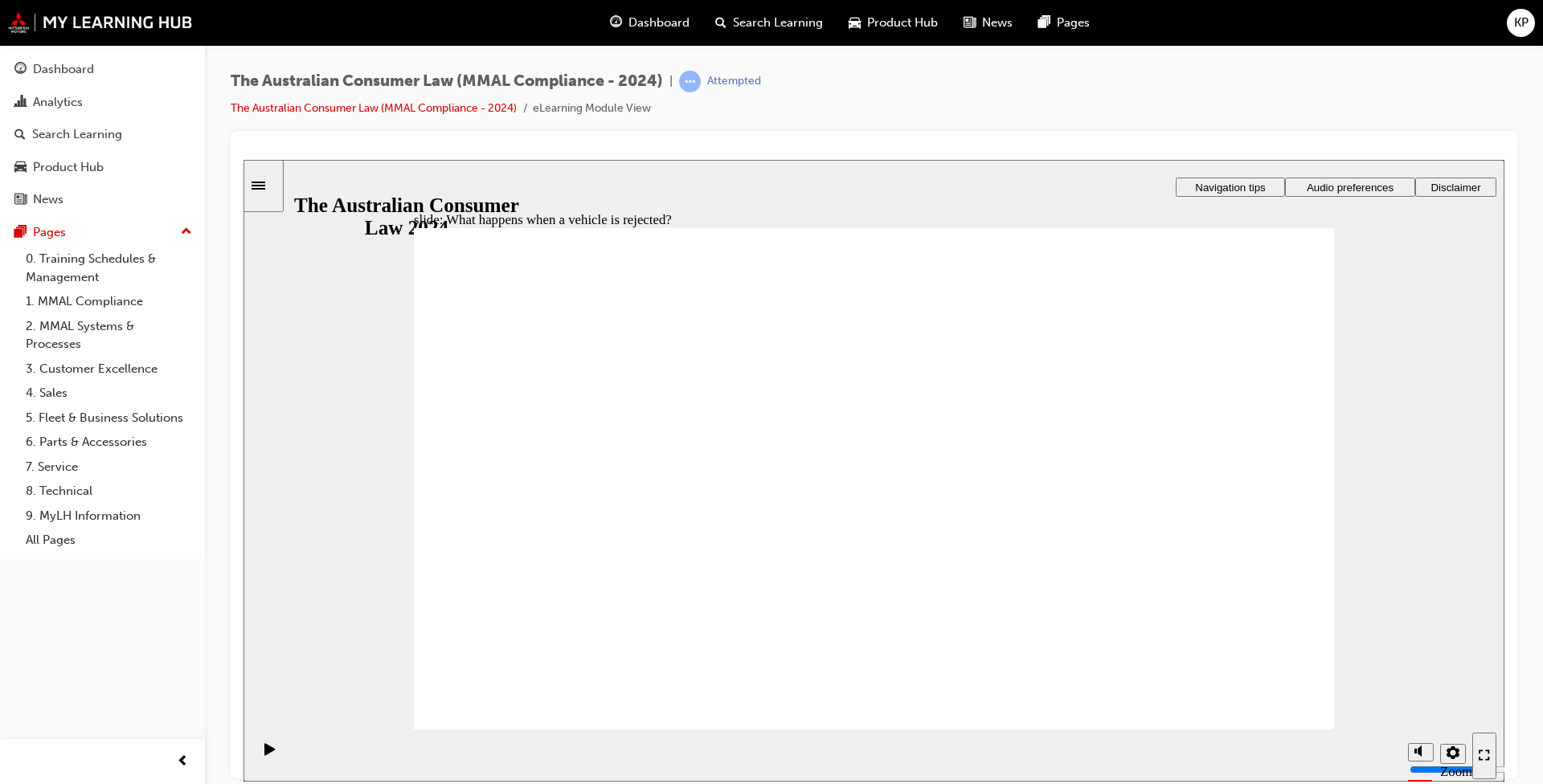 click 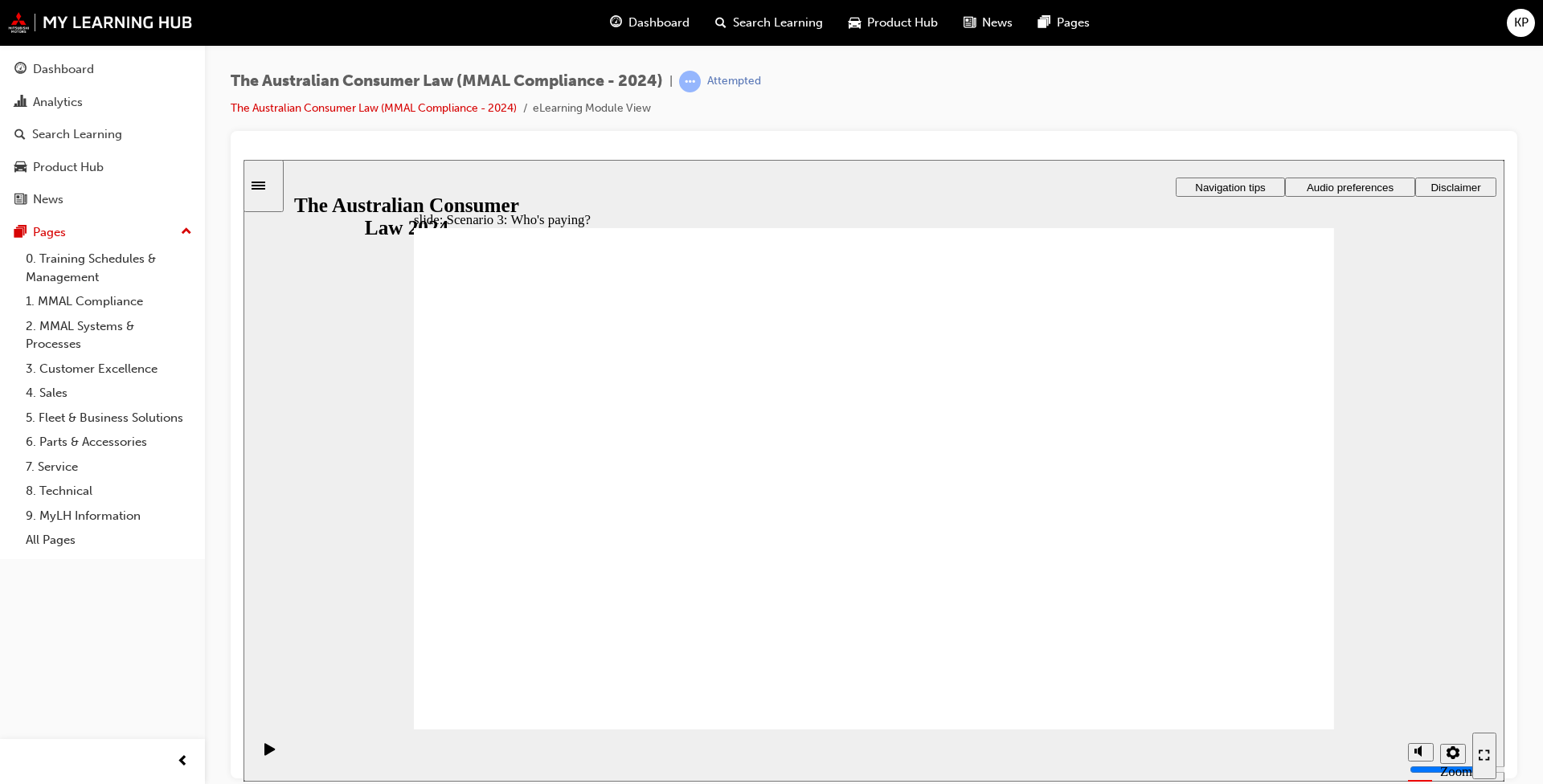click 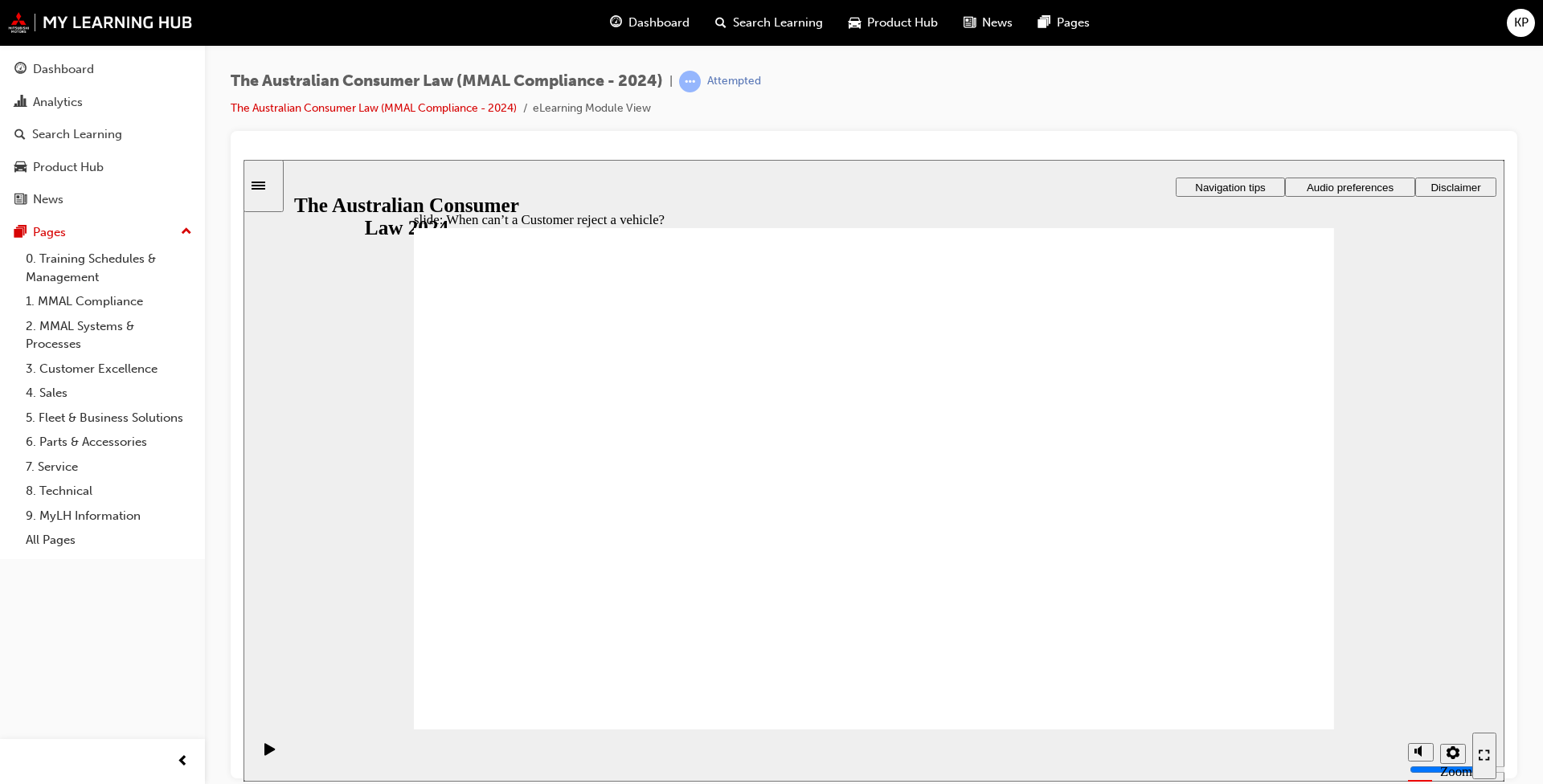 click 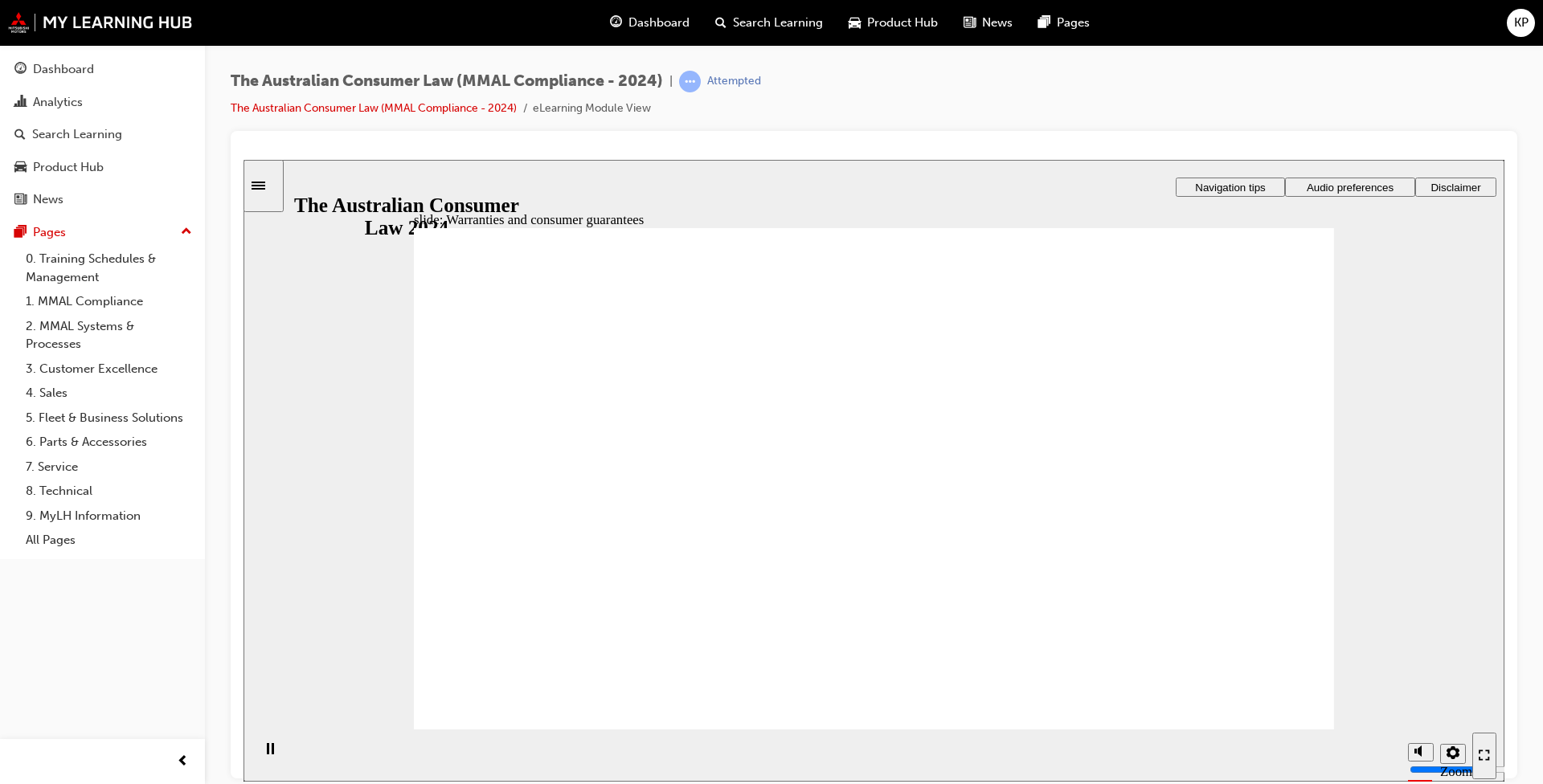 click 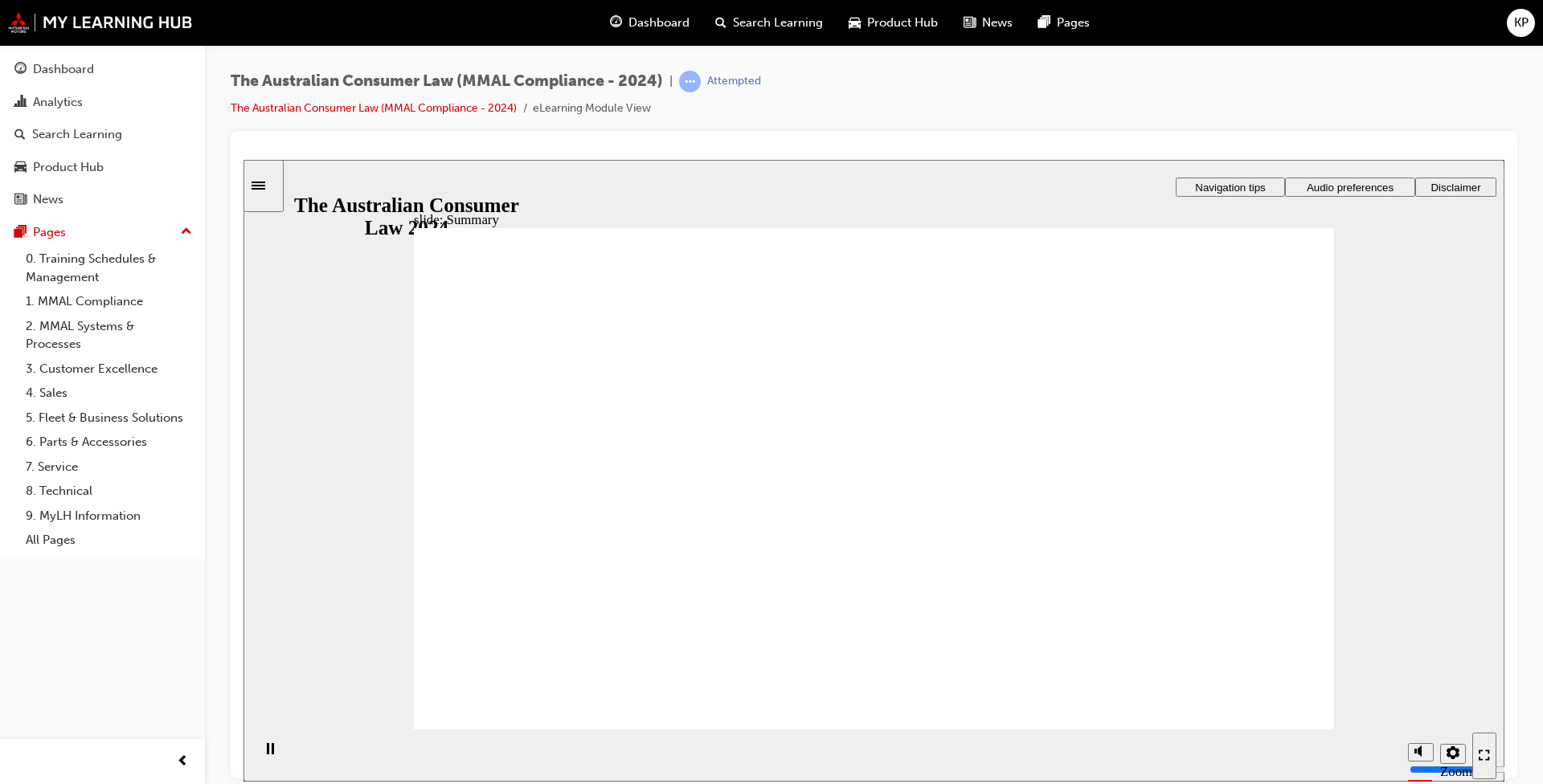 click 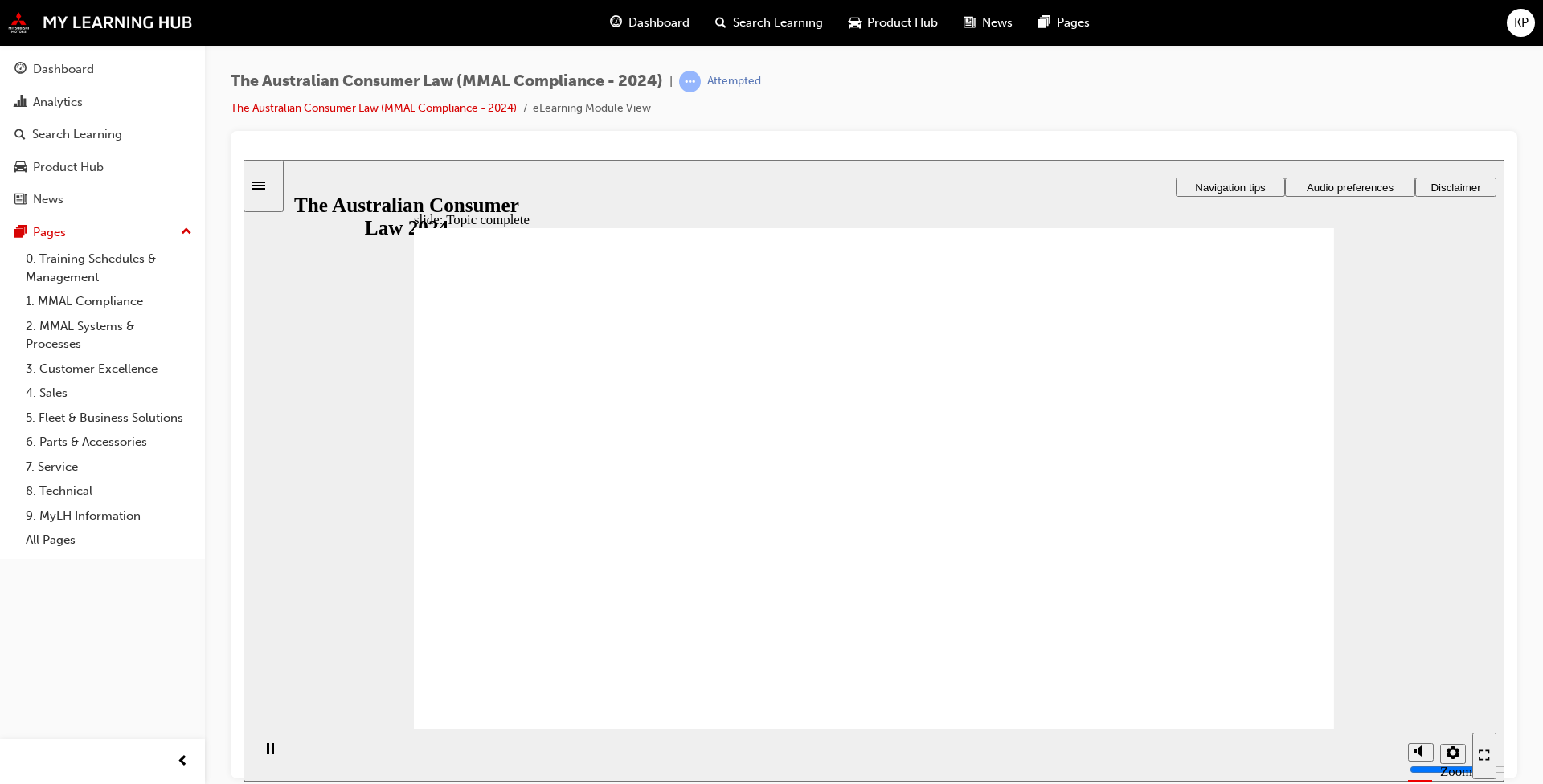 click 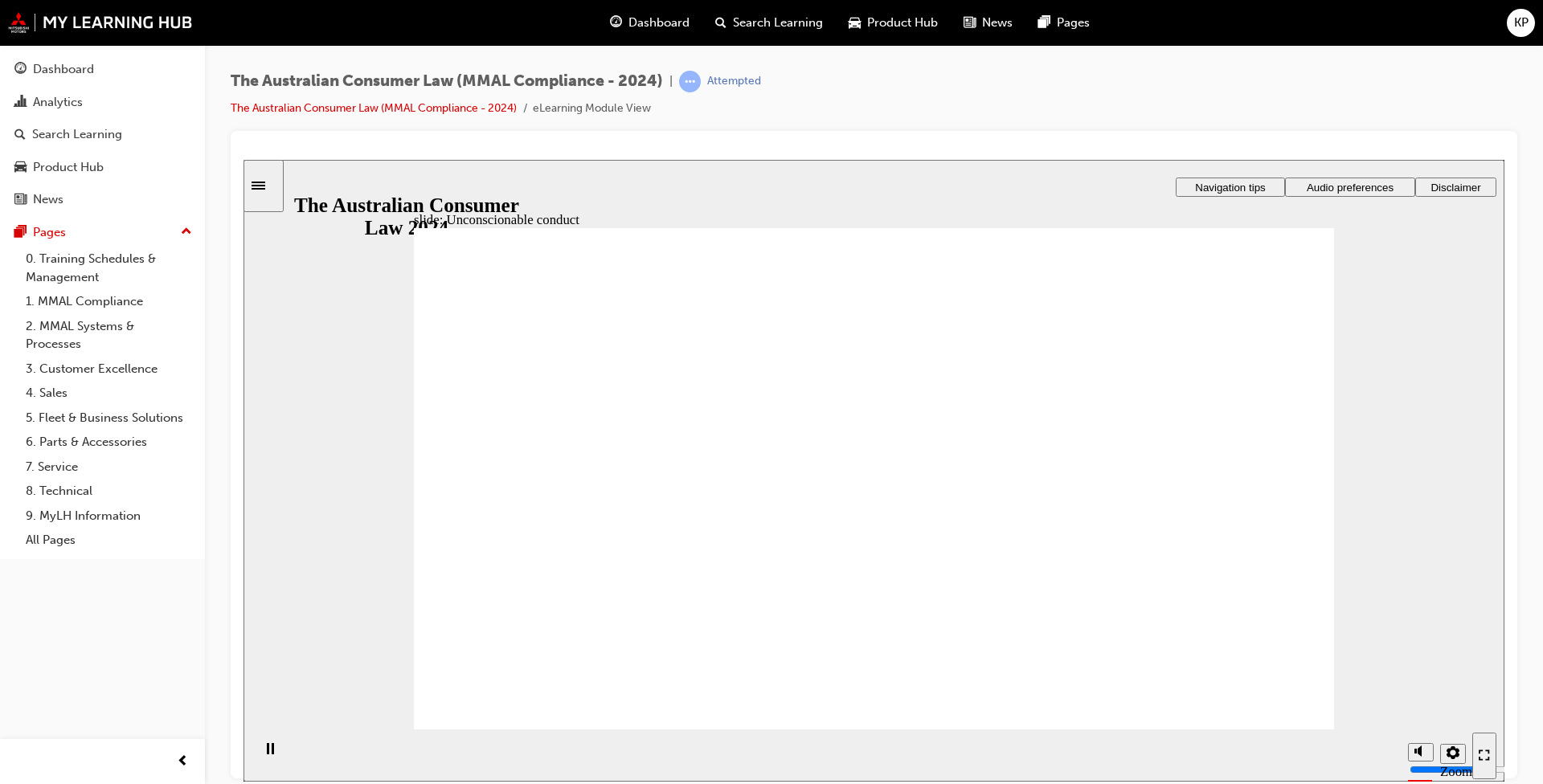 click 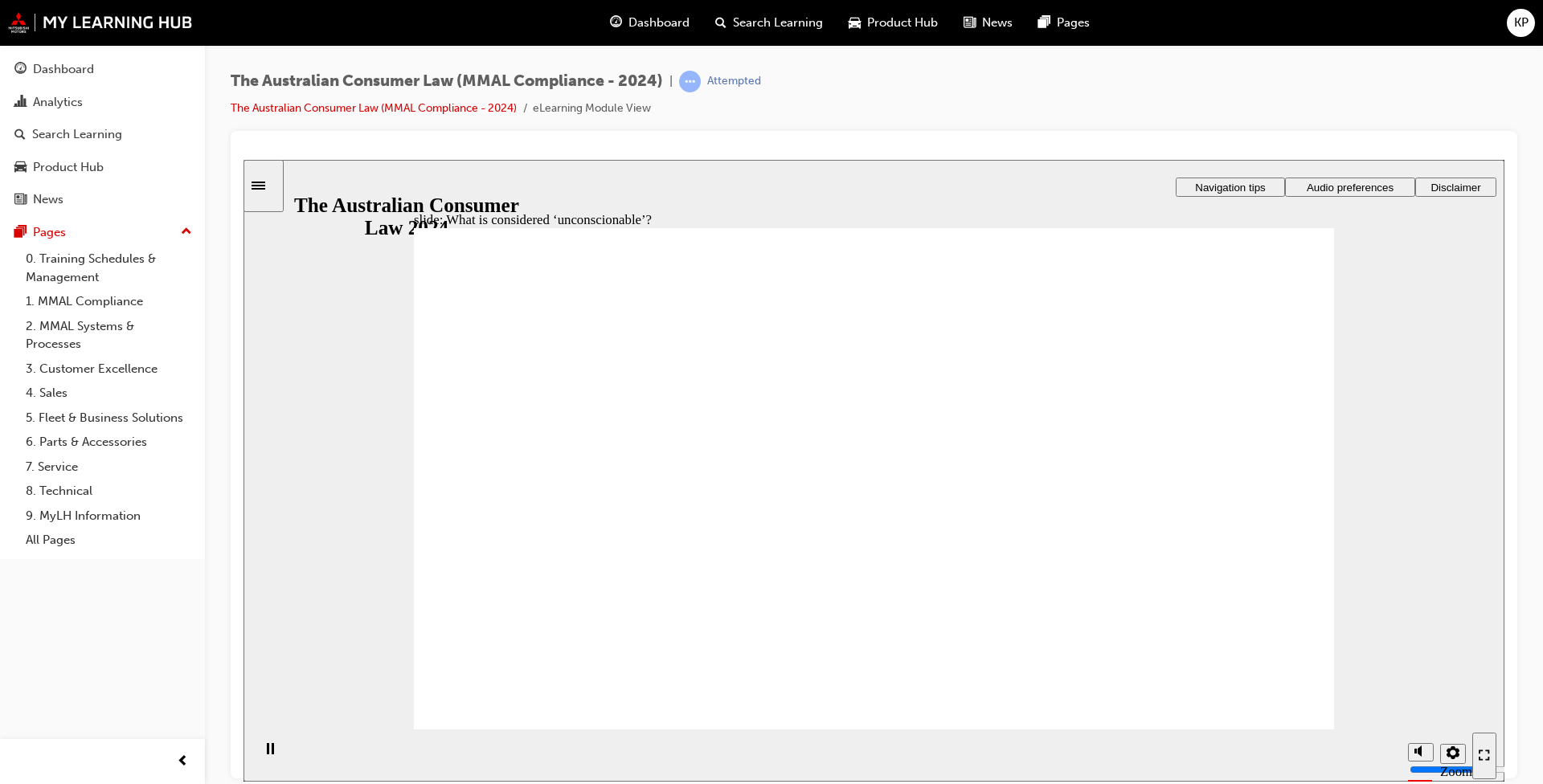 click 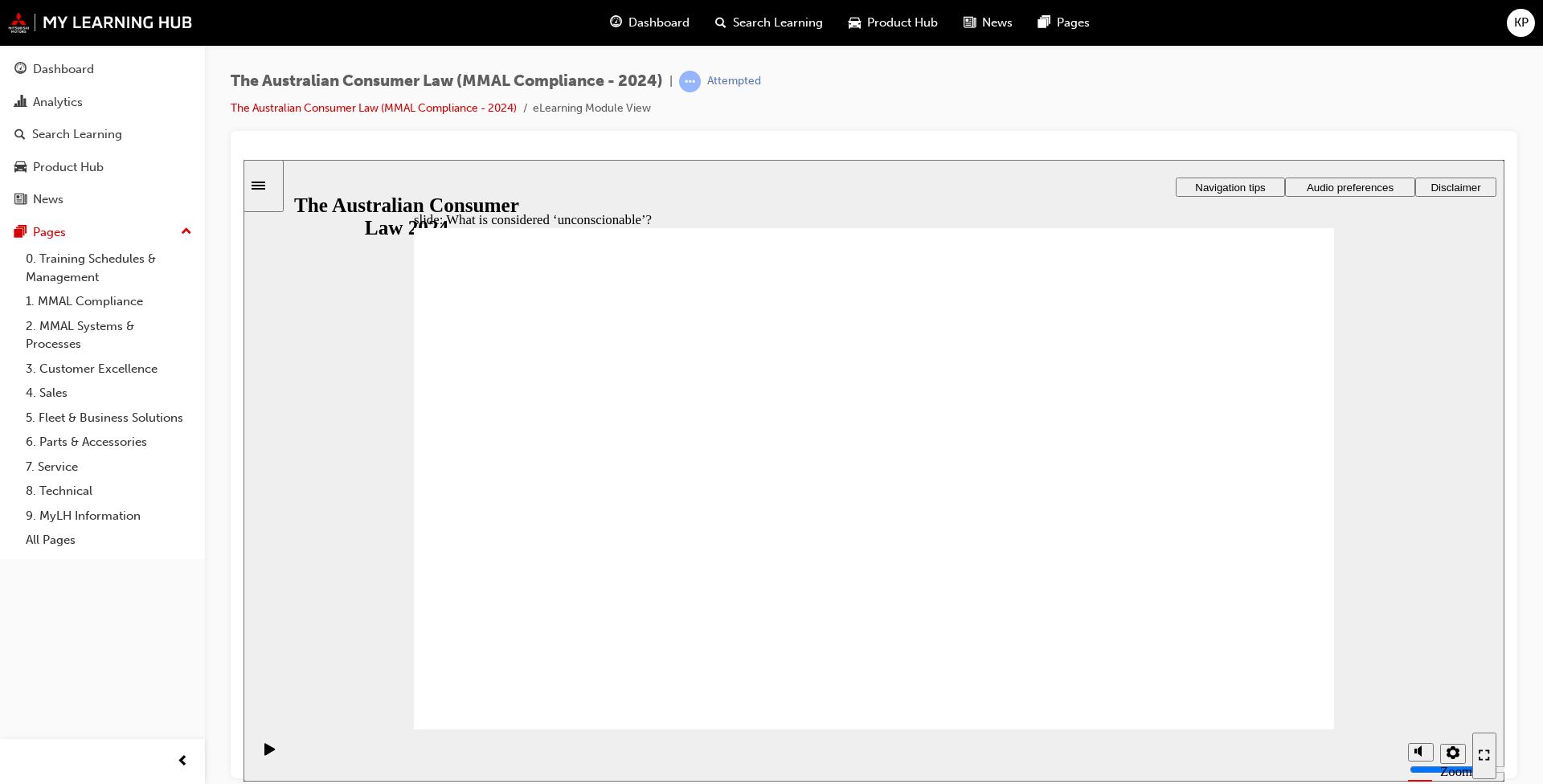 click 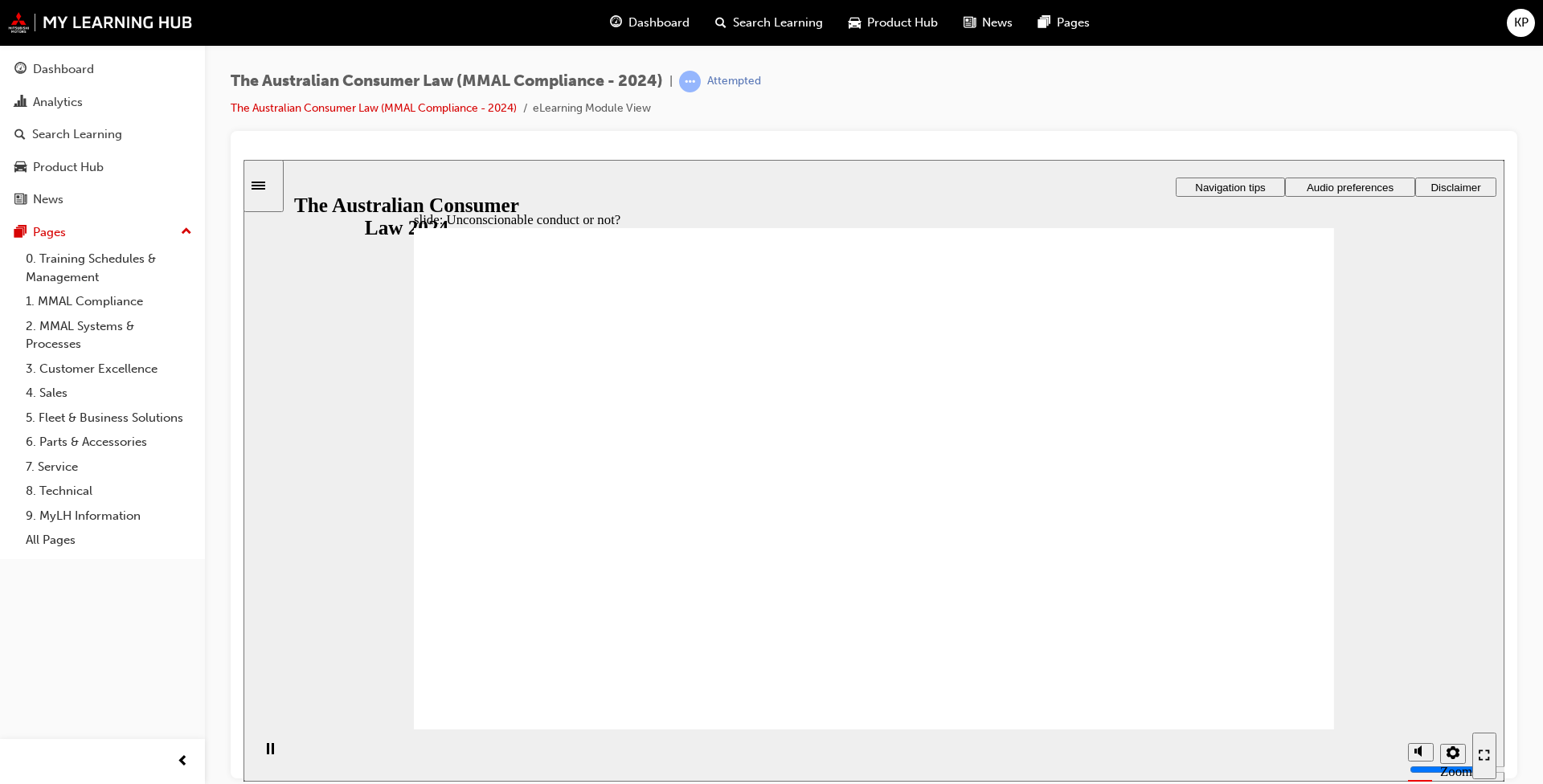 drag, startPoint x: 972, startPoint y: 363, endPoint x: 686, endPoint y: 518, distance: 325.3014 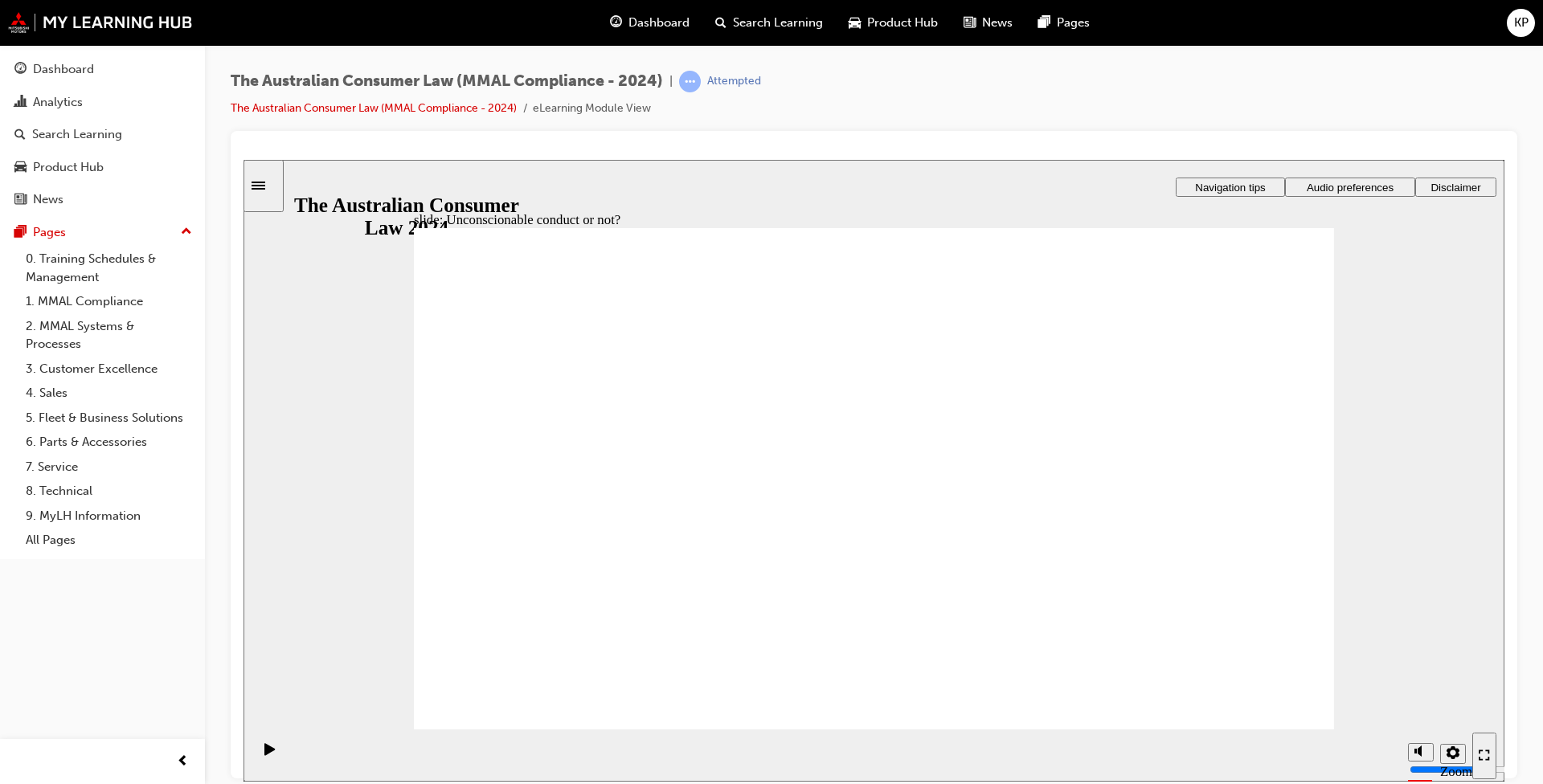 drag, startPoint x: 951, startPoint y: 397, endPoint x: 682, endPoint y: 549, distance: 308.97411 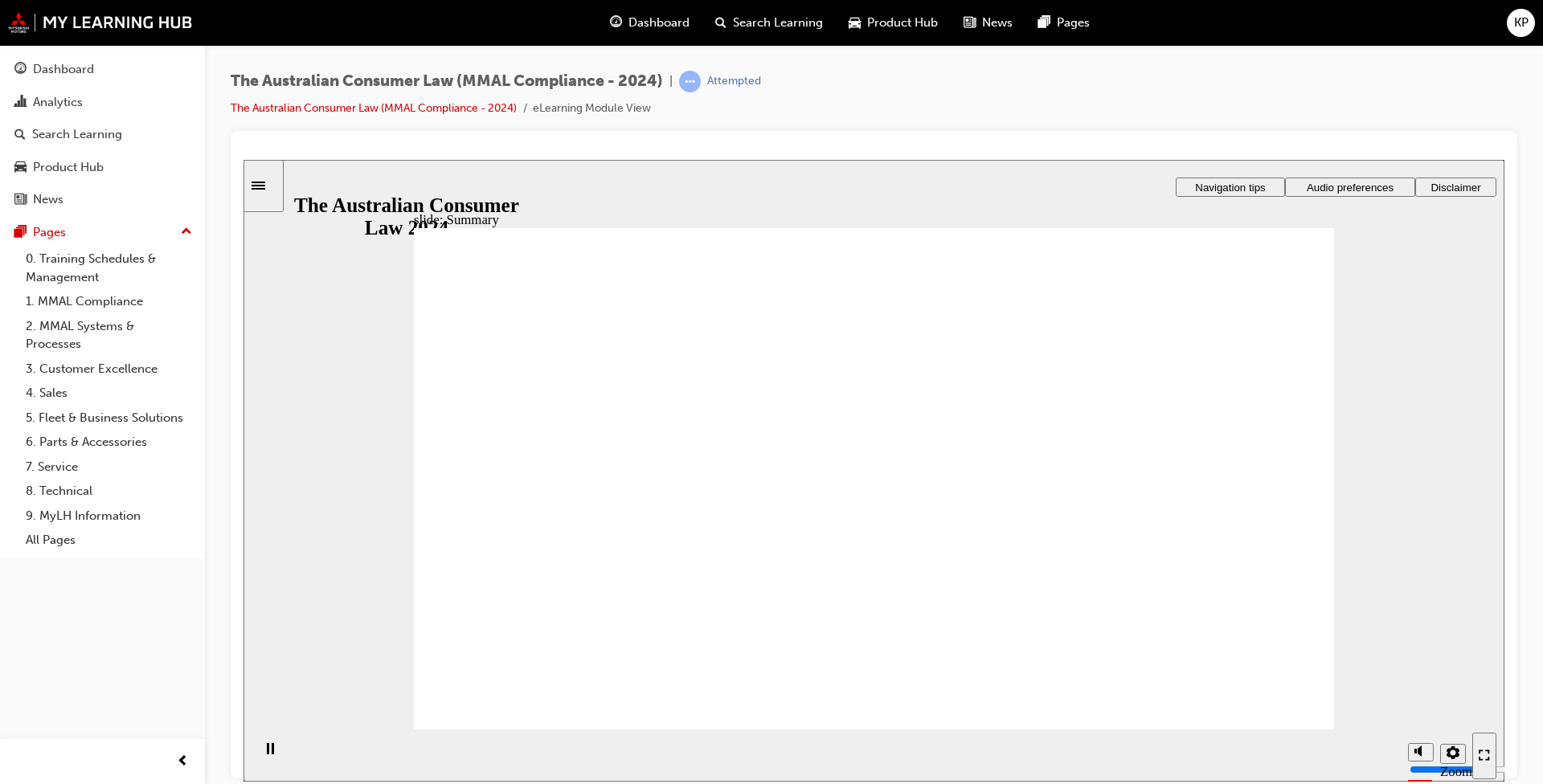 click 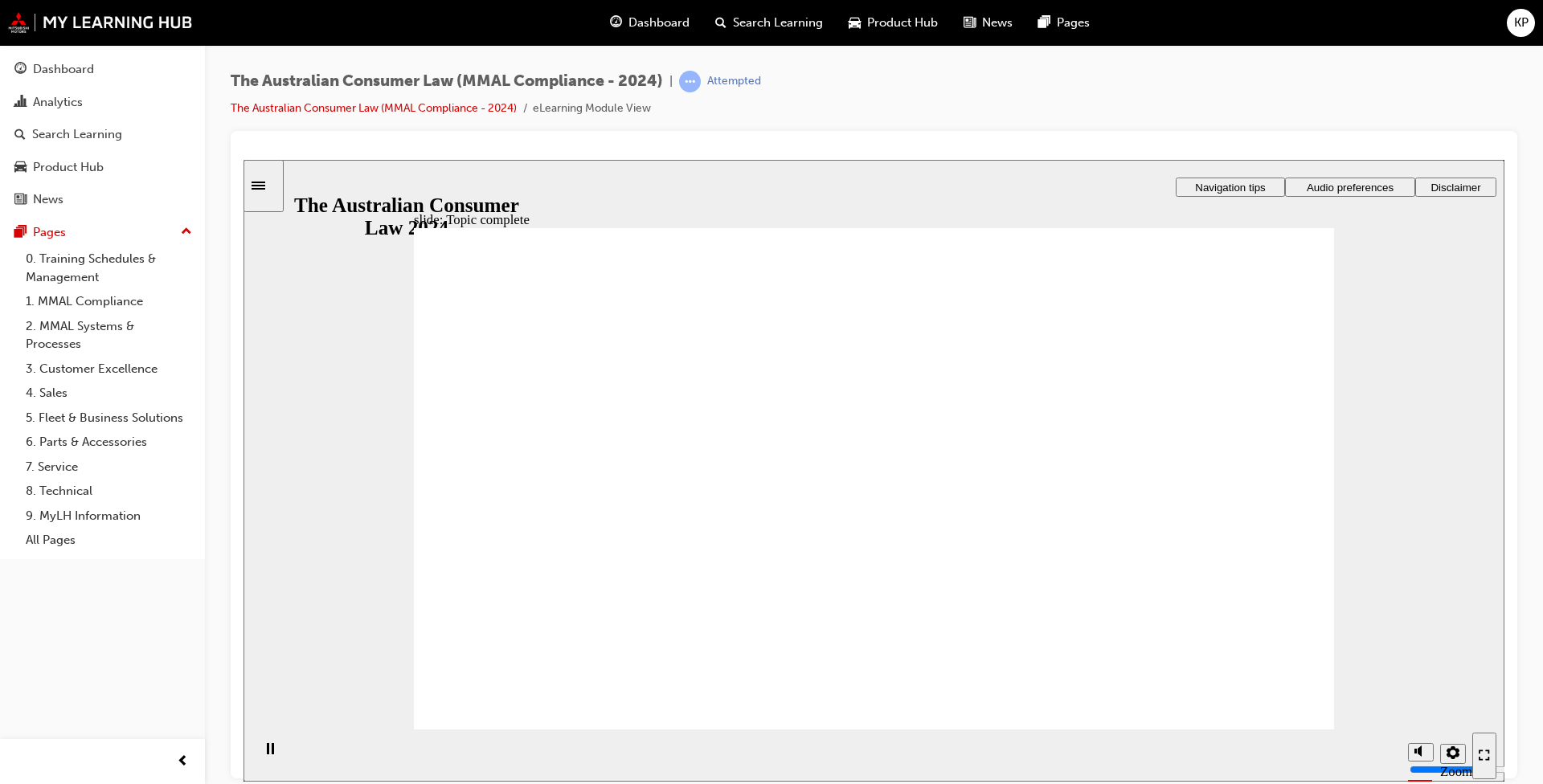 click 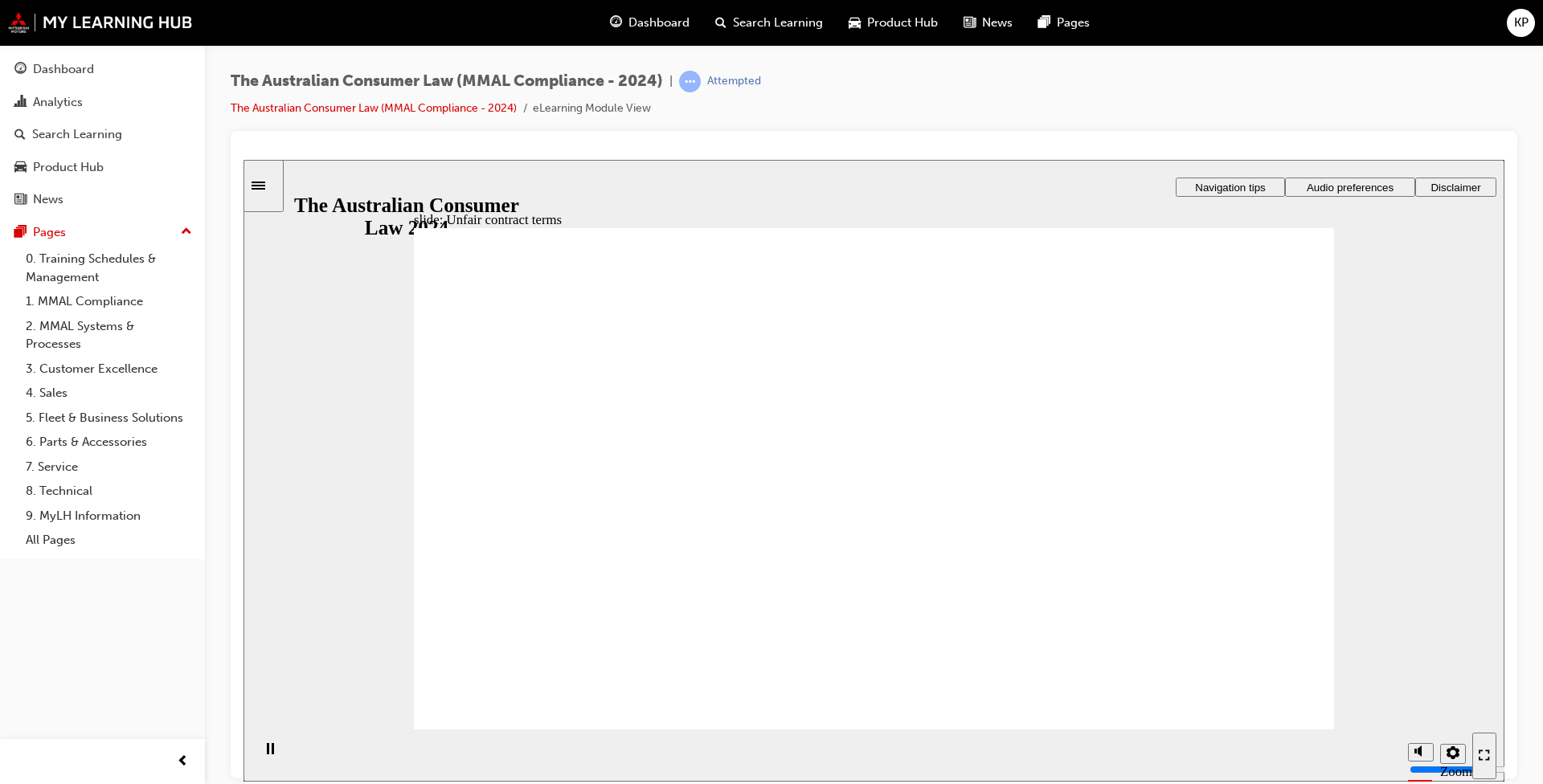 click 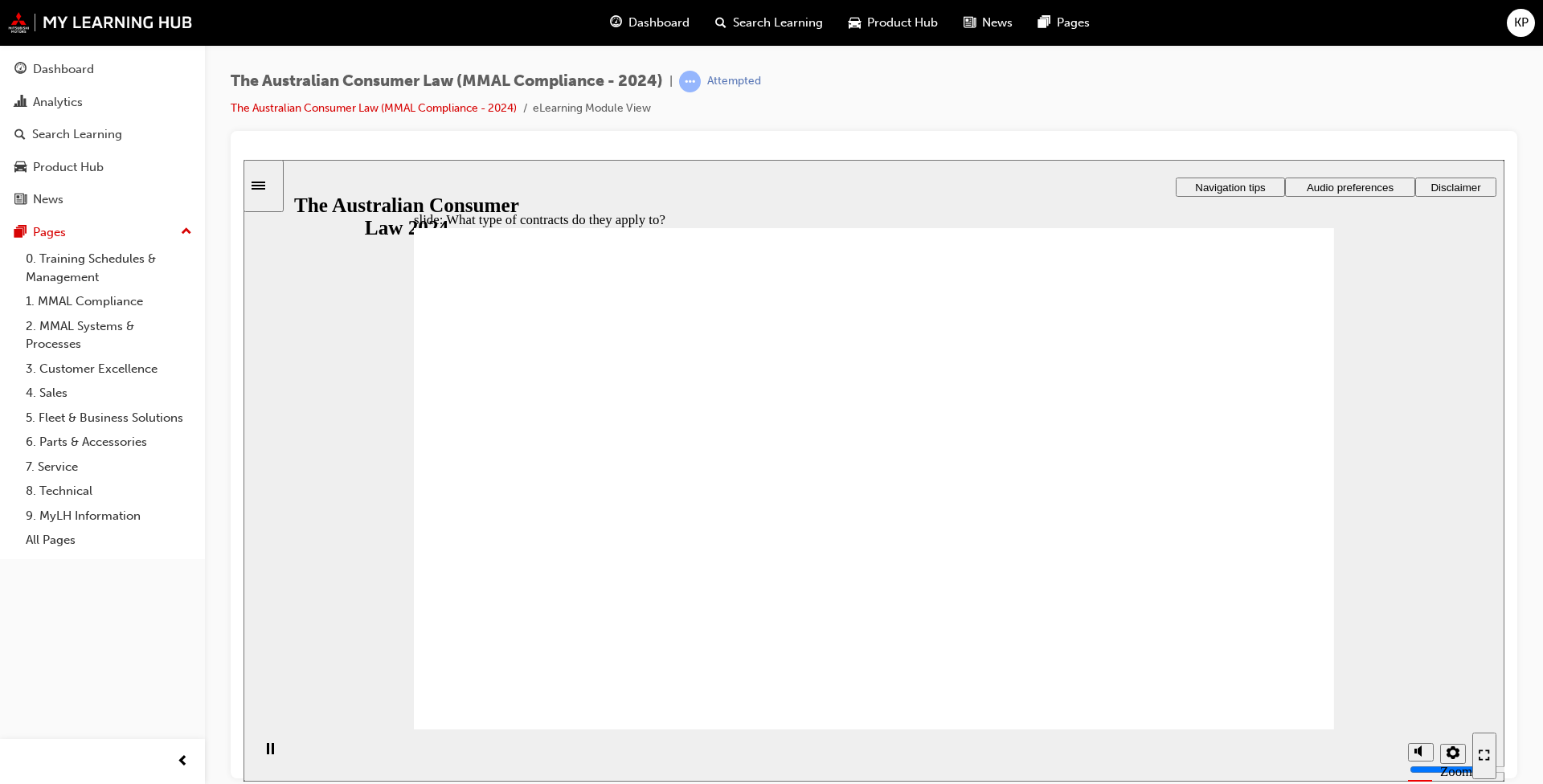 click 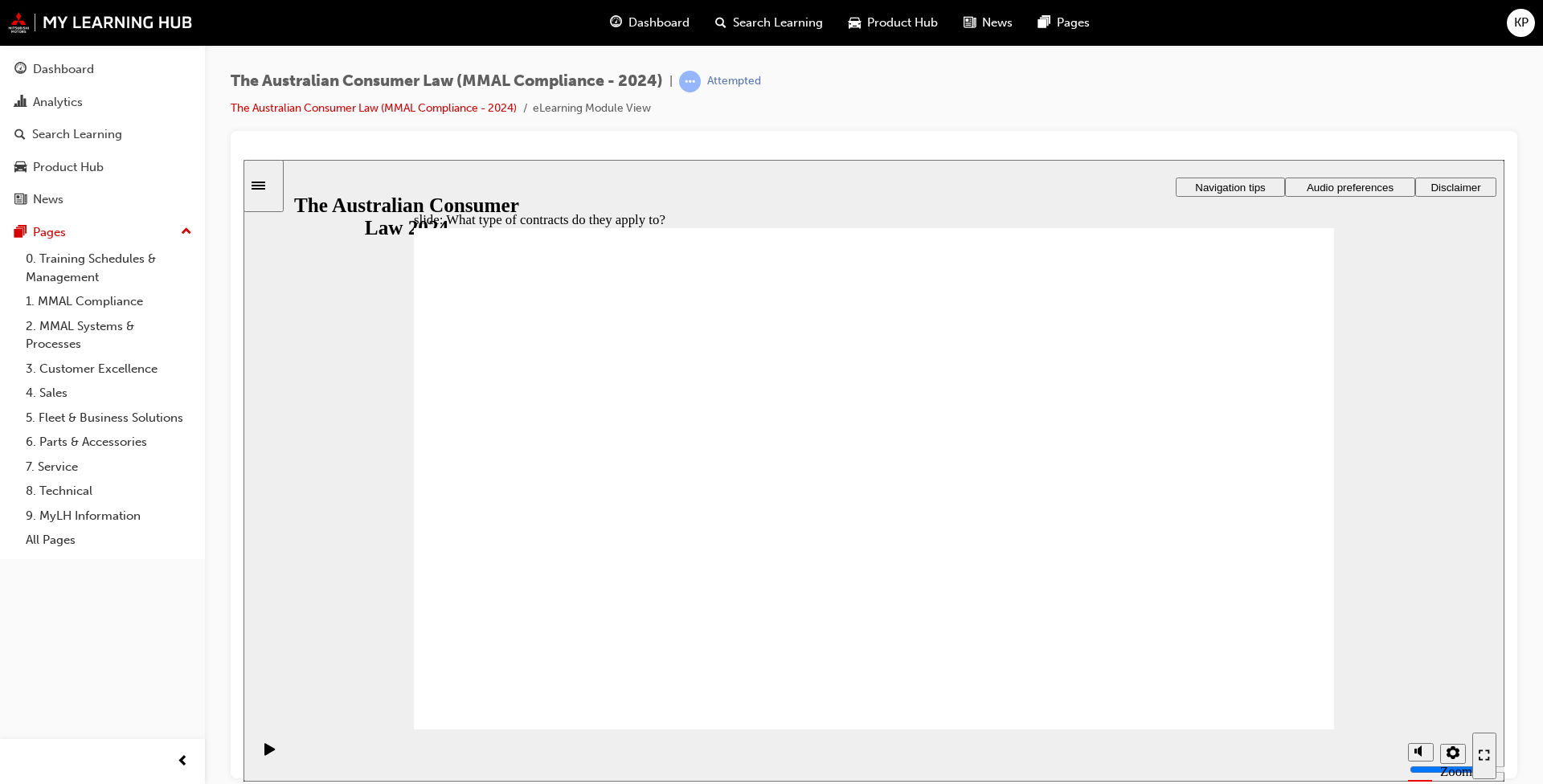 click 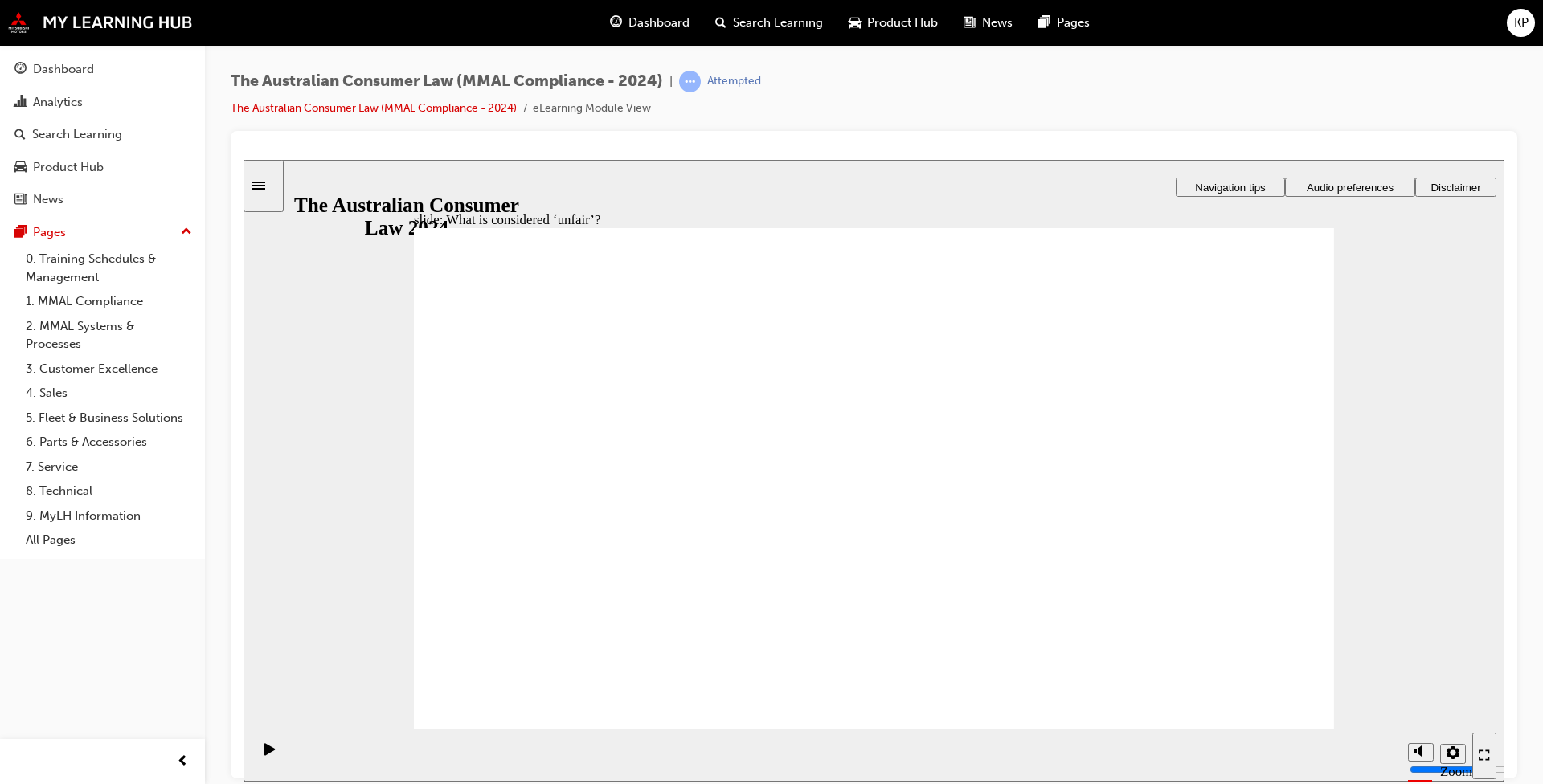 click 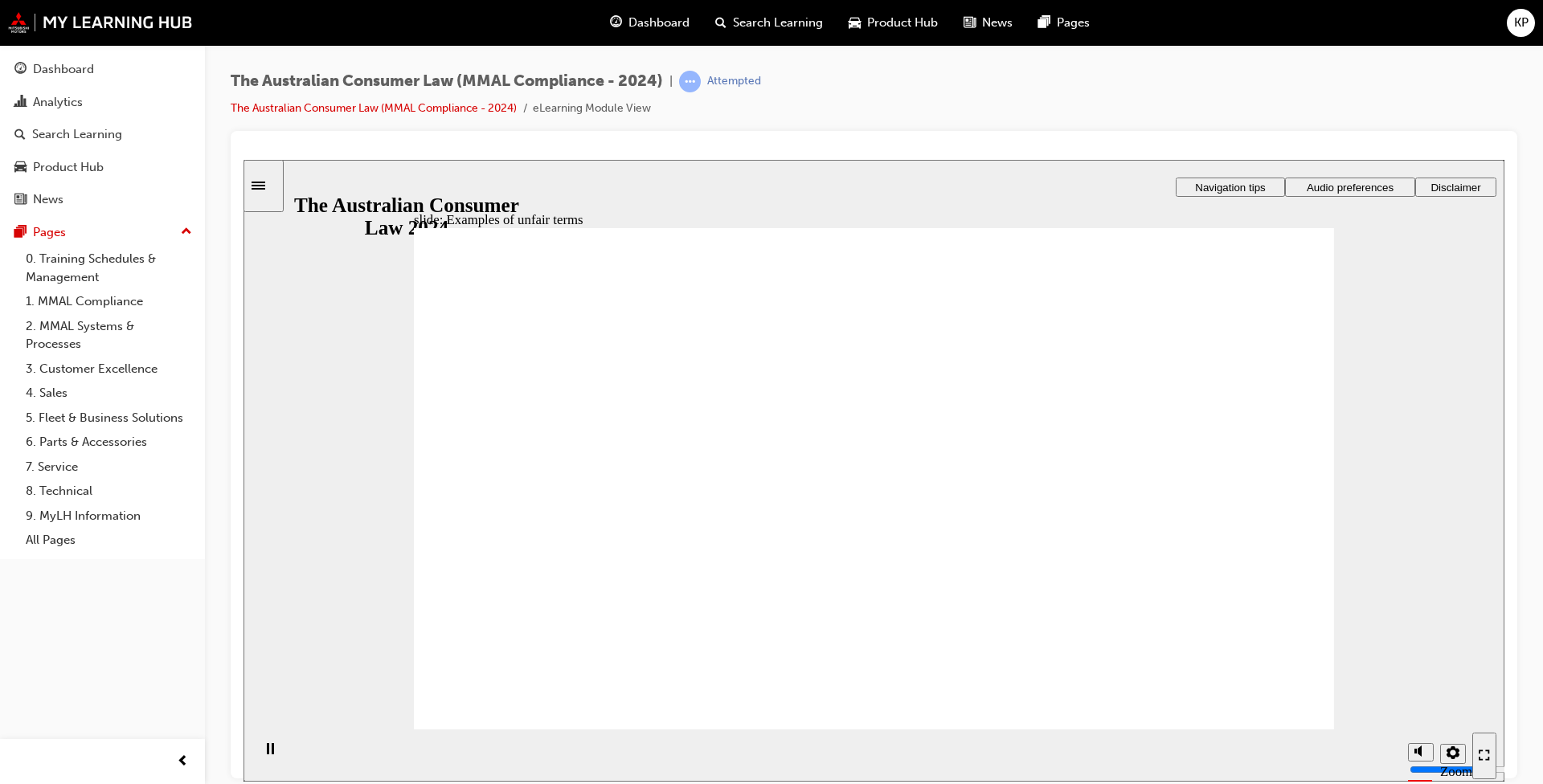 click 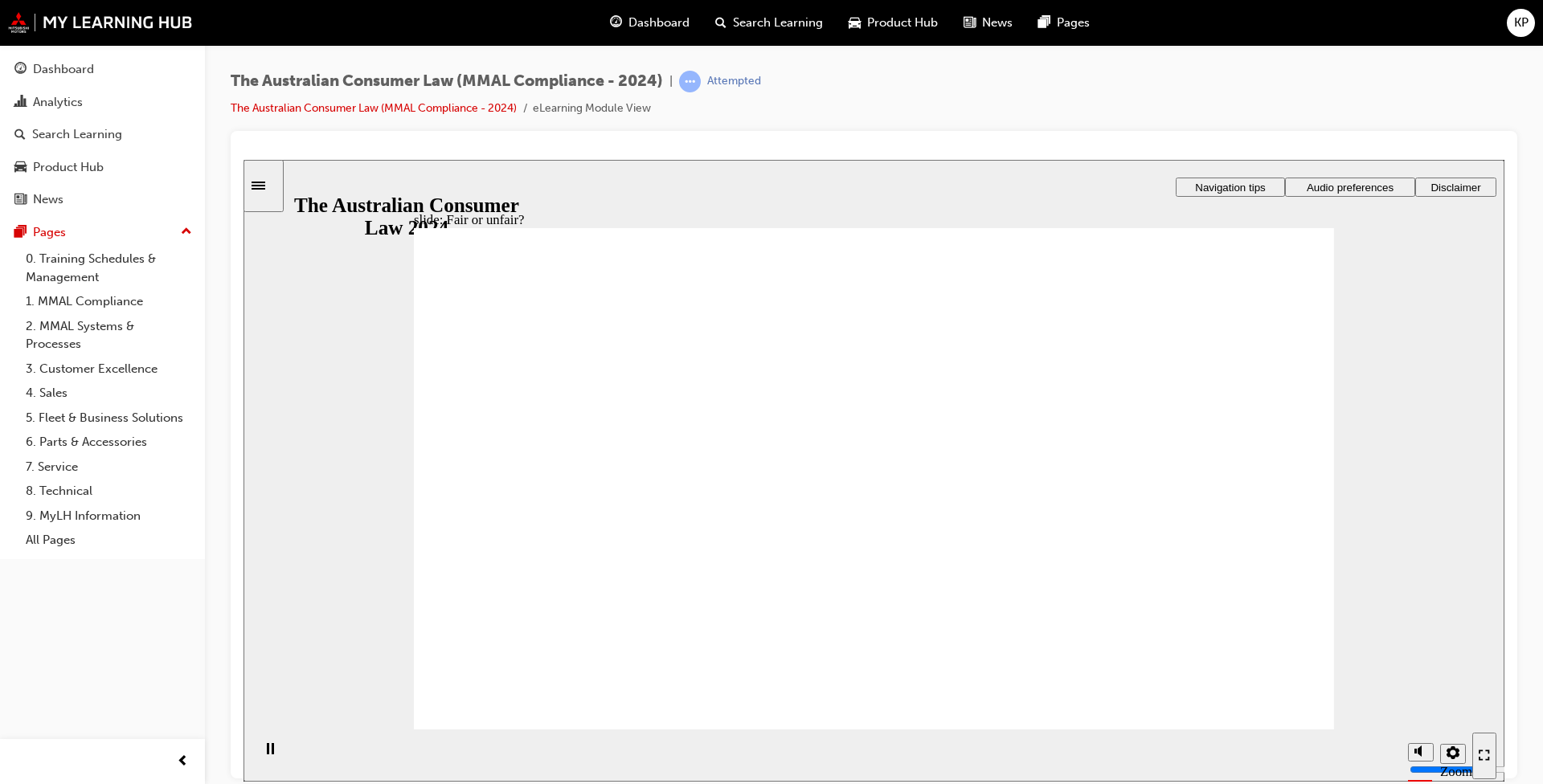 drag, startPoint x: 972, startPoint y: 398, endPoint x: 1260, endPoint y: 556, distance: 328.4935 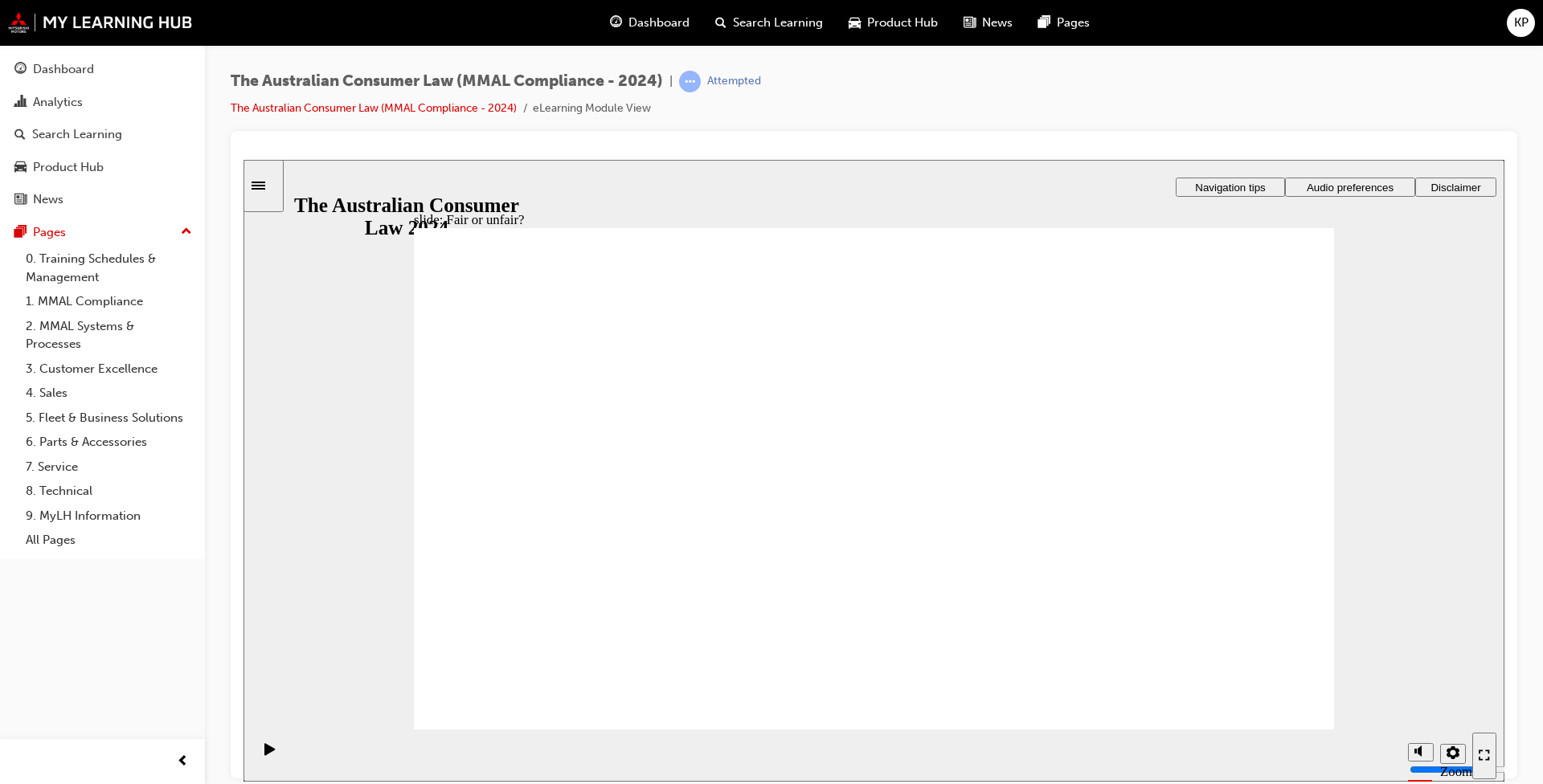 drag, startPoint x: 907, startPoint y: 423, endPoint x: 624, endPoint y: 582, distance: 324.6075 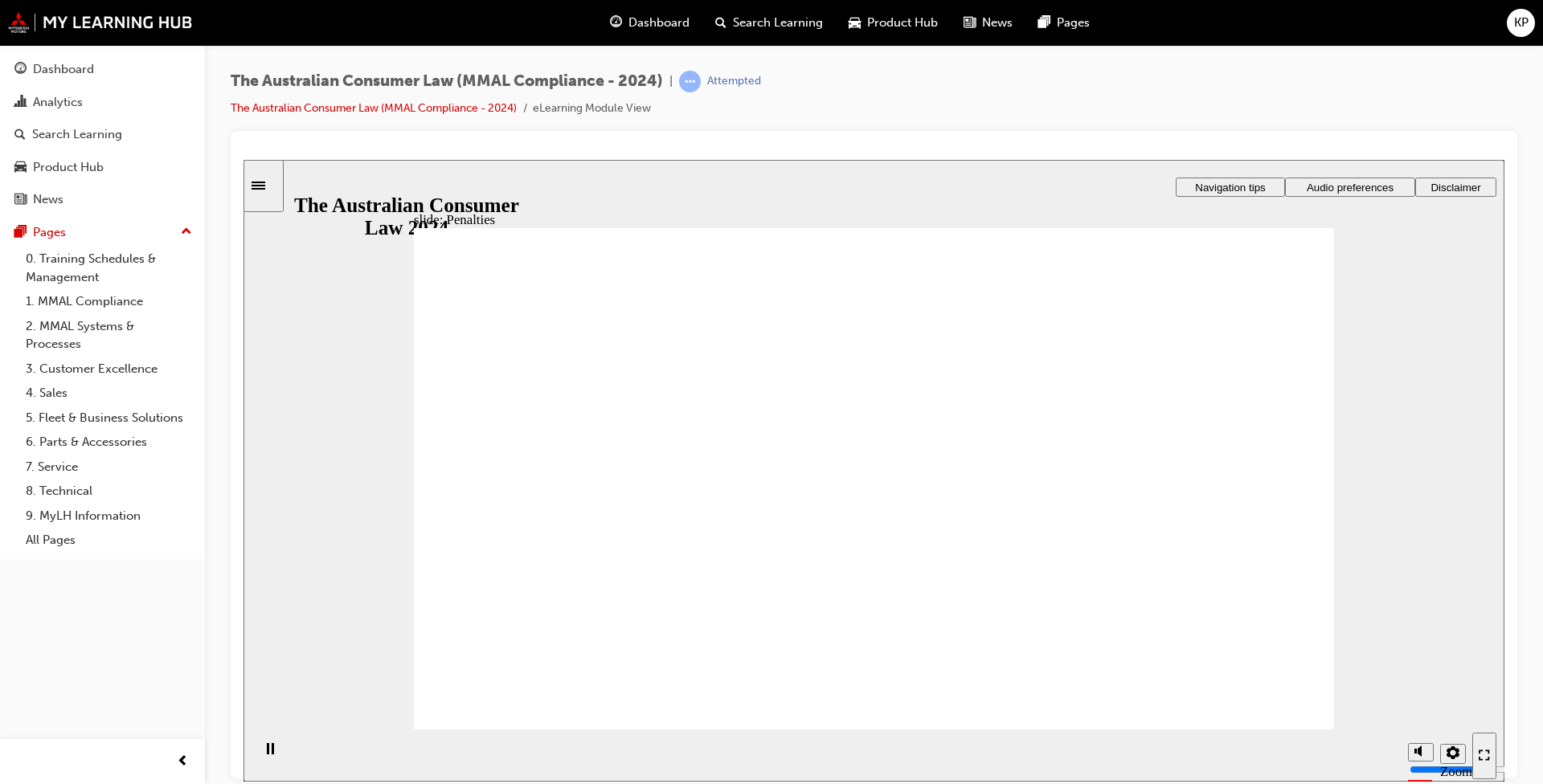 click 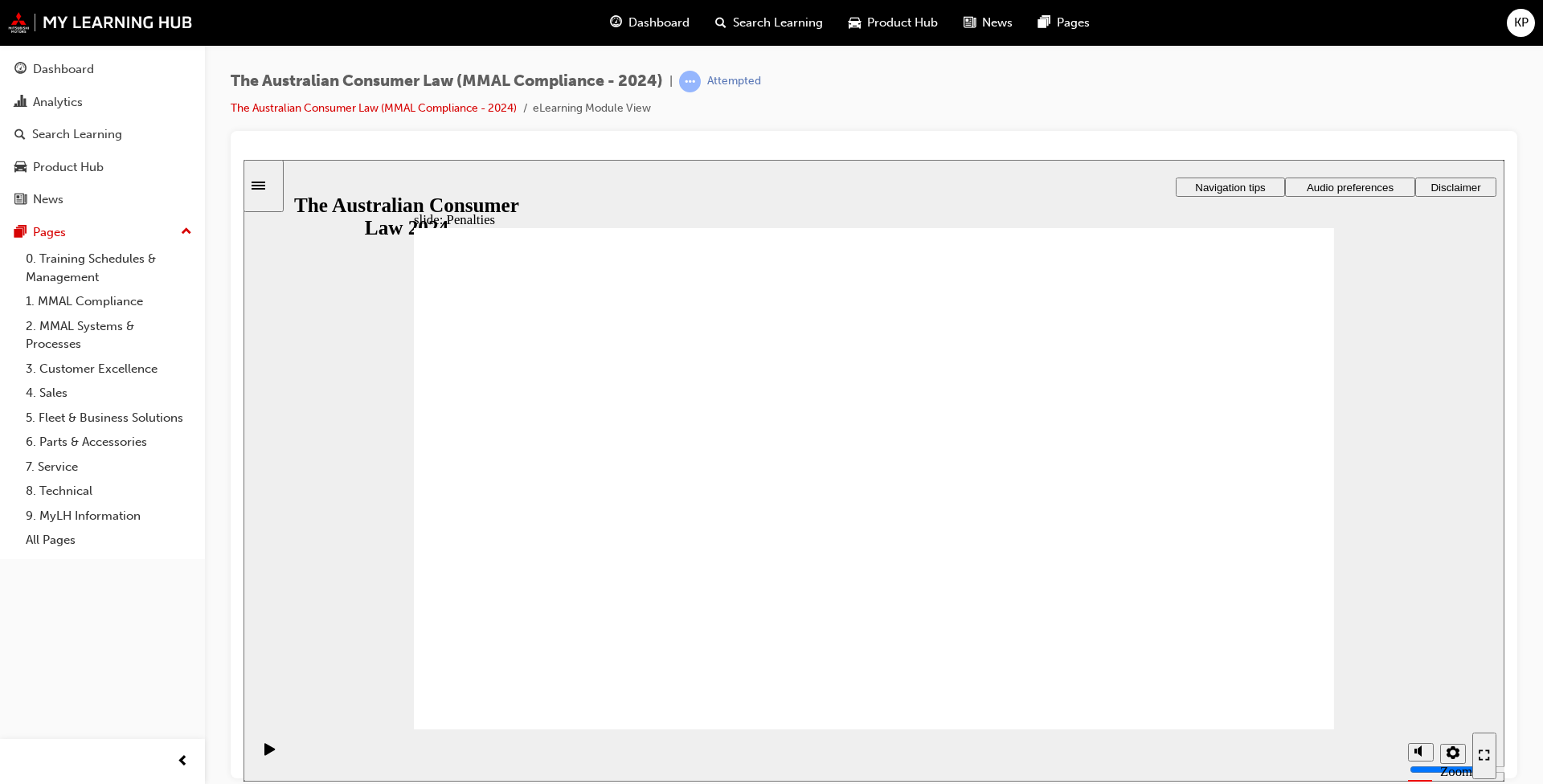 click 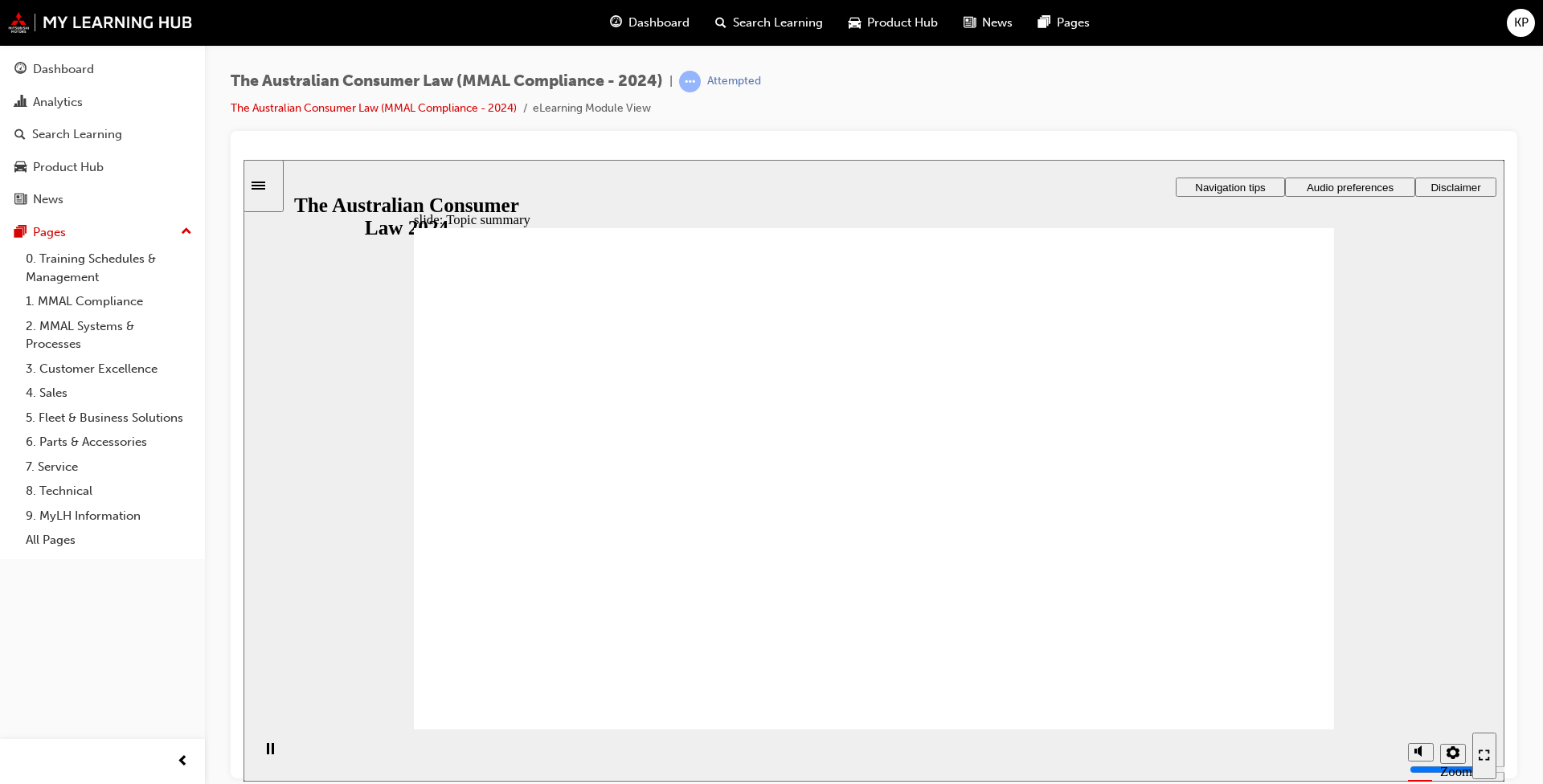 click 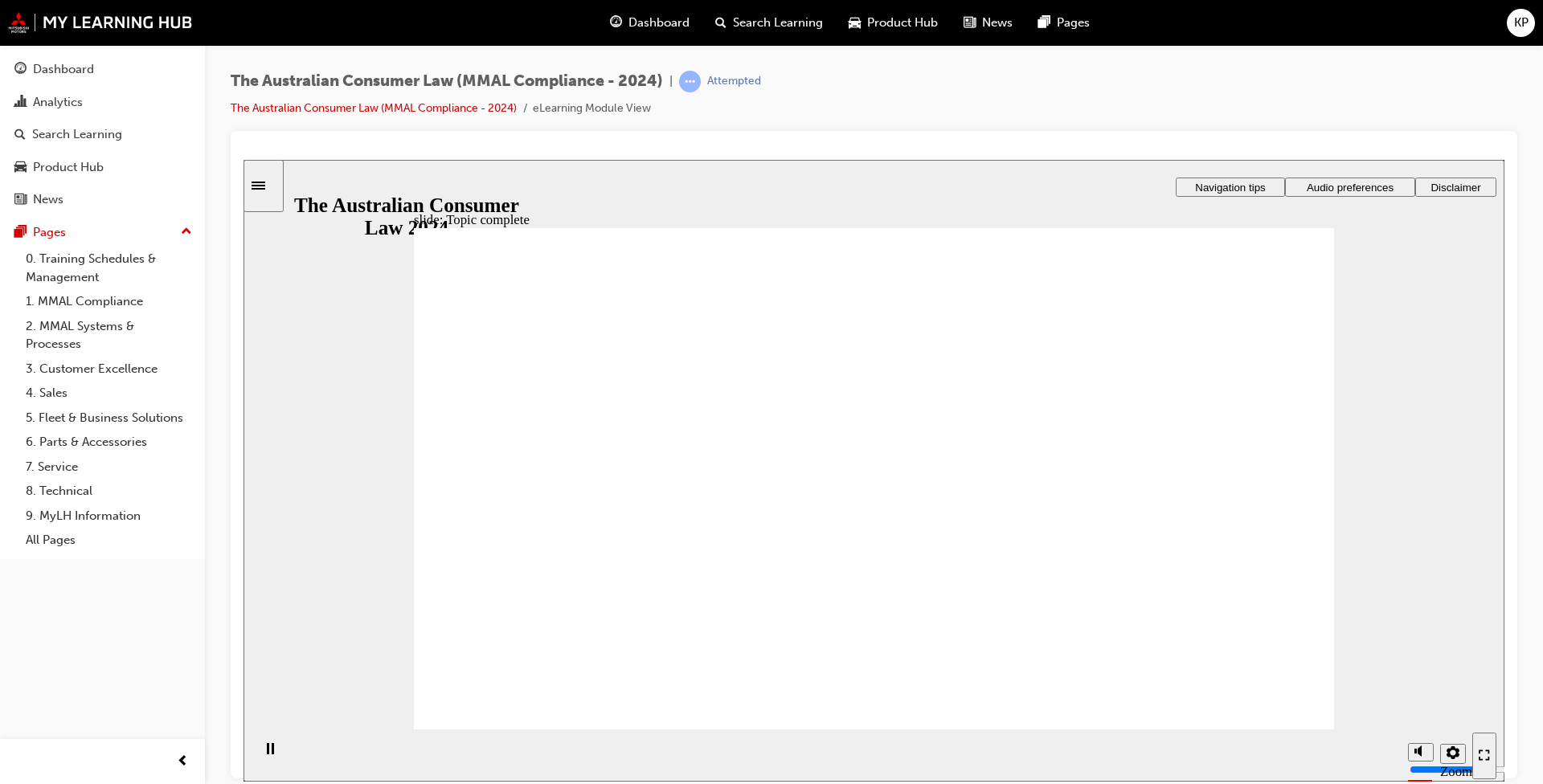 click 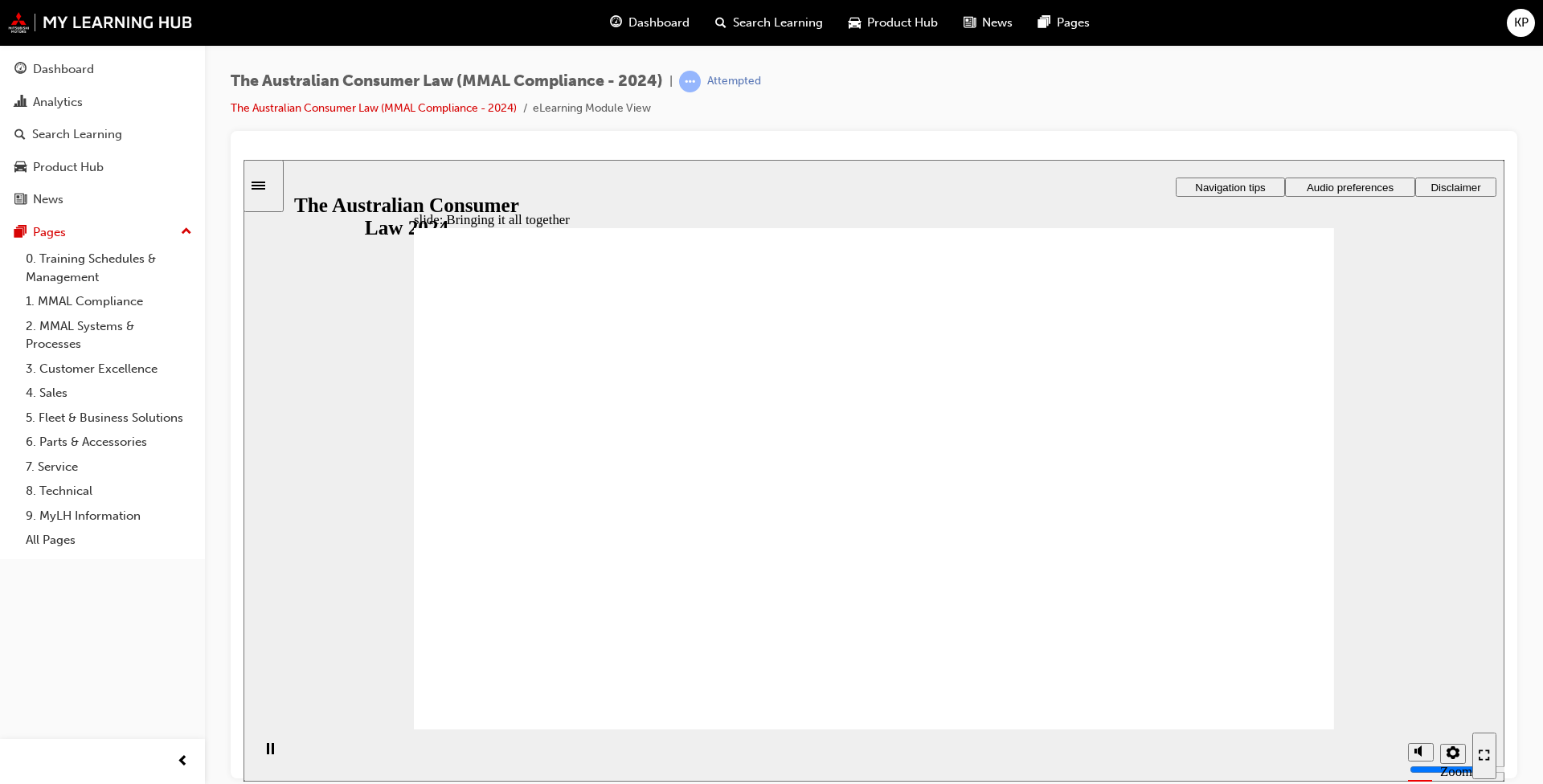click 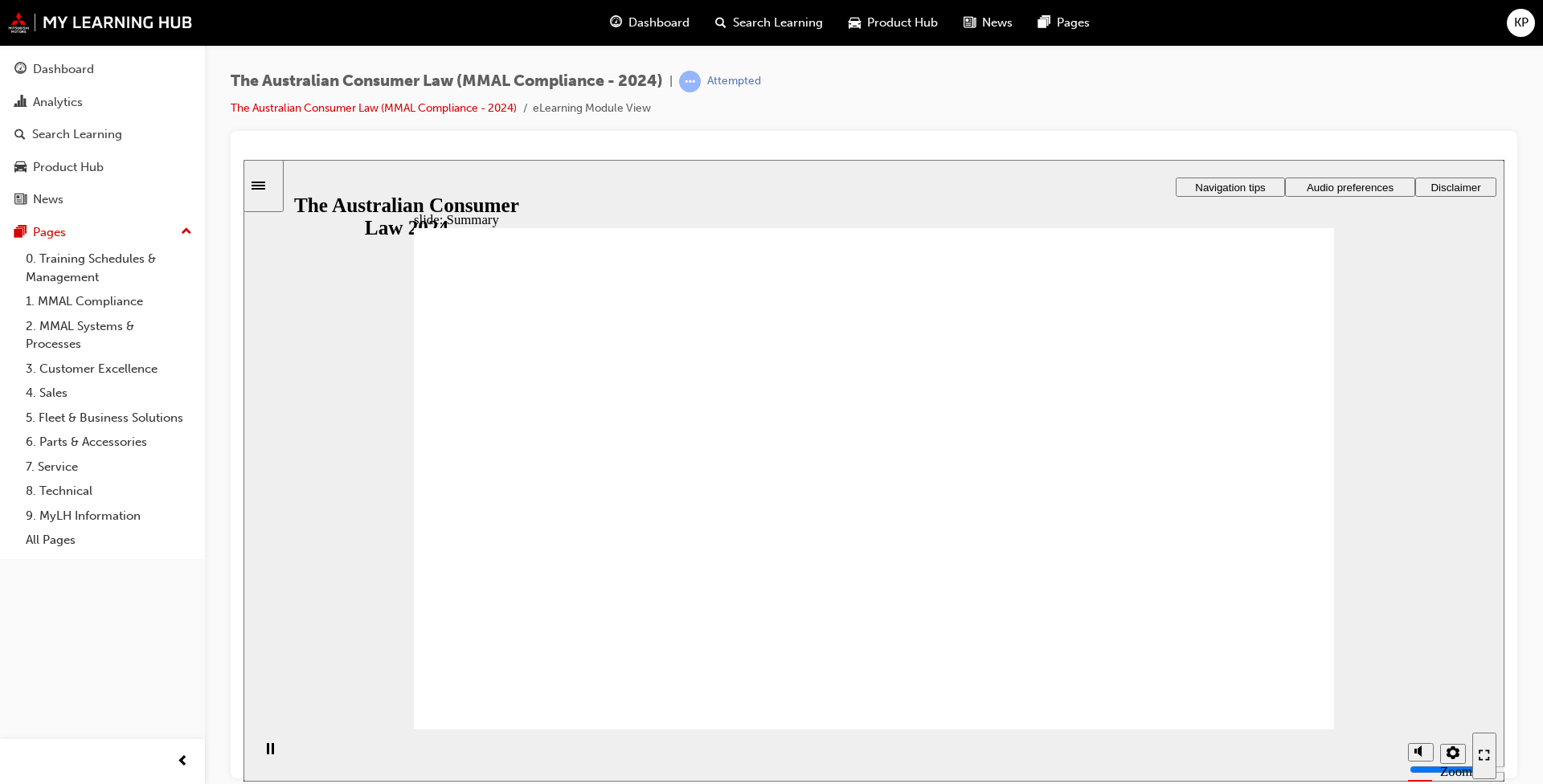 click 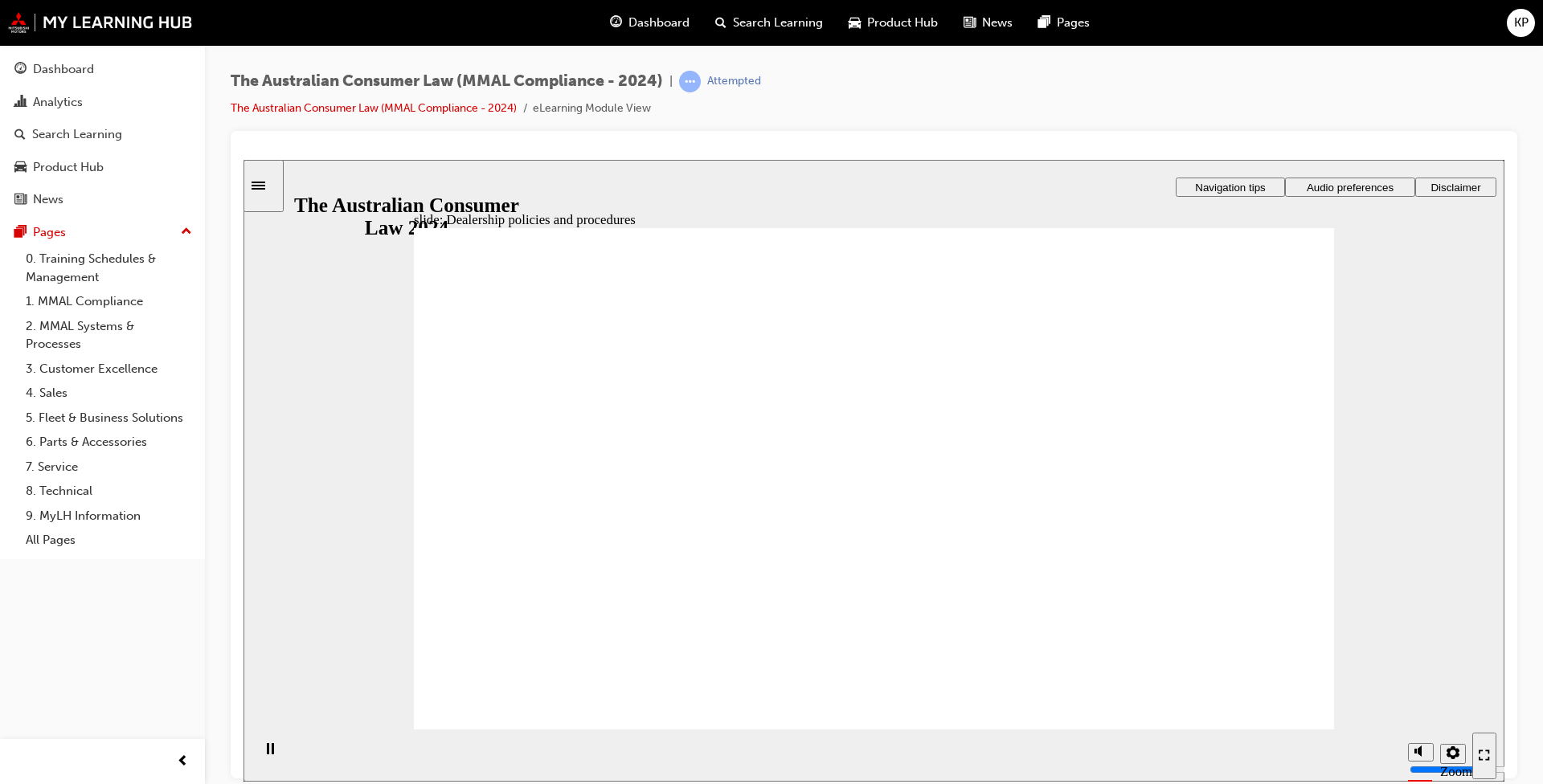 click 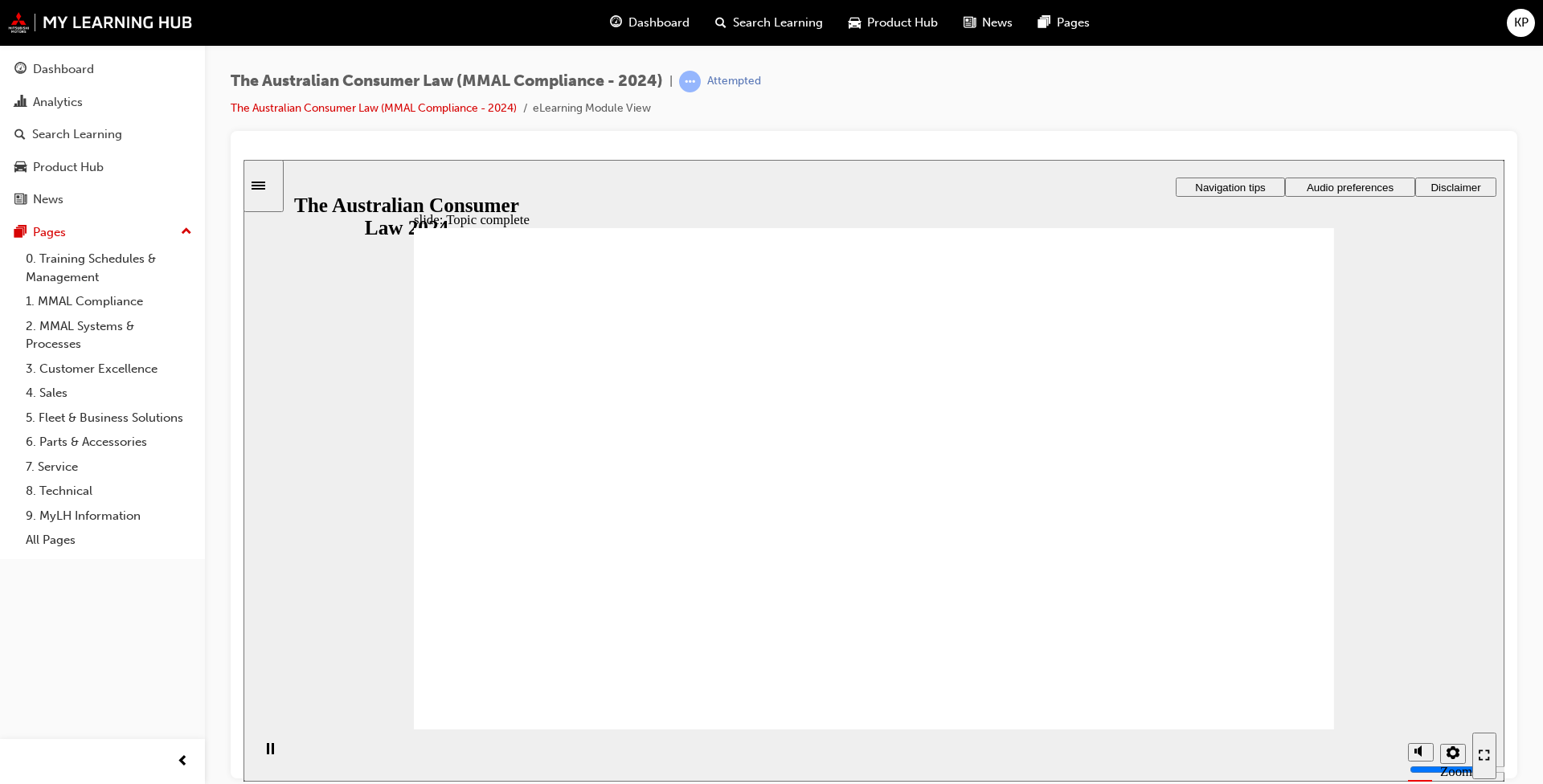 click on "Rectangle 1 Rectangle 3 Rectangle 1 Oval 1 All topics complete! You’ve now completed all the topics in this module.  Next up, the final assessment quiz. Pass the quiz to complete the module.  Click  Next  to continue. Round Same Side Corner 1 Next Rectangle 1 Round Same Side Corner 1 Next Rectangle 1 Oval 1 Round Same Side Corner 1 Next Round Same Side Corner 1 Round Same Side Corner 1 Back Rectangle 1 Round Same Side Corner 1 Back Round Same Side Corner 1 Back Rectangle 1 Oval 1 All topics complete! You’ve now completed all the topics in this module.  Next up, the final assessment quiz. Pass the quiz to complete the module.  Click  Next  to continue. Back Back Back Next Next Next" at bounding box center [874, 1043] 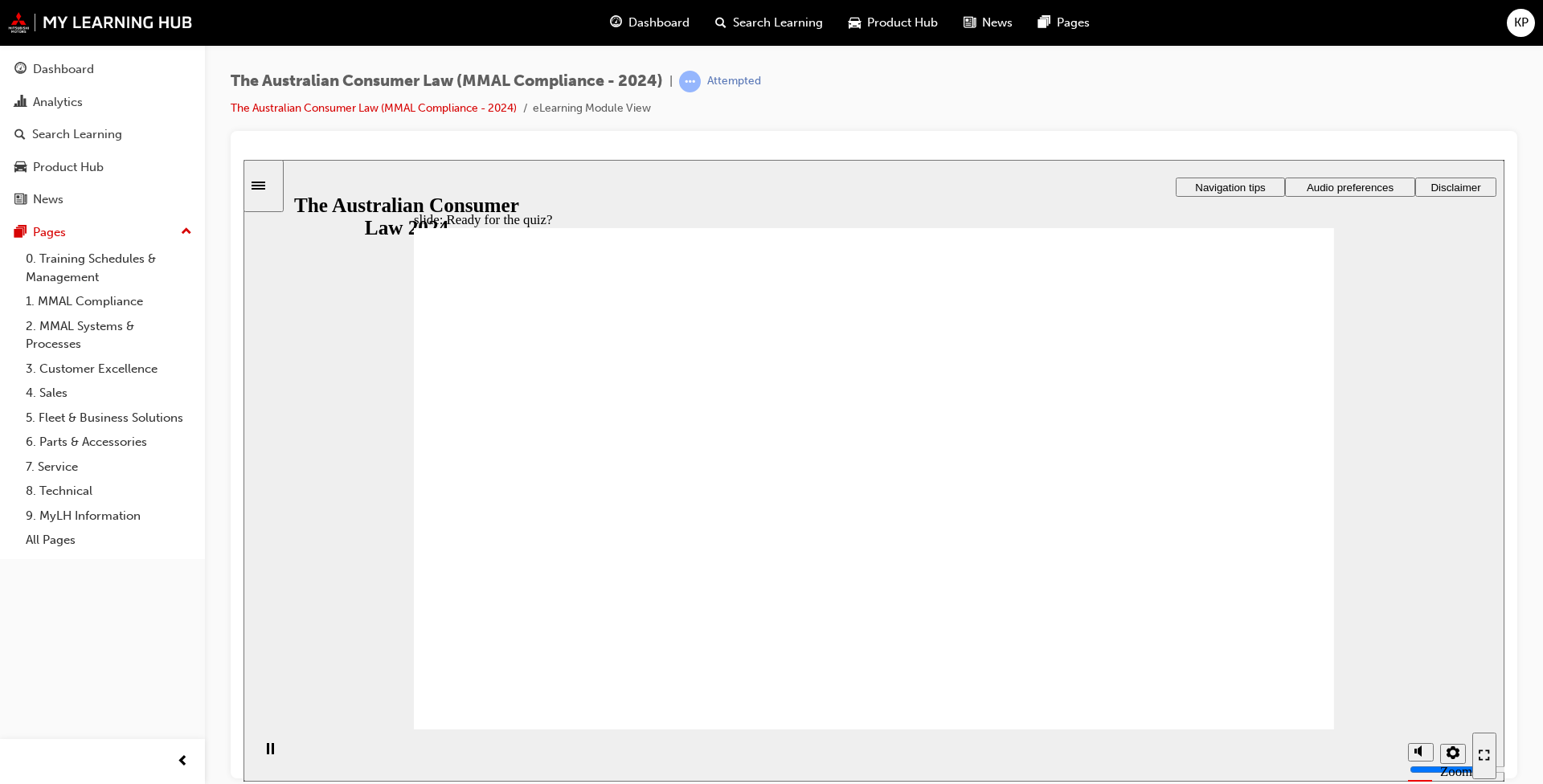 click 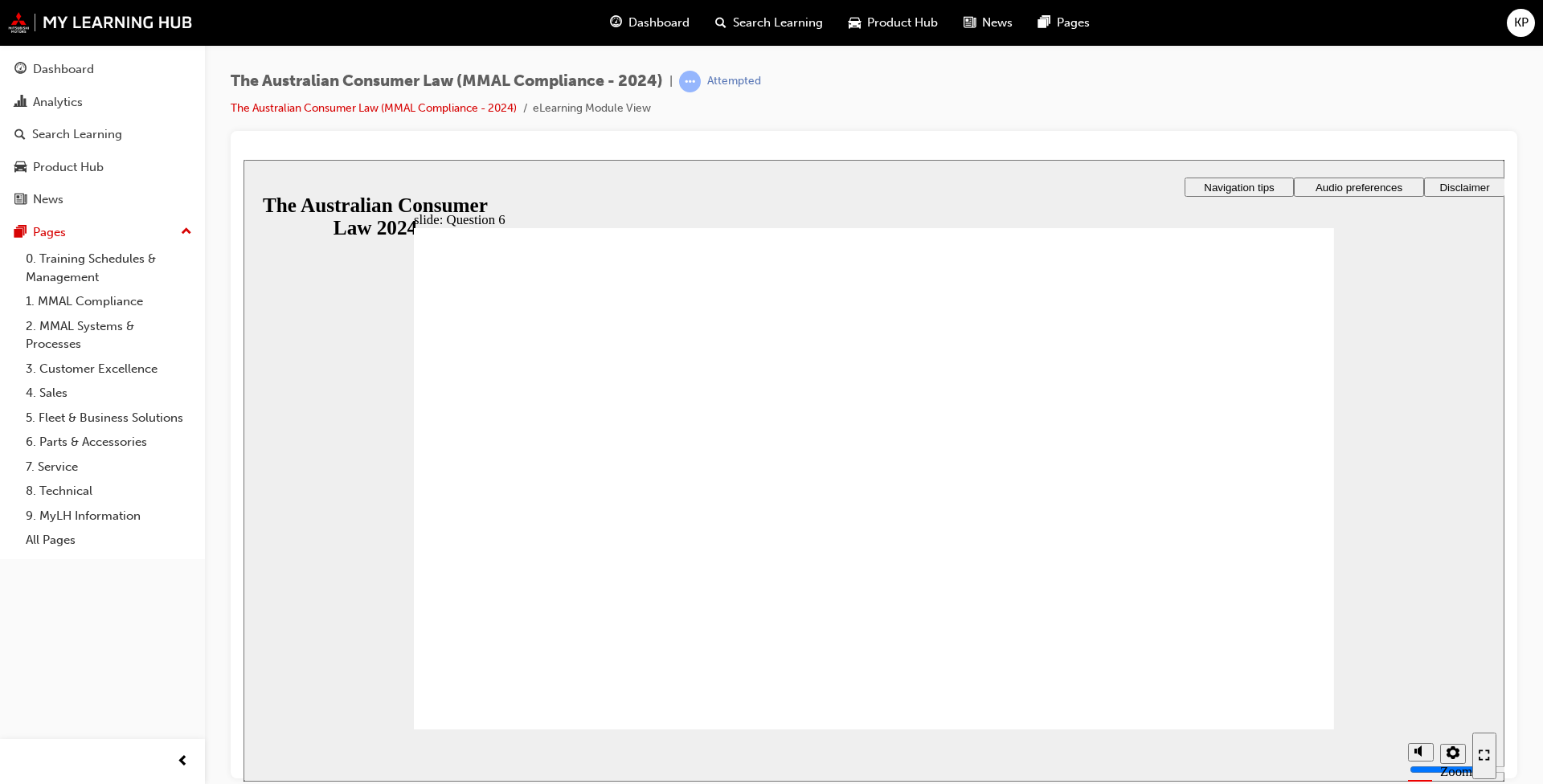 radio on "true" 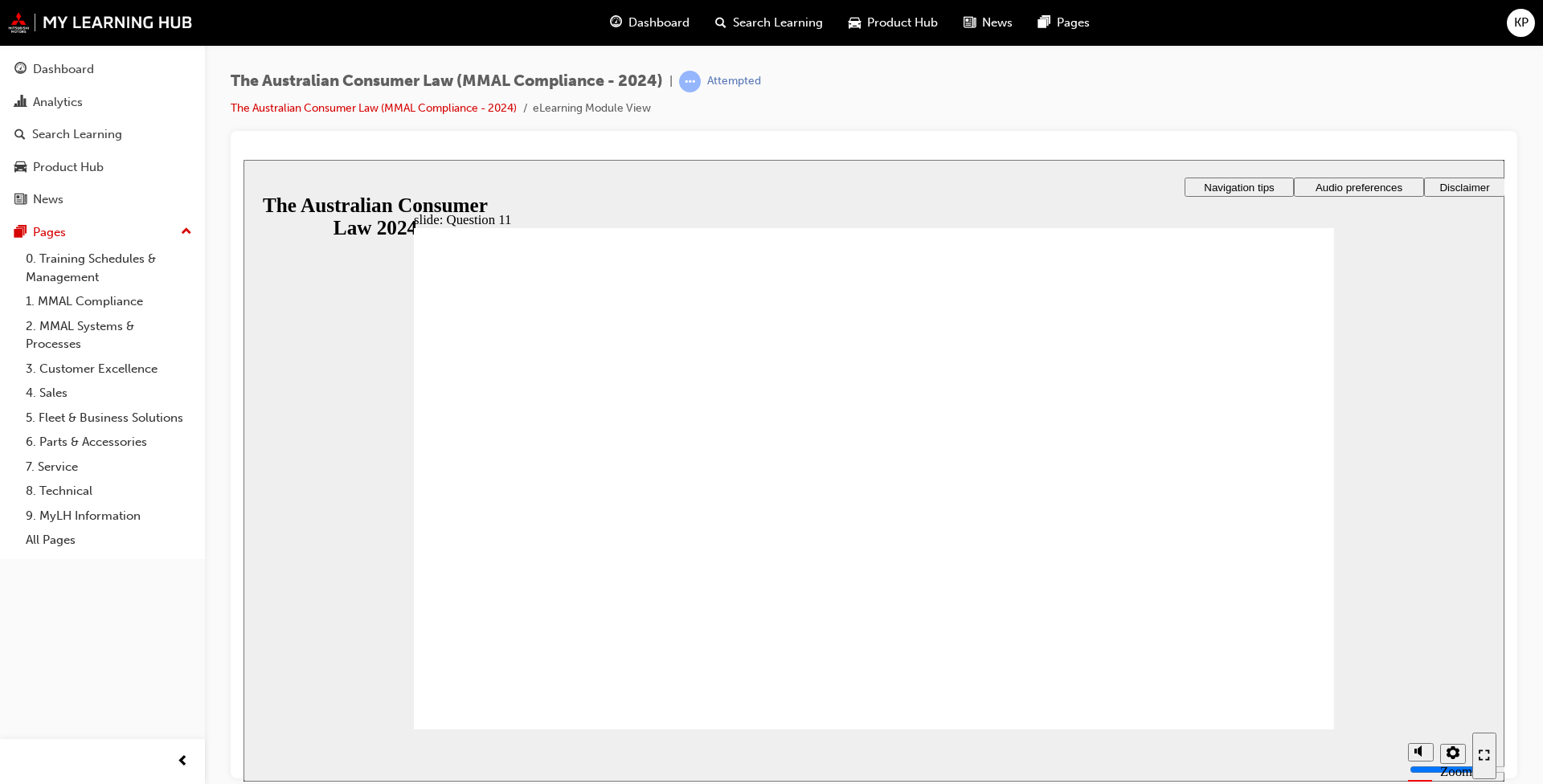 checkbox on "true" 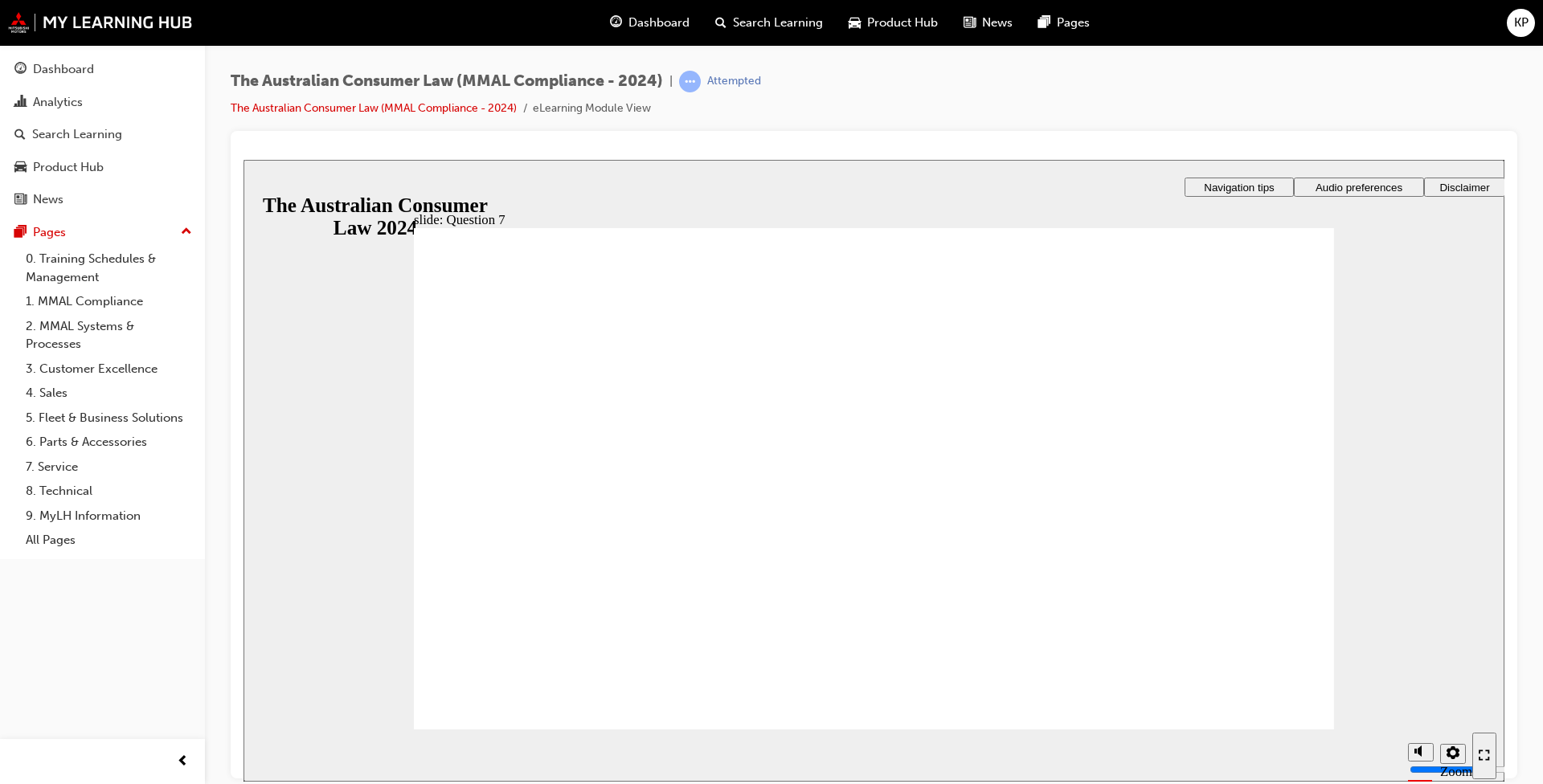 checkbox on "true" 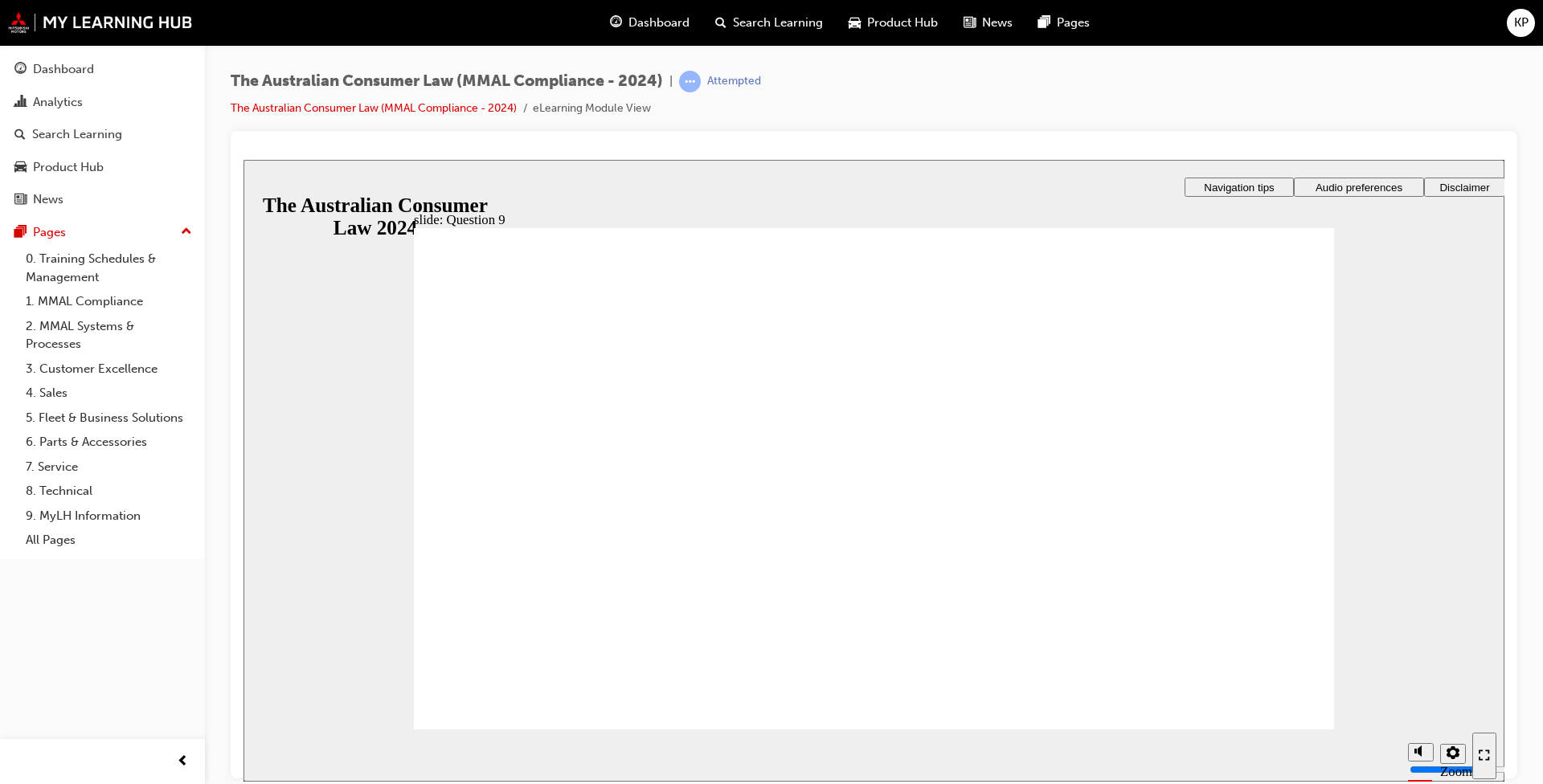 checkbox on "true" 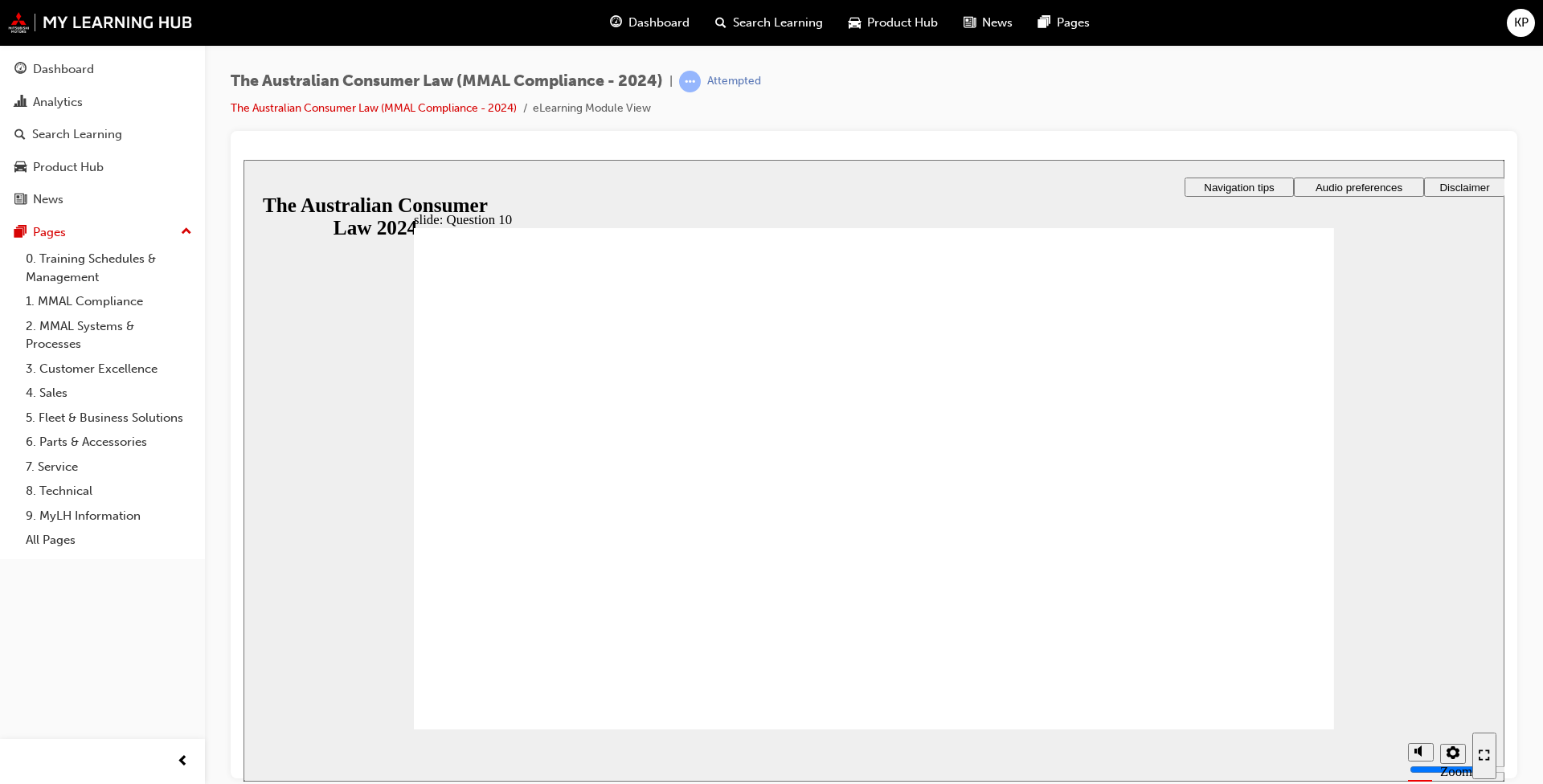 checkbox on "true" 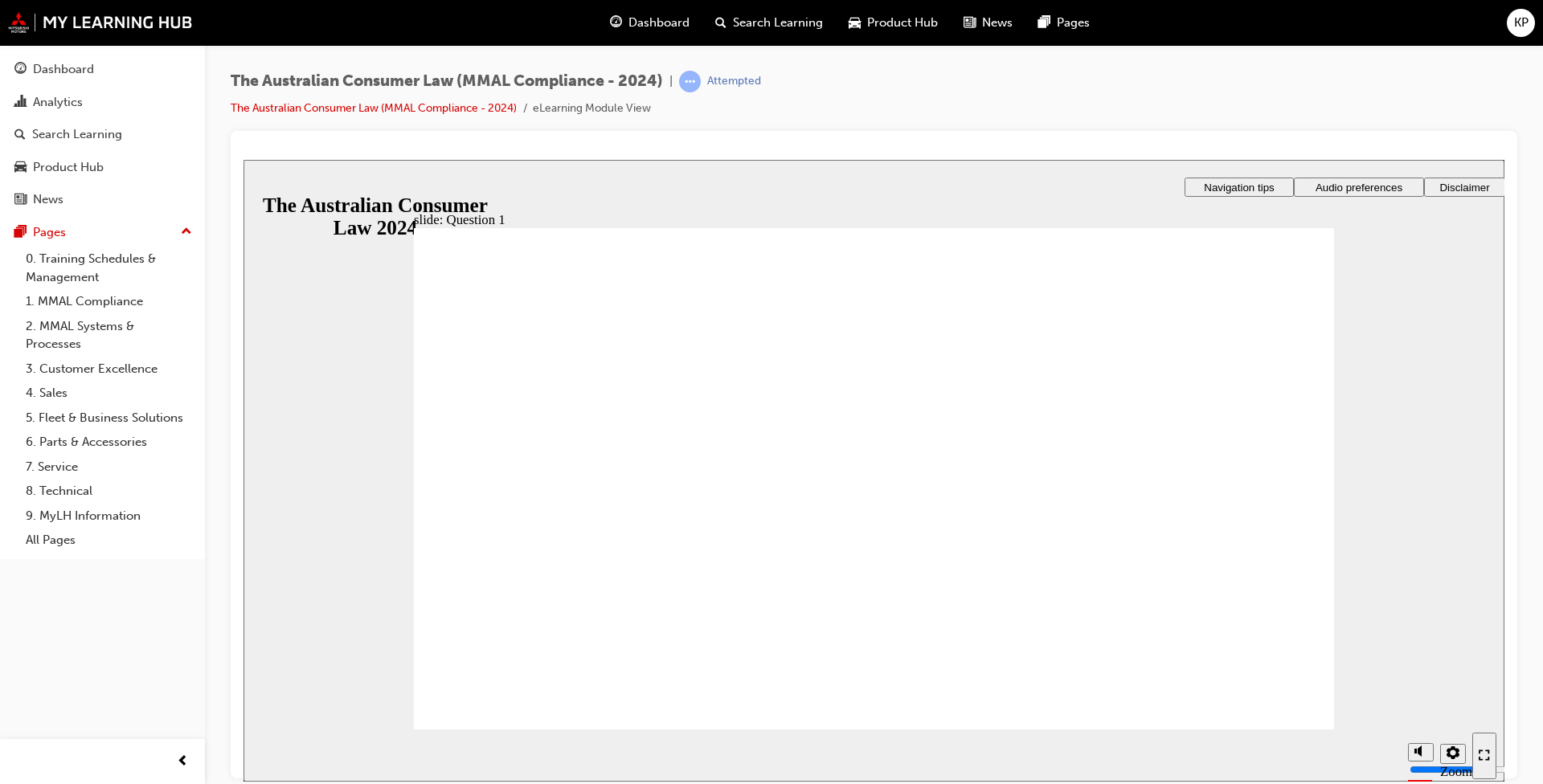 radio on "true" 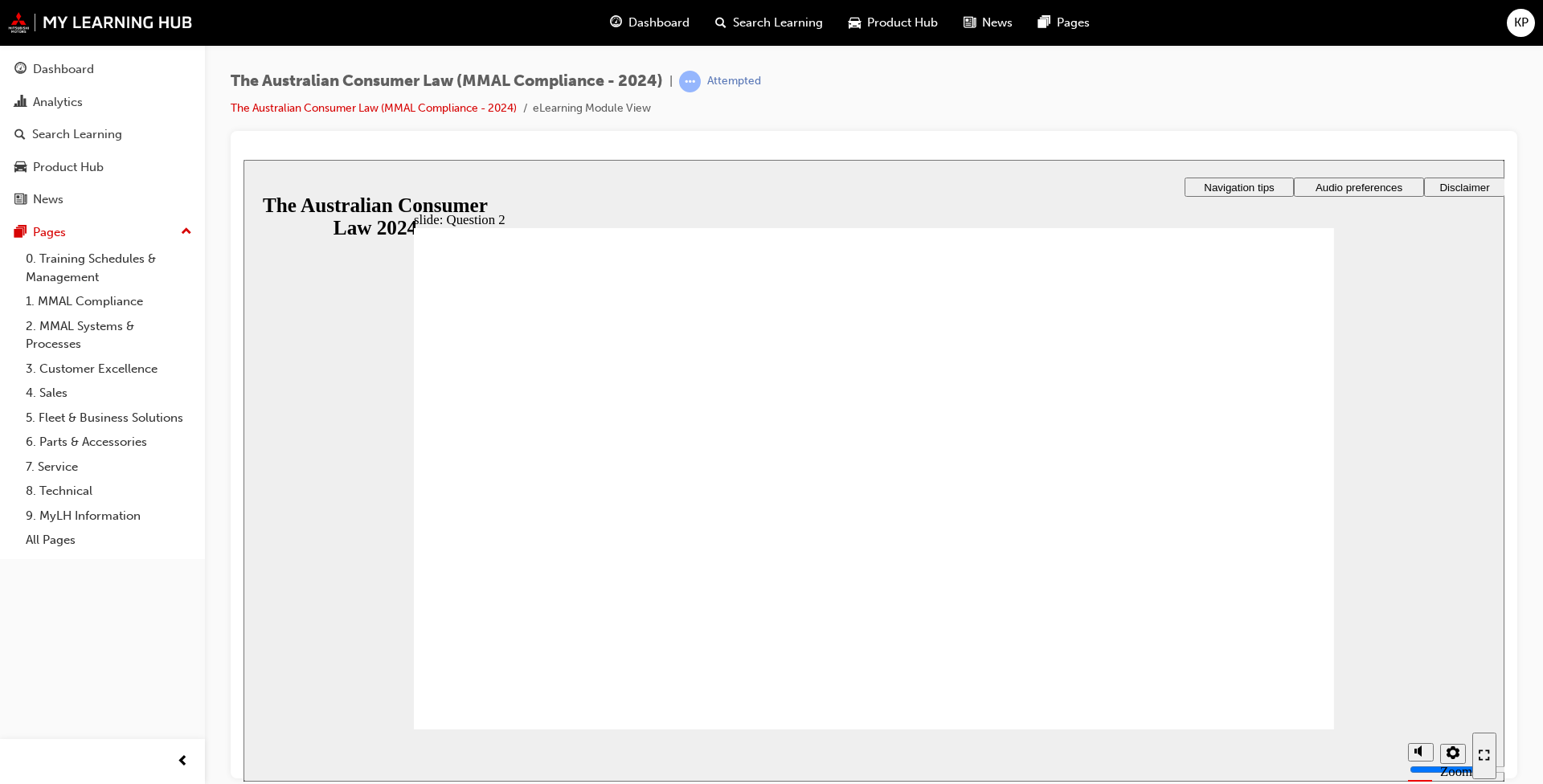 radio on "true" 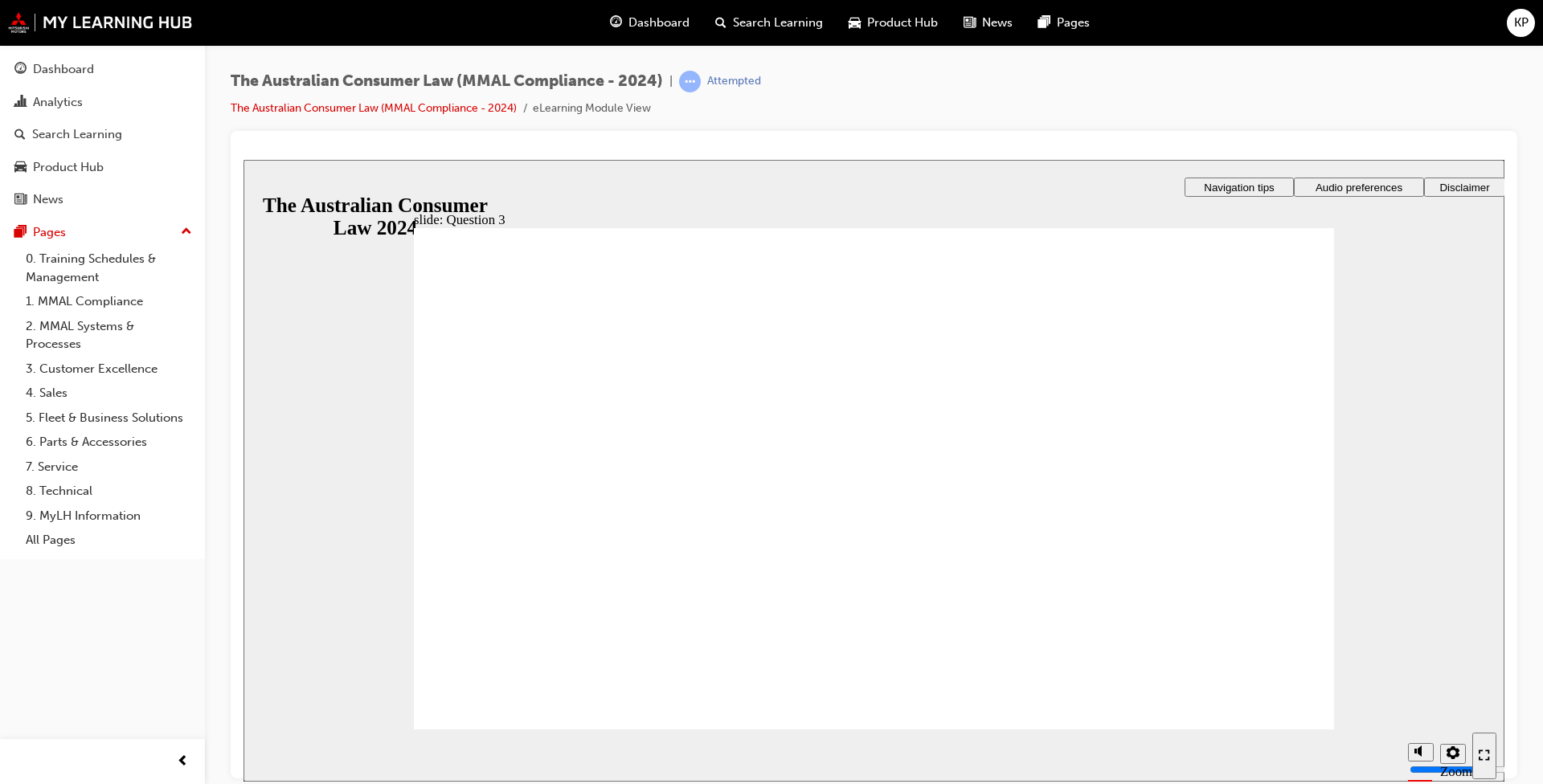 radio on "true" 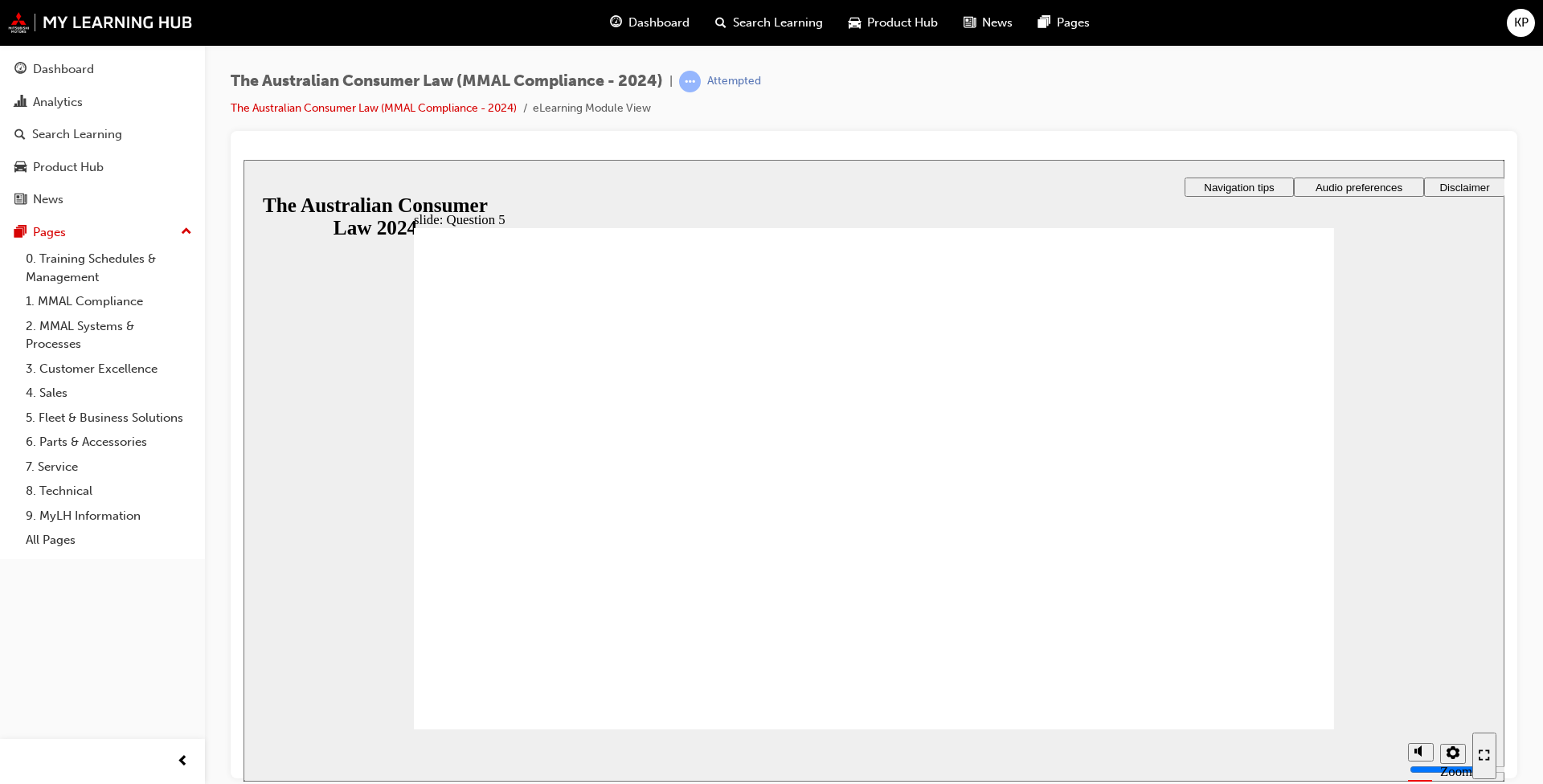 radio on "true" 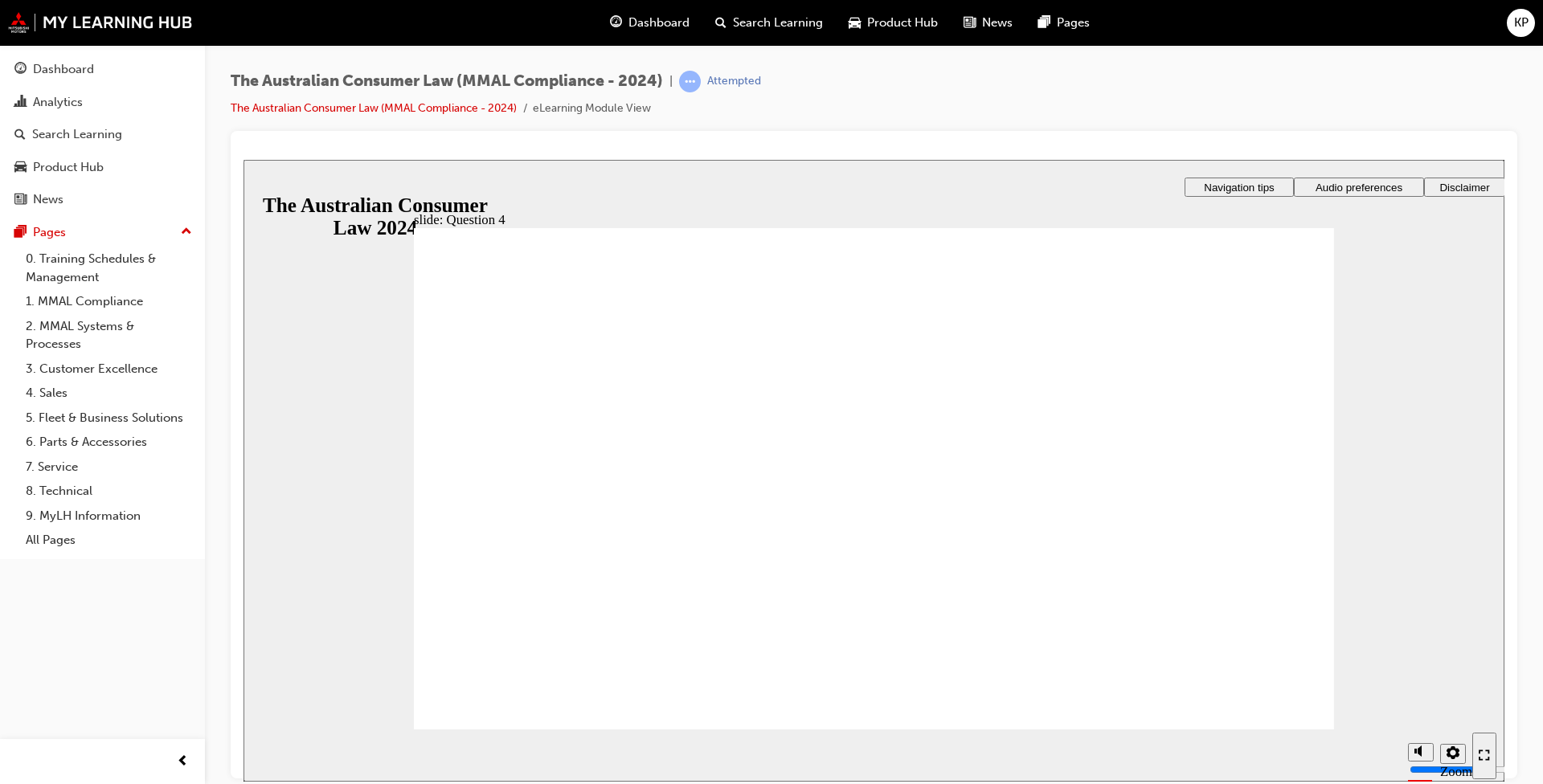 checkbox on "true" 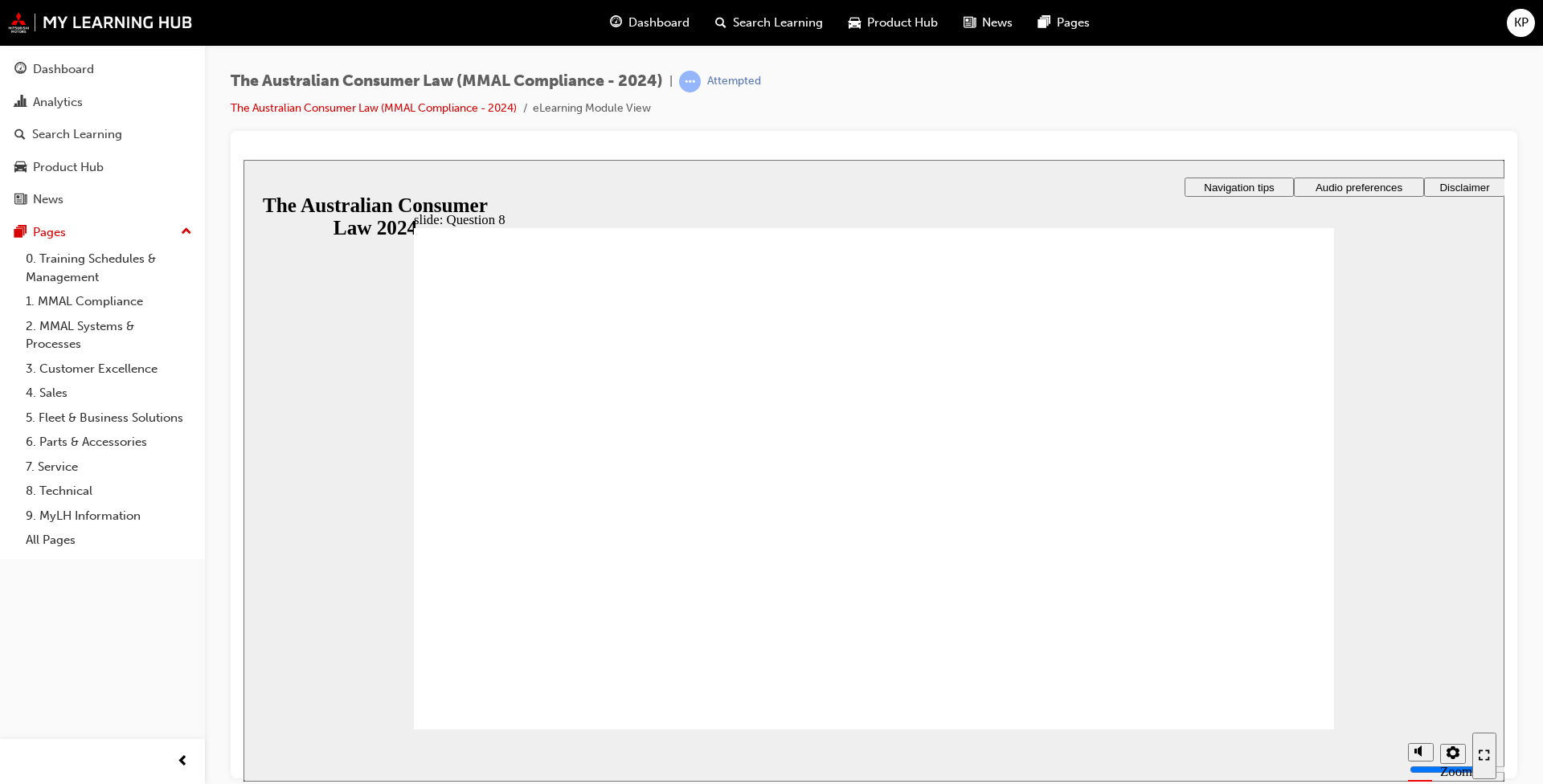 radio on "true" 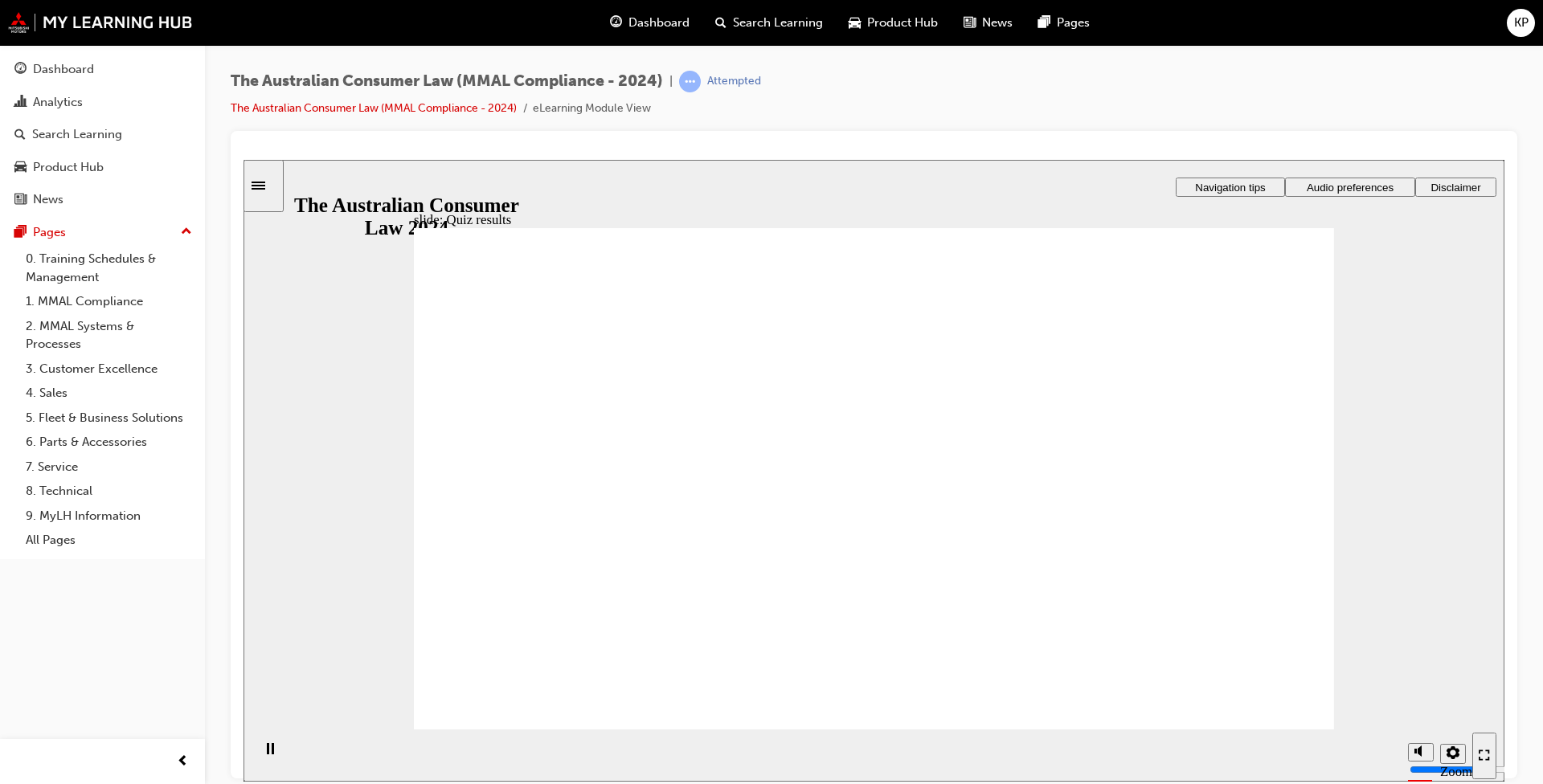 click on "Retry quiz Retry quiz" at bounding box center (1013, 2317) 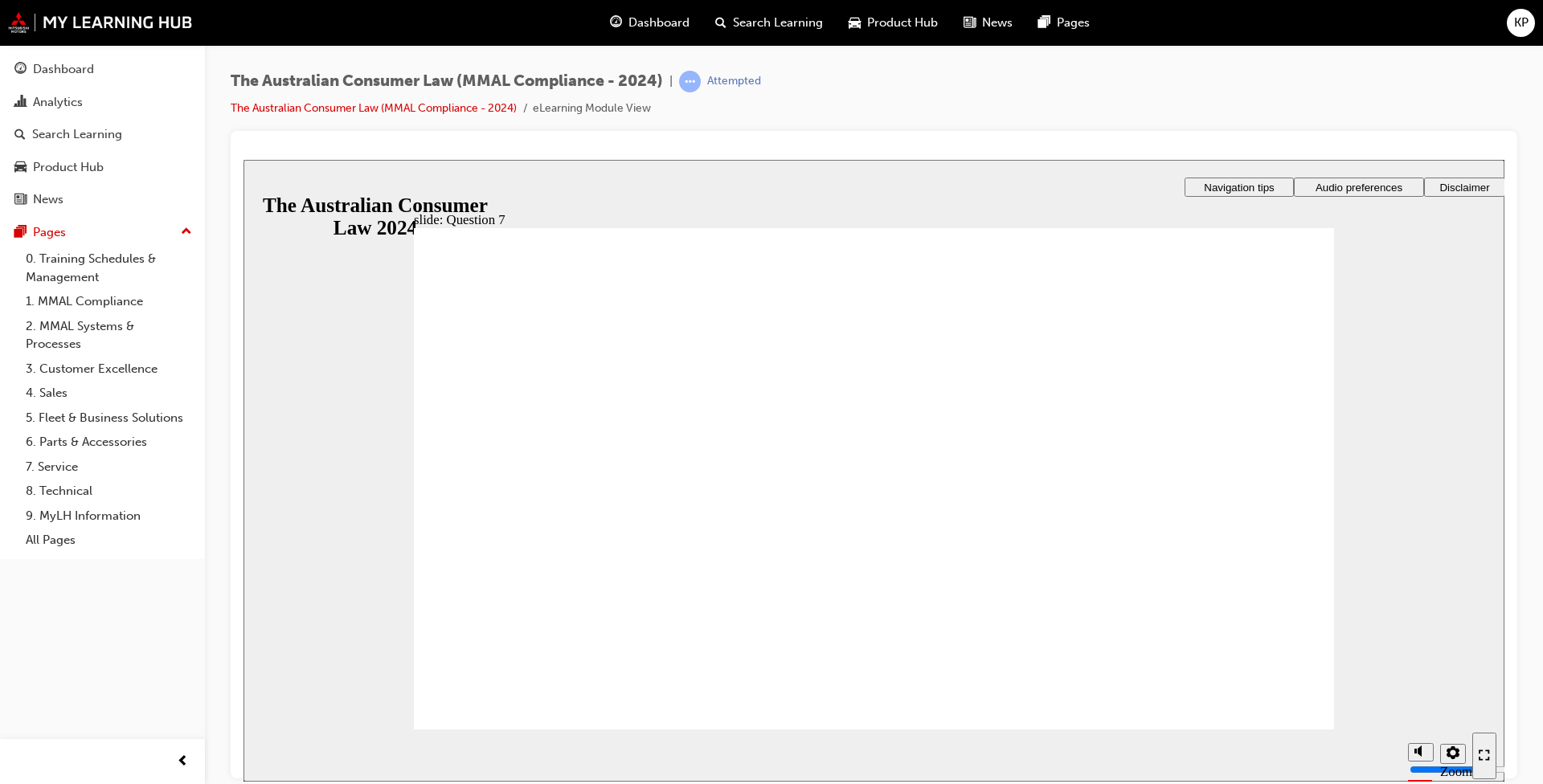 checkbox on "true" 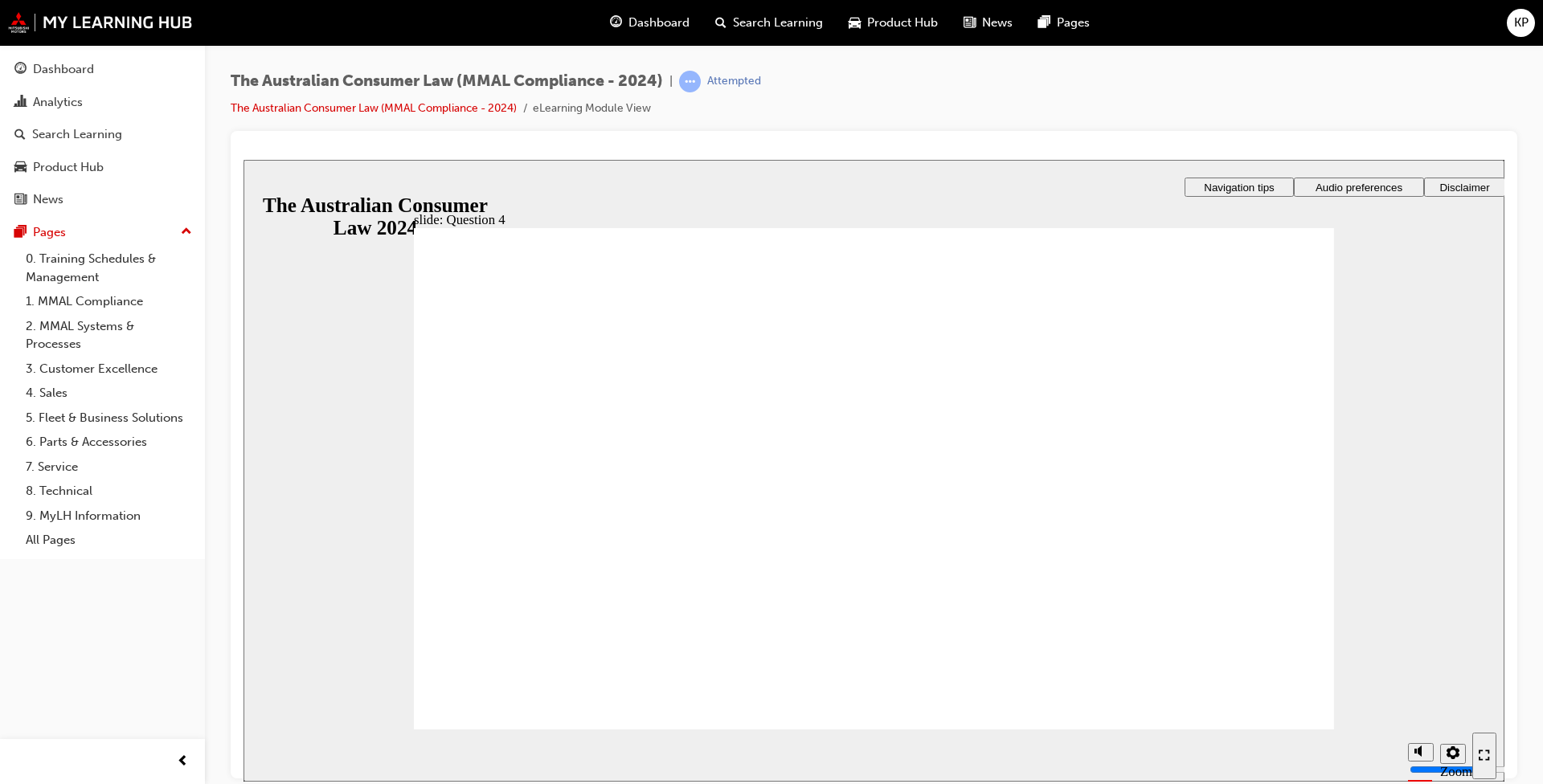 checkbox on "true" 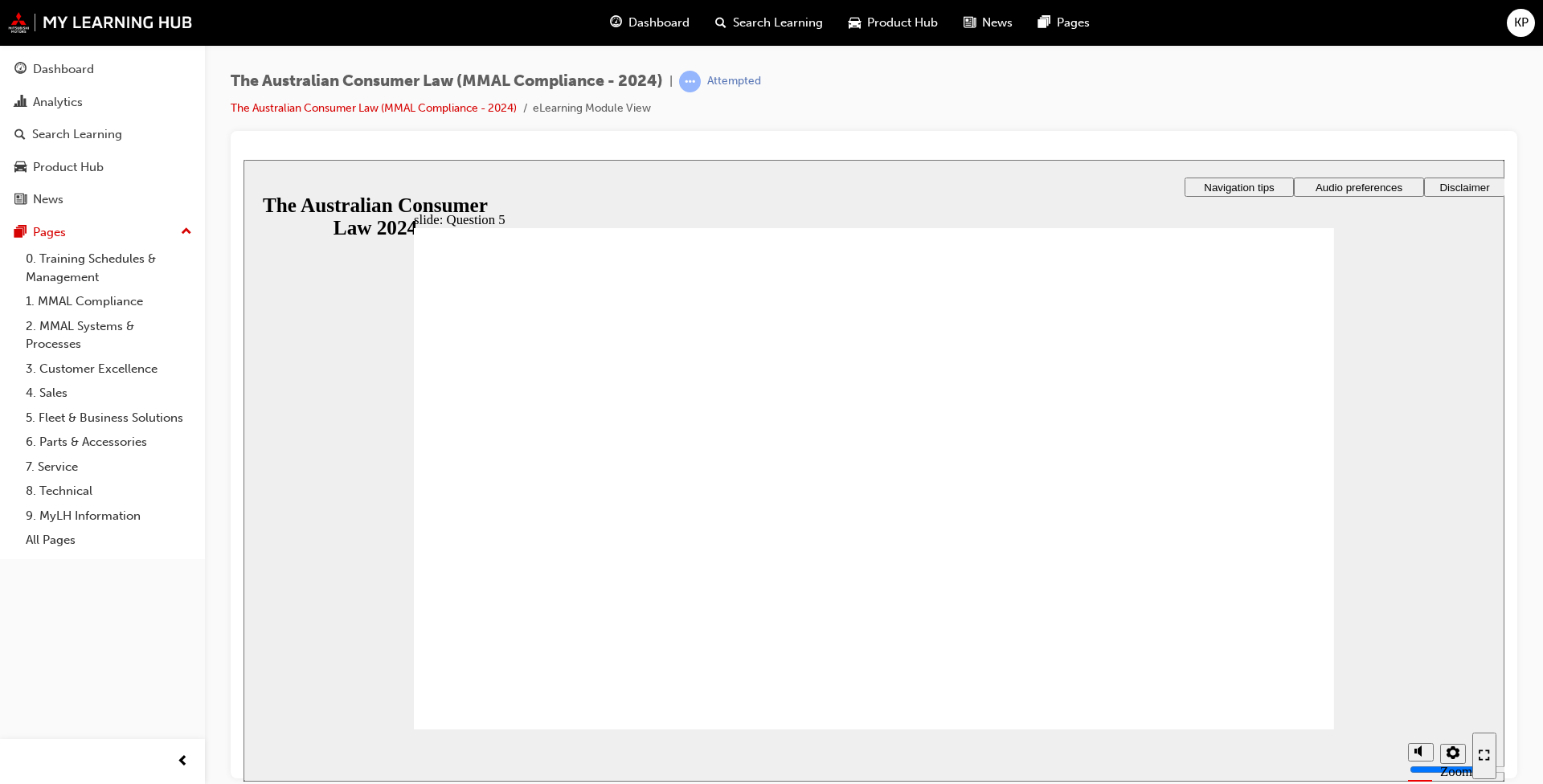 radio on "true" 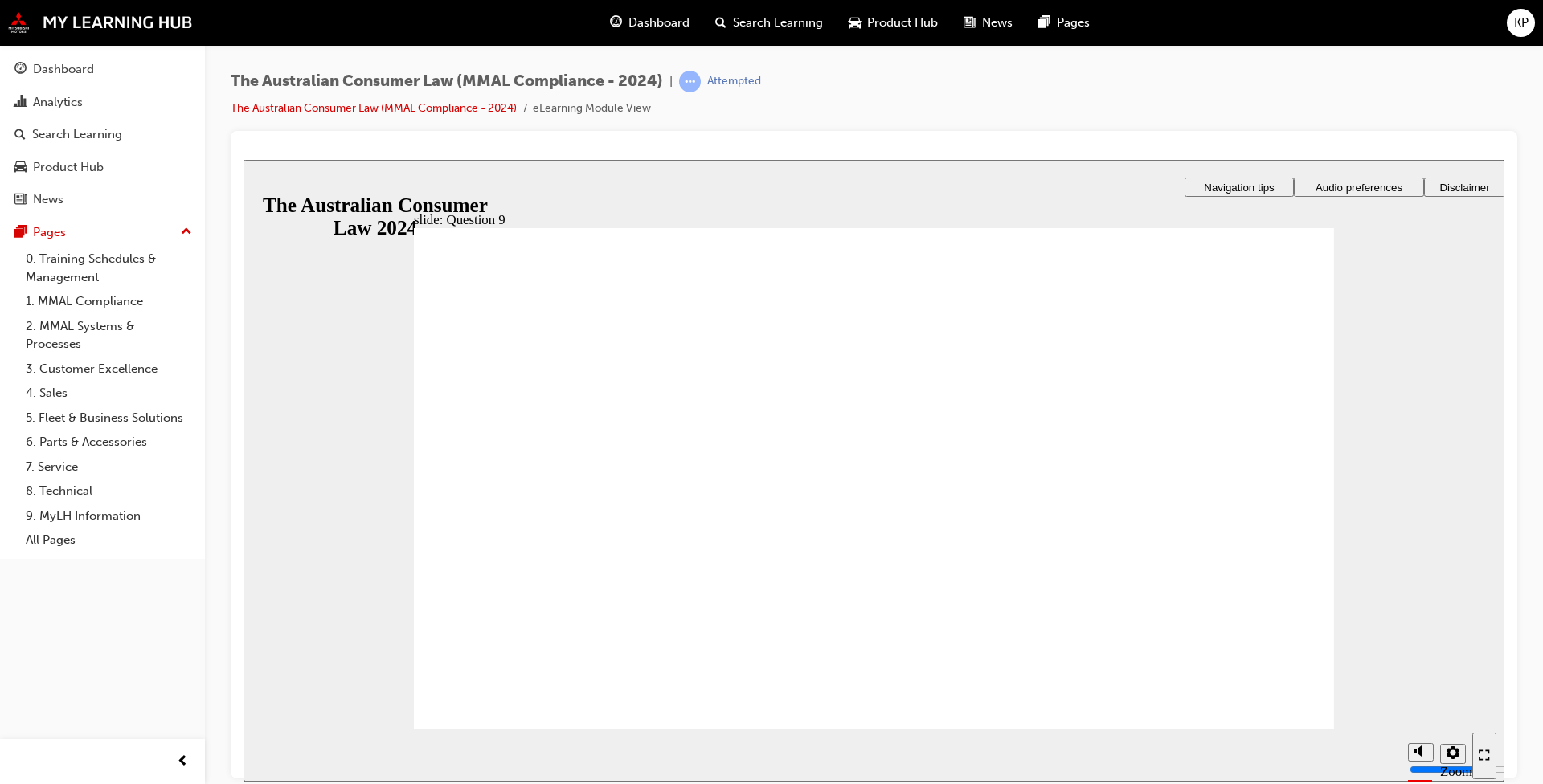 checkbox on "true" 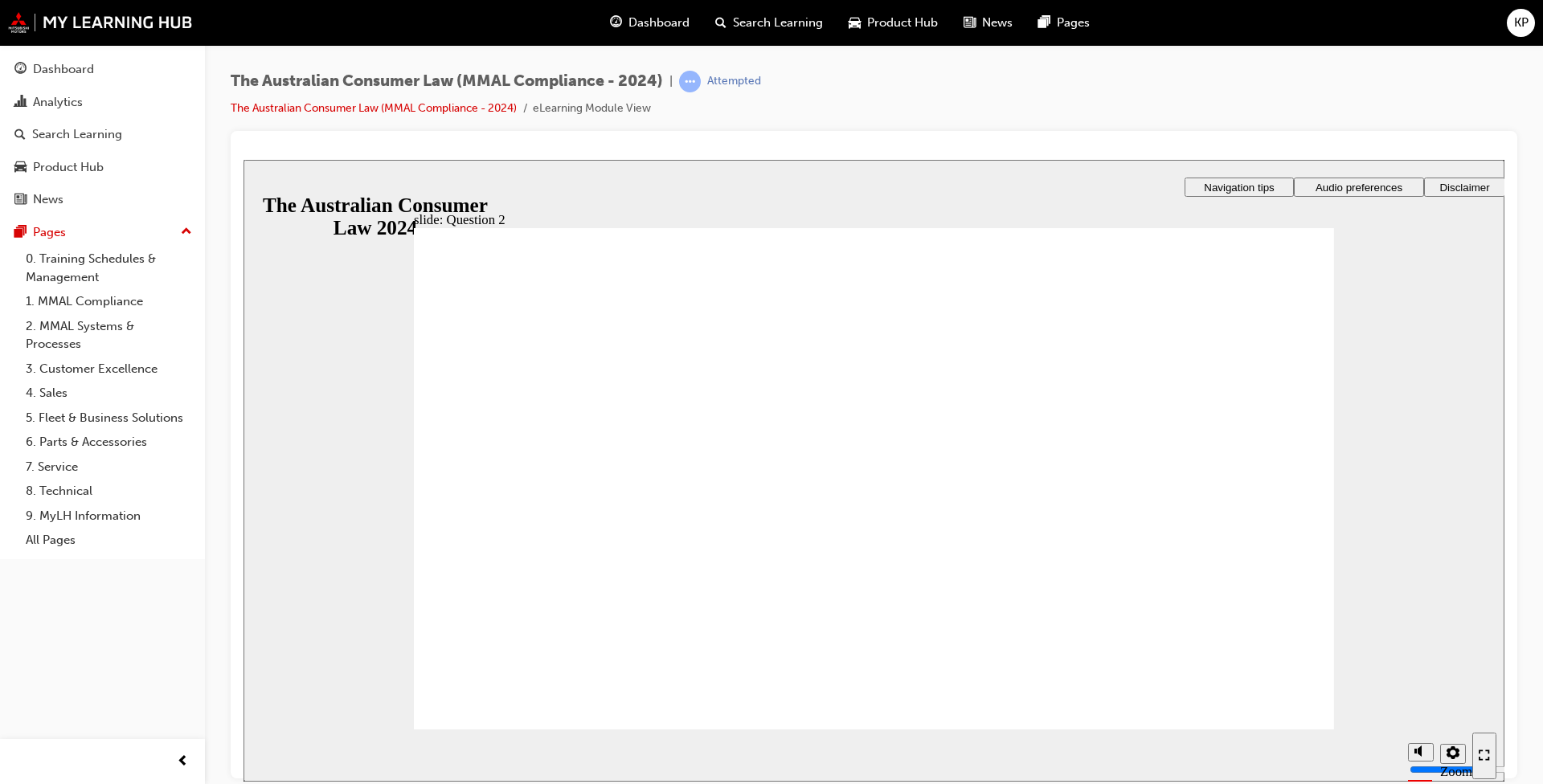 radio on "true" 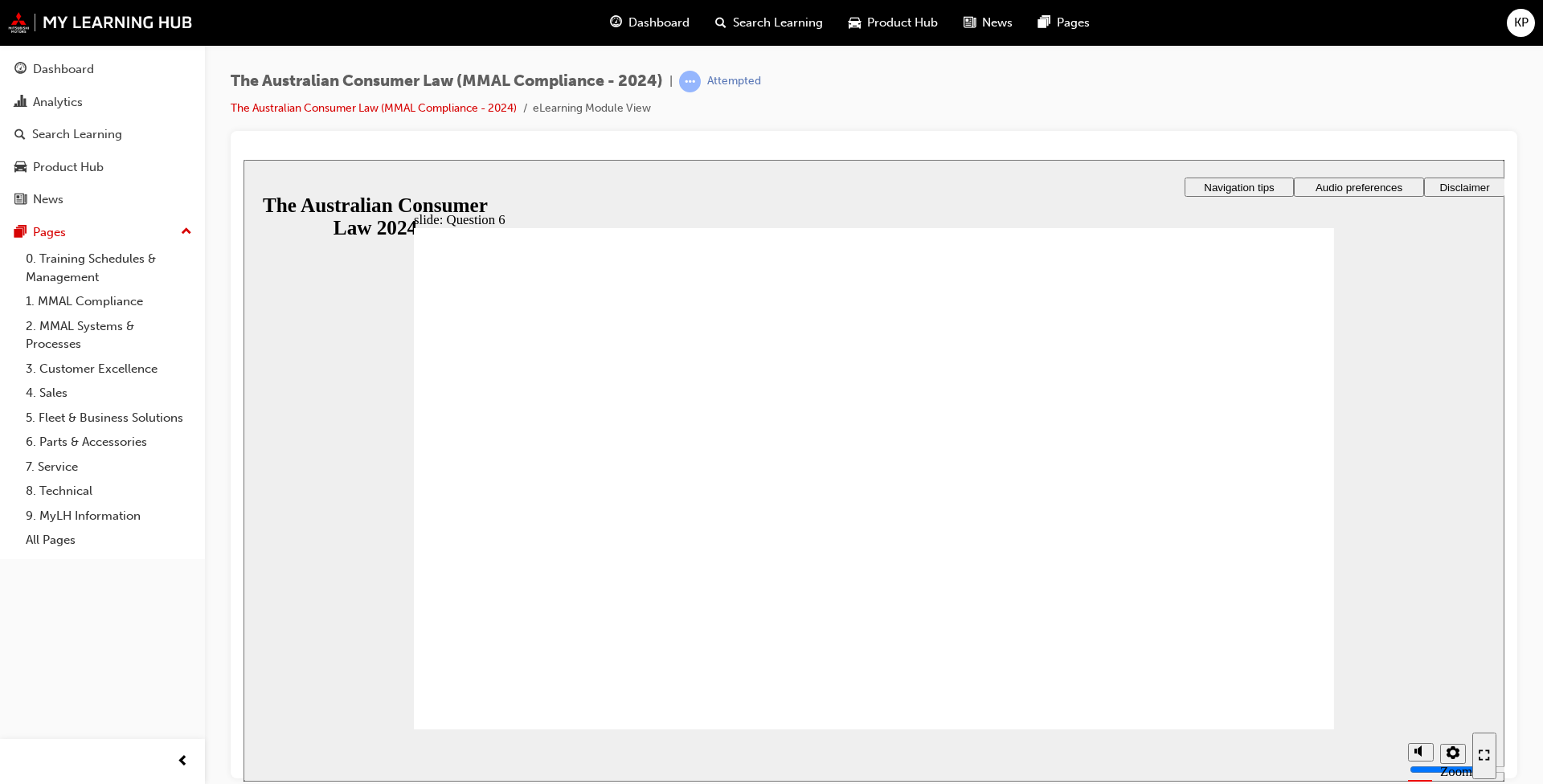 radio on "true" 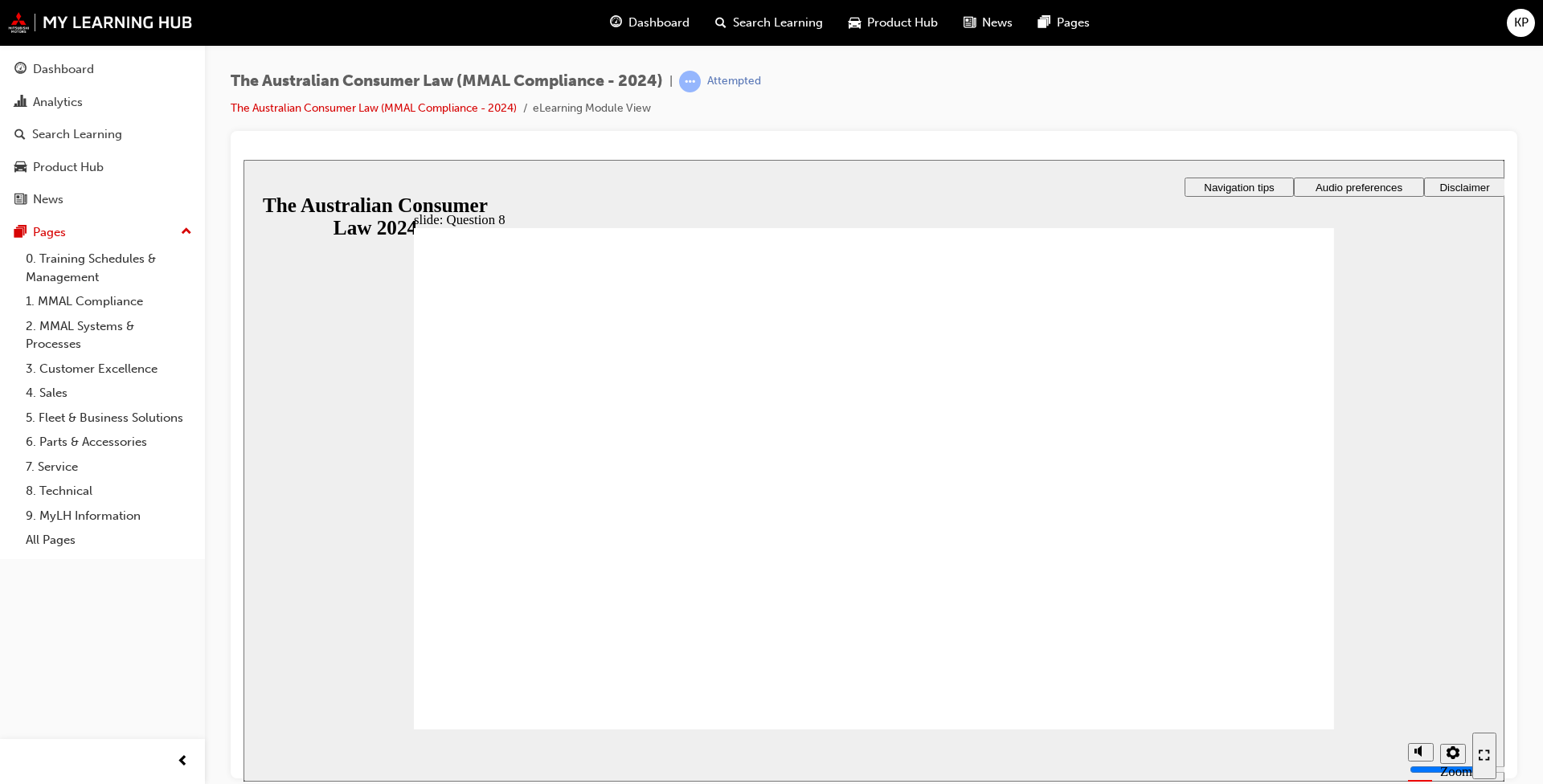 radio on "true" 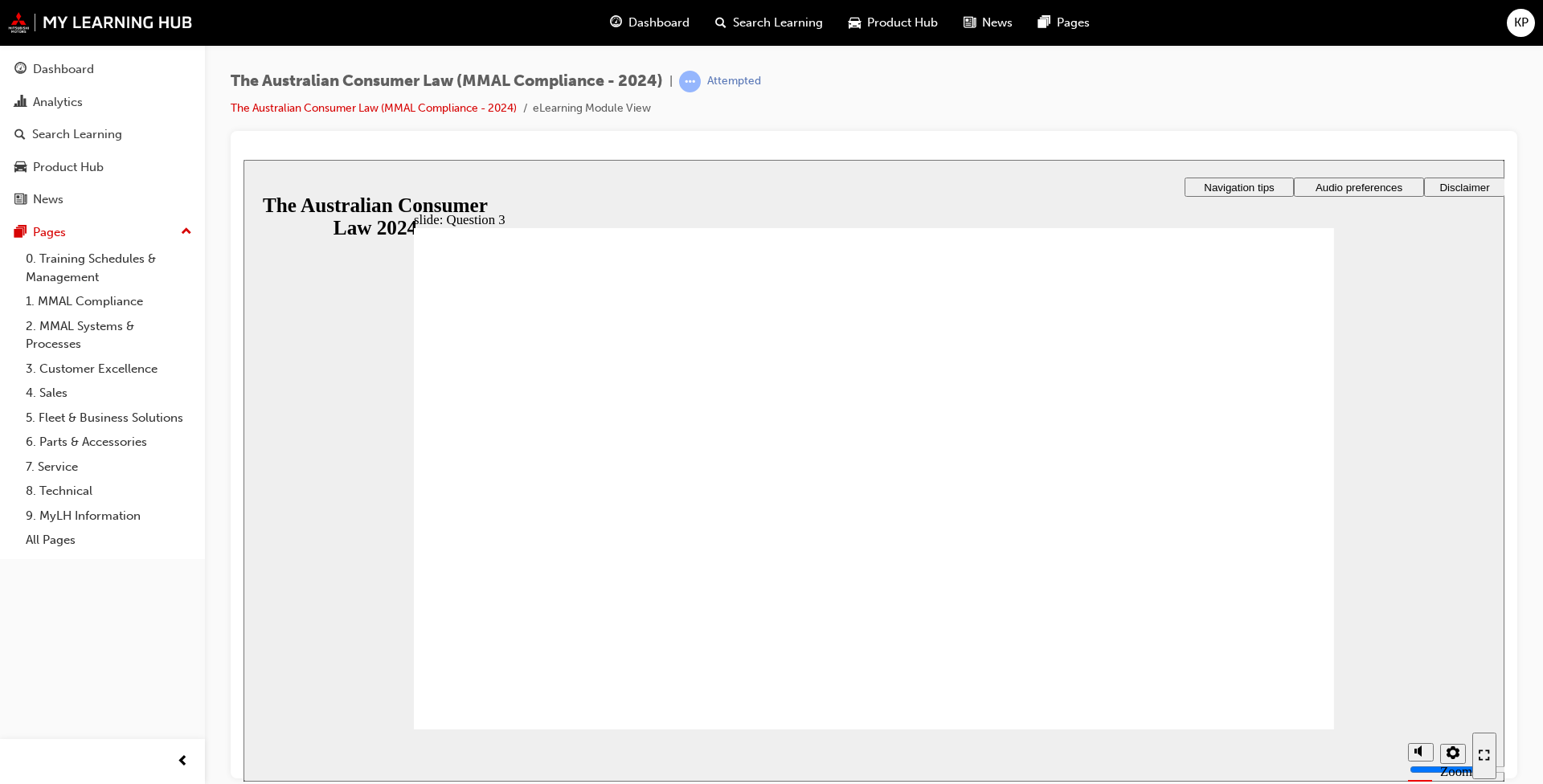 radio on "true" 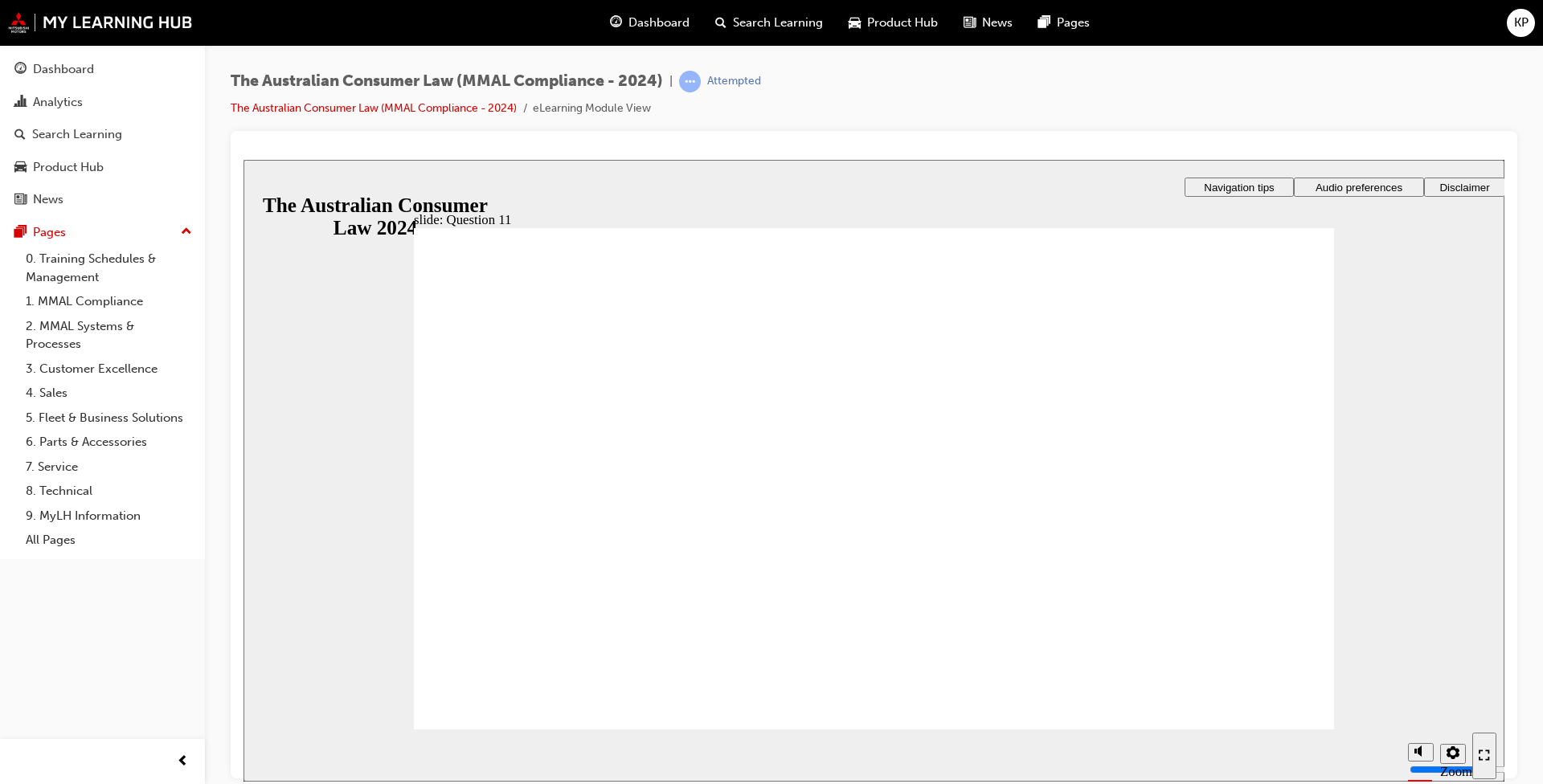 checkbox on "true" 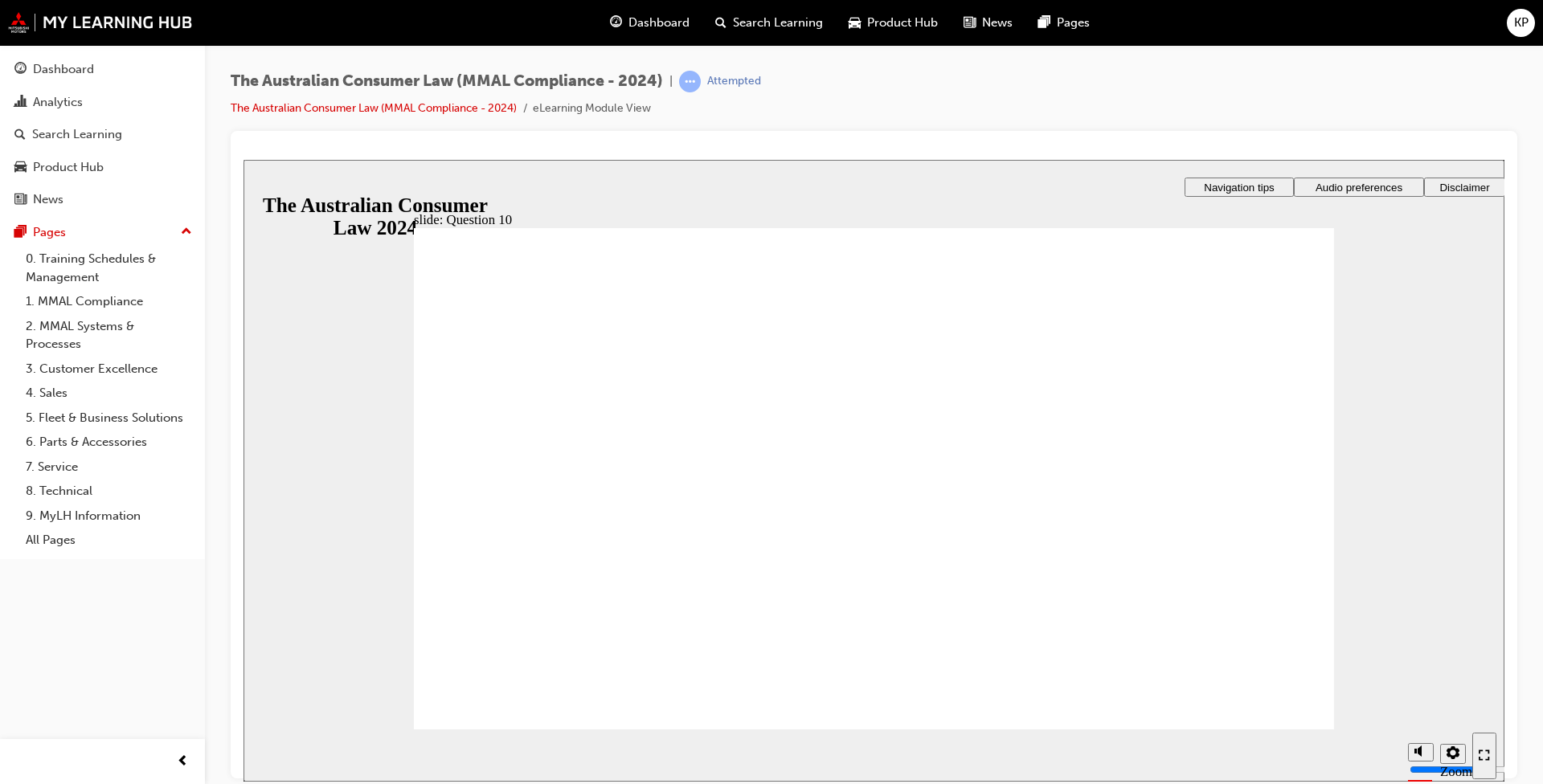 checkbox on "true" 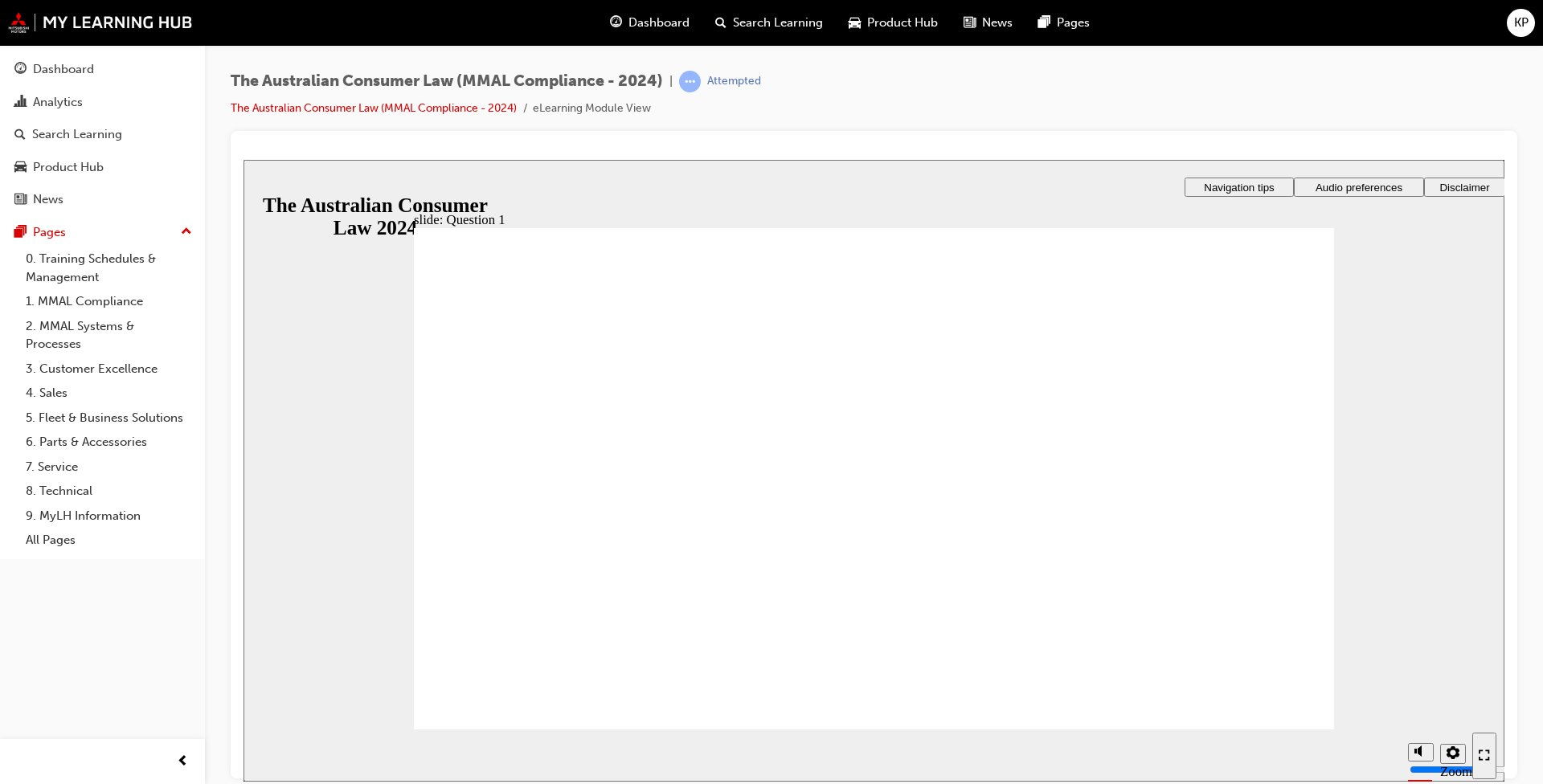 radio on "true" 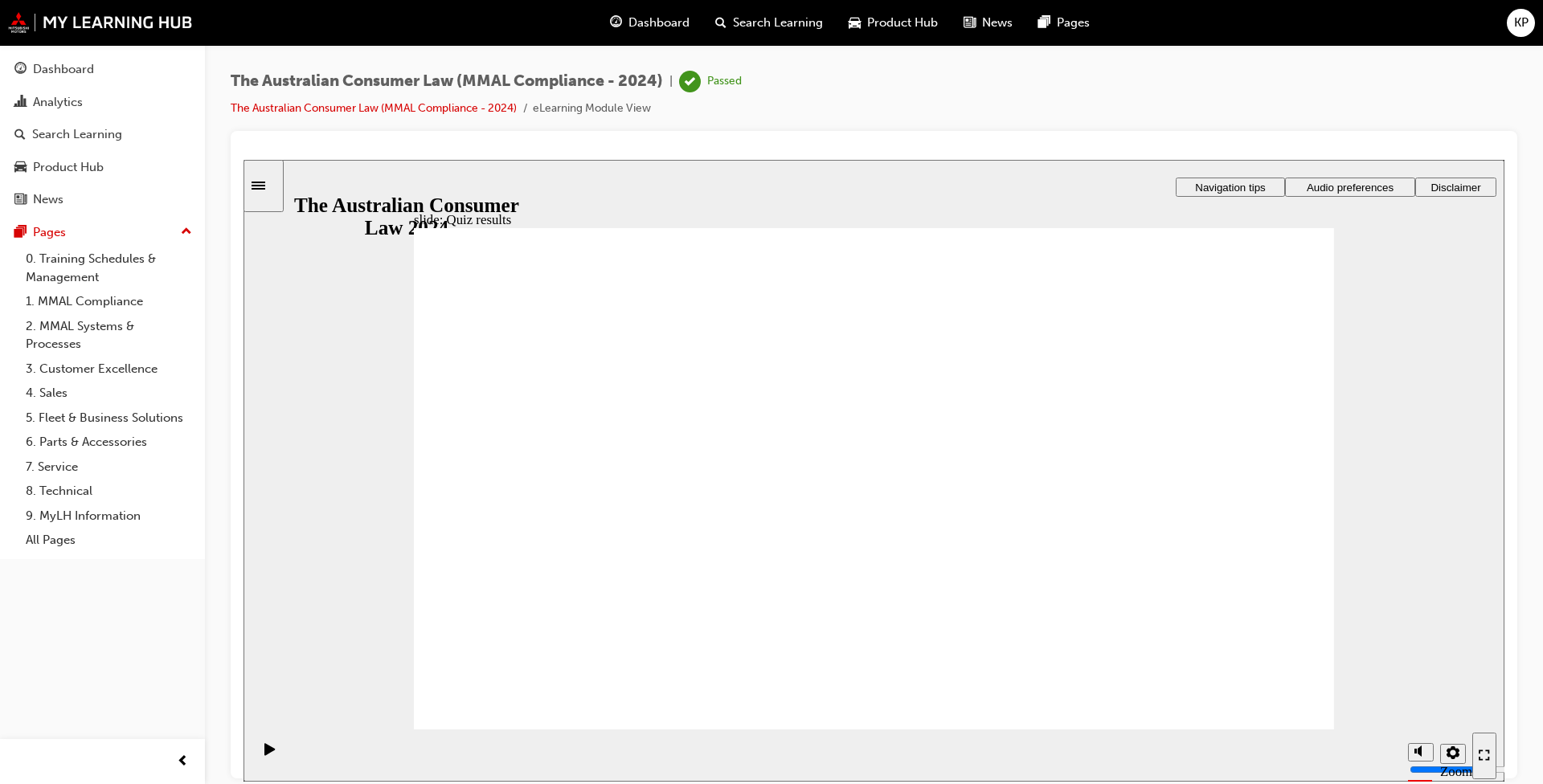 click 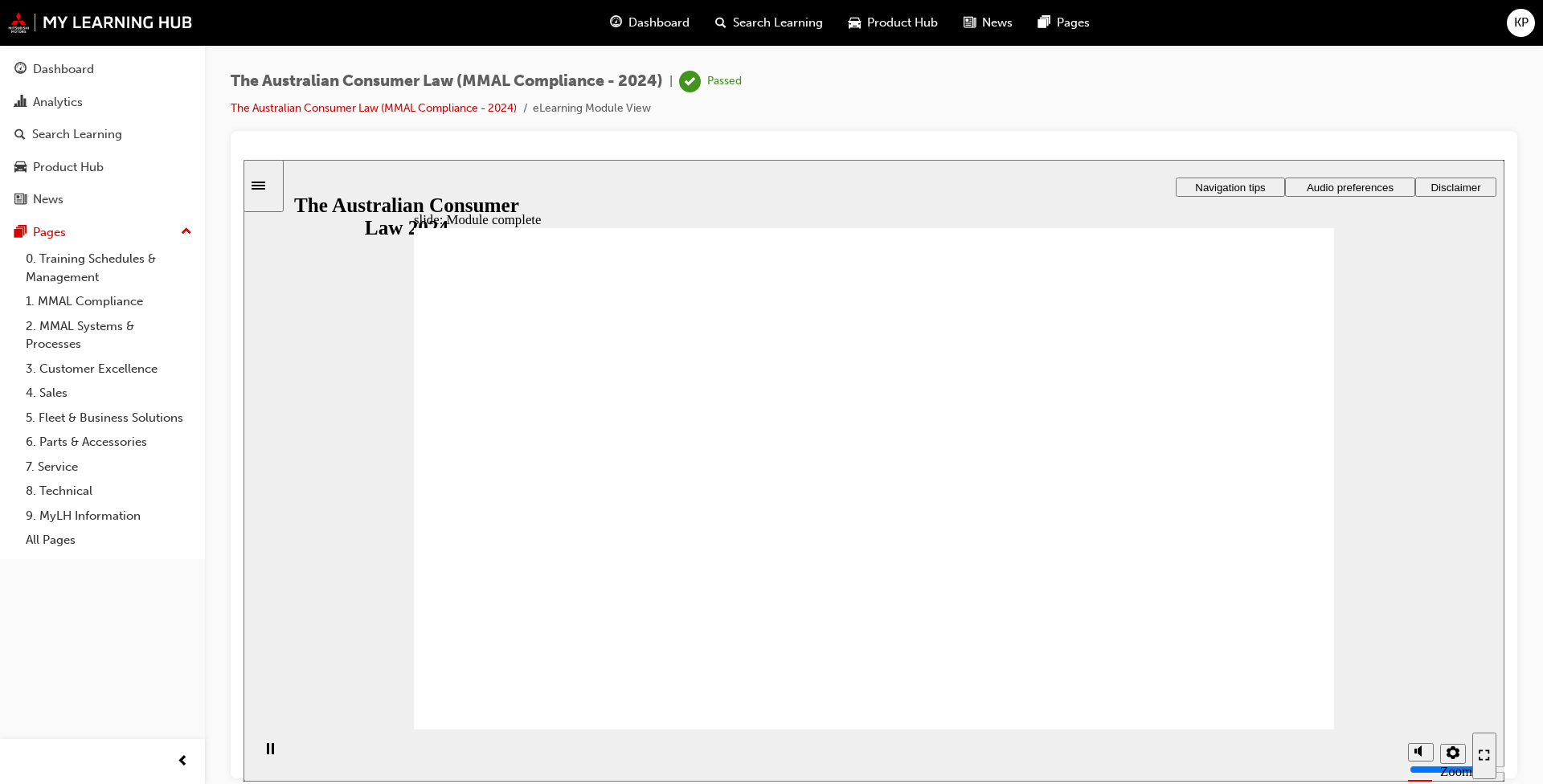click on "Exit Exit Exit" at bounding box center [980, 2707] 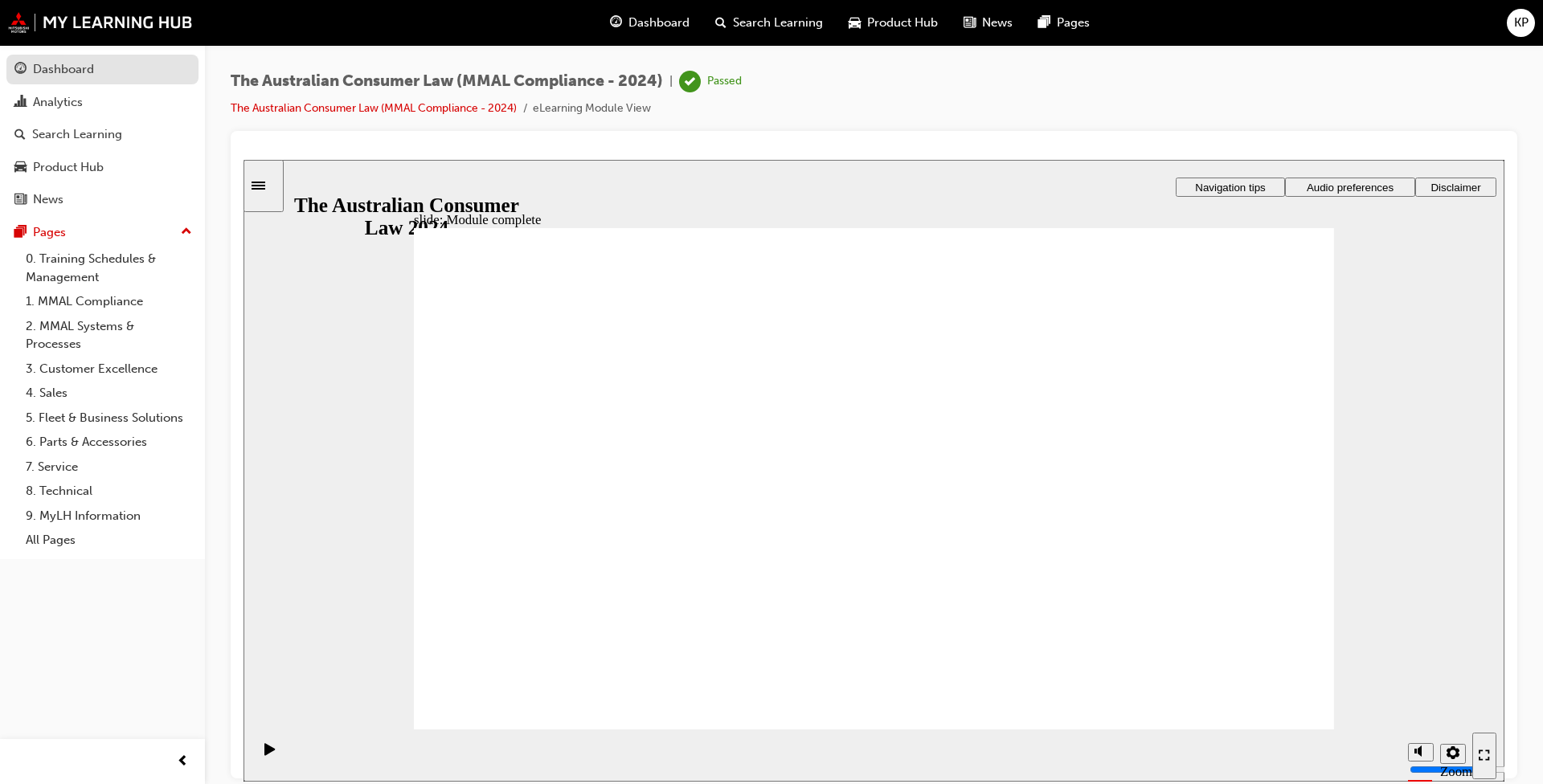 click on "Dashboard" at bounding box center [63, 69] 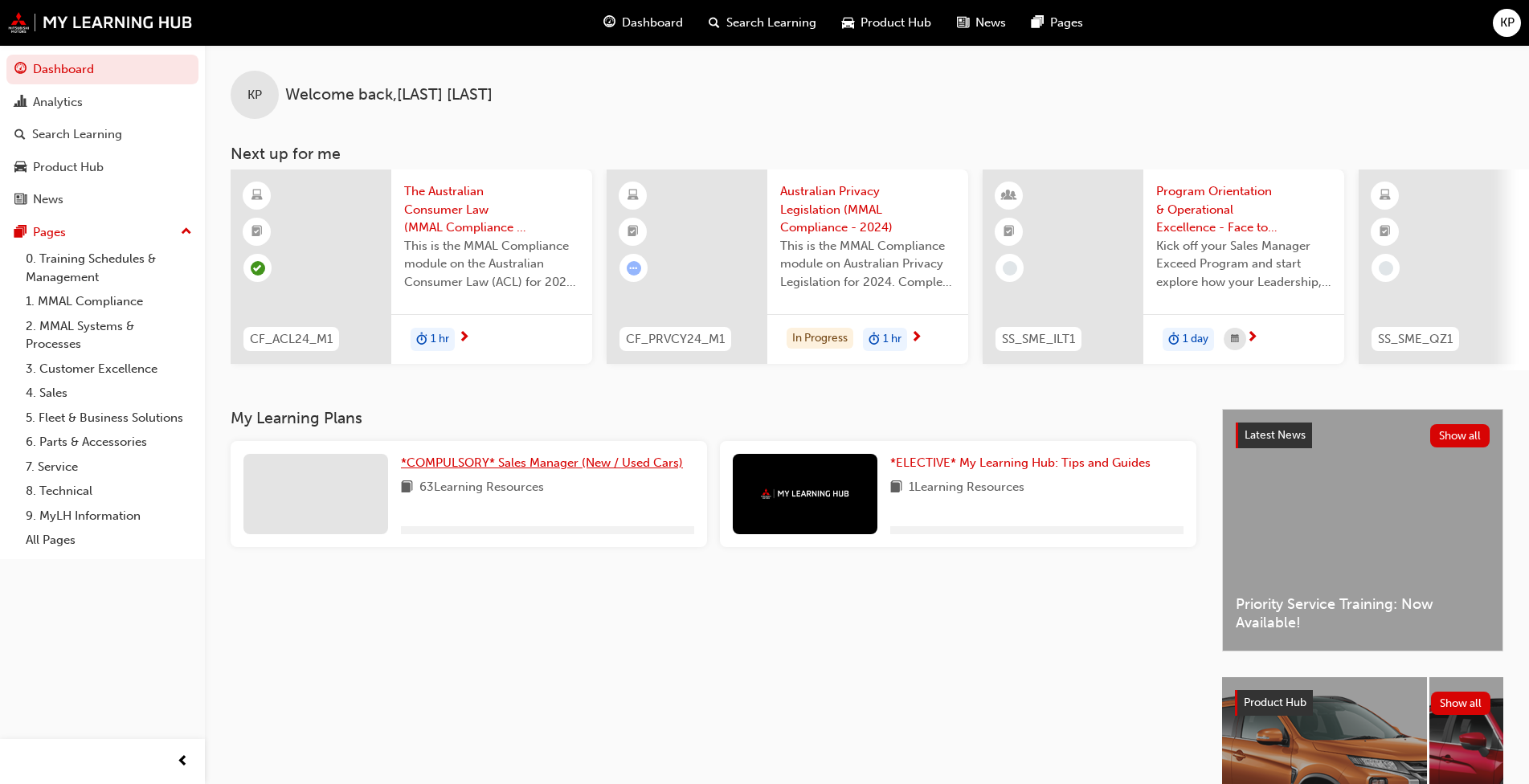 click on "*COMPULSORY* Sales Manager (New / Used Cars)" at bounding box center [542, 463] 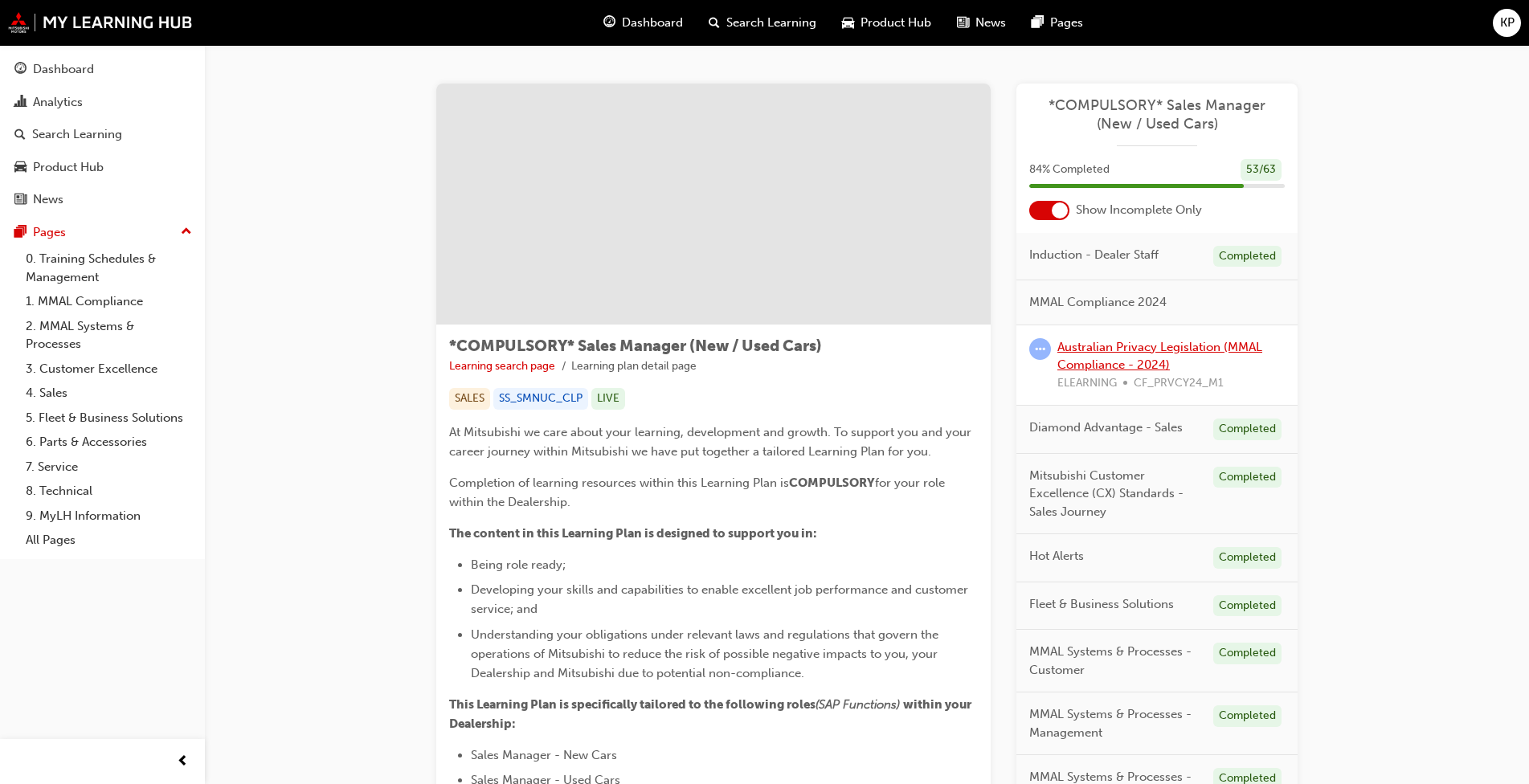 click on "Australian Privacy Legislation (MMAL Compliance - 2024)" at bounding box center (1159, 356) 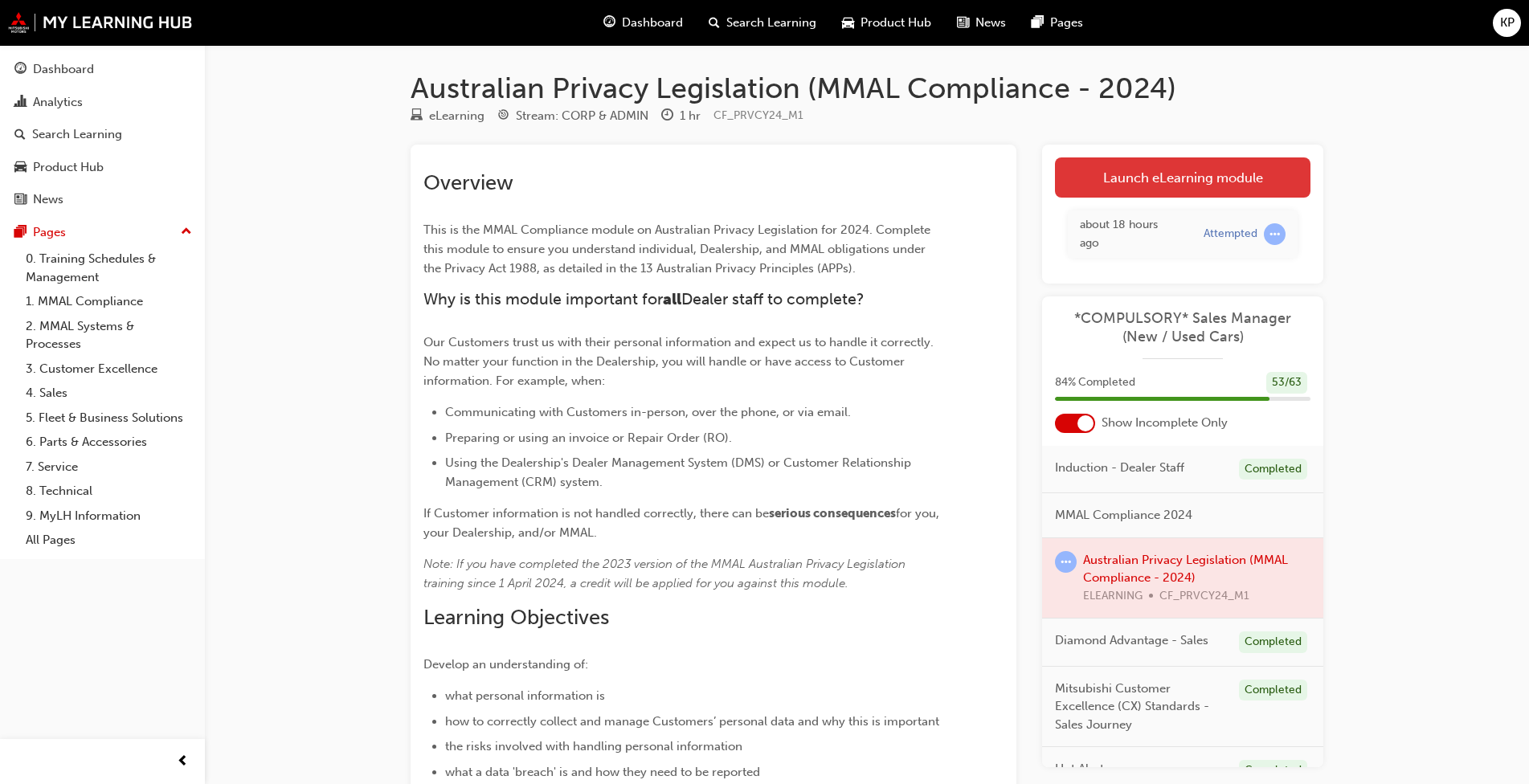 click on "Launch eLearning module" at bounding box center [1183, 178] 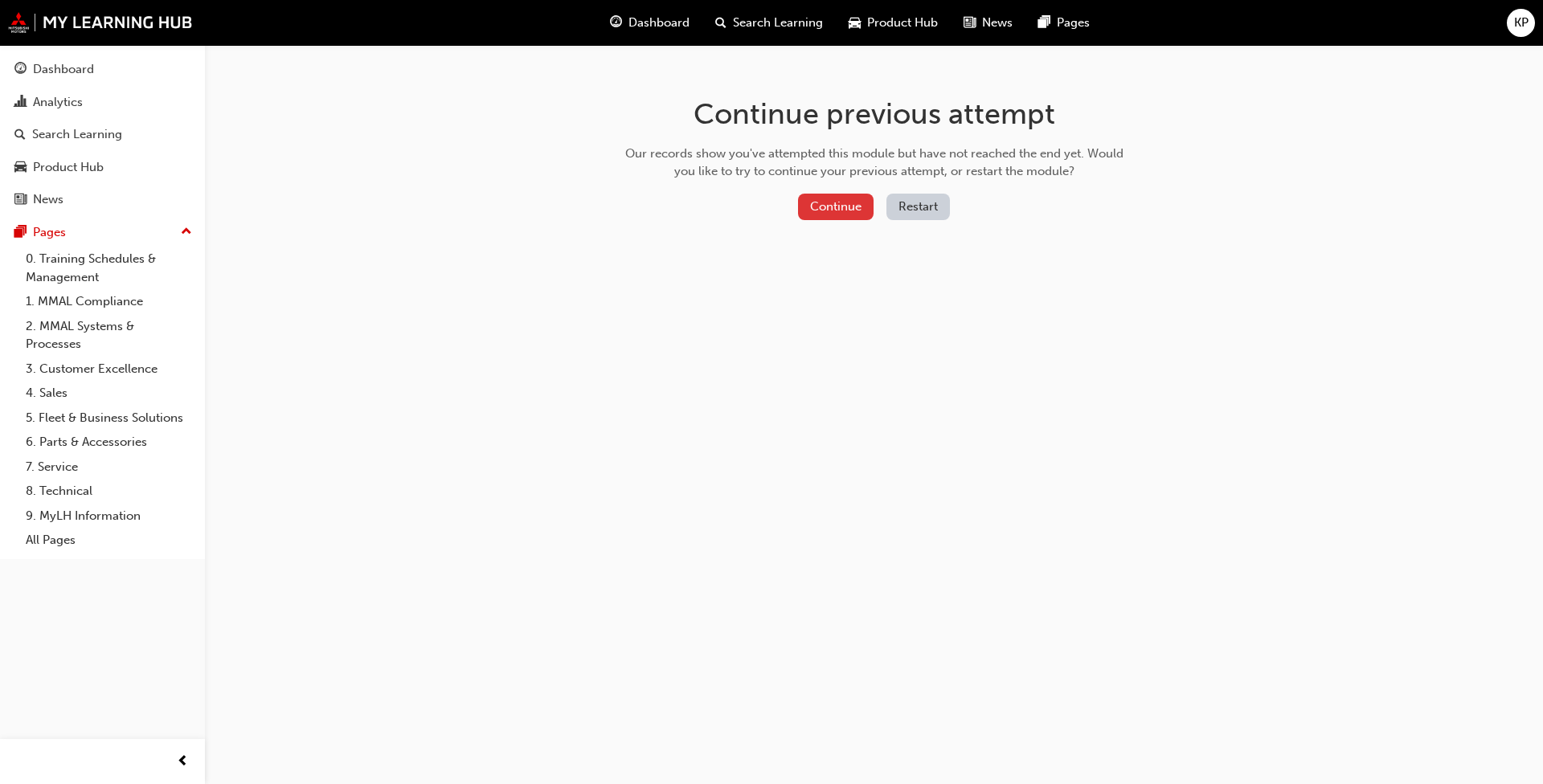 click on "Continue" at bounding box center (836, 206) 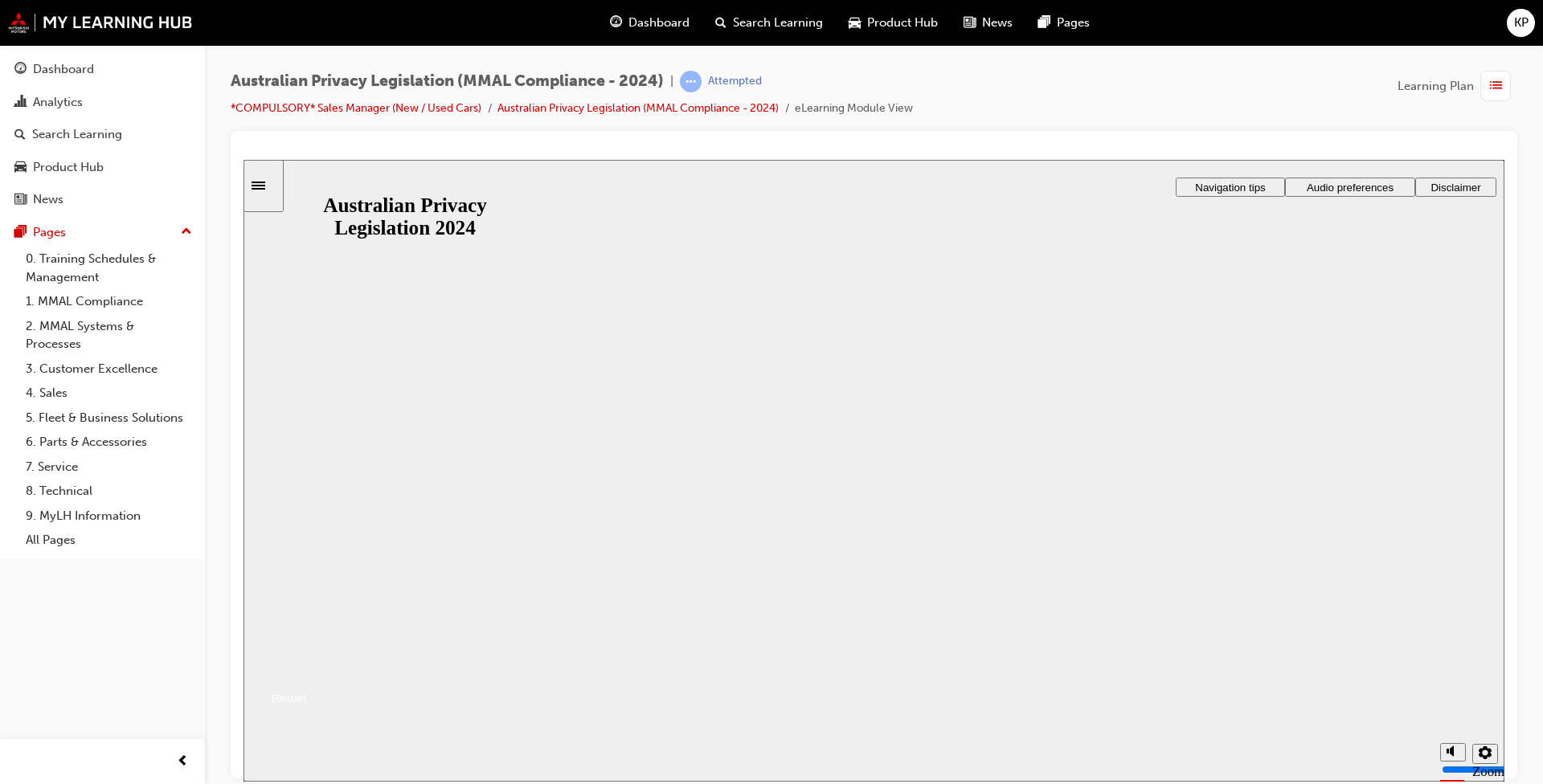 scroll, scrollTop: 0, scrollLeft: 0, axis: both 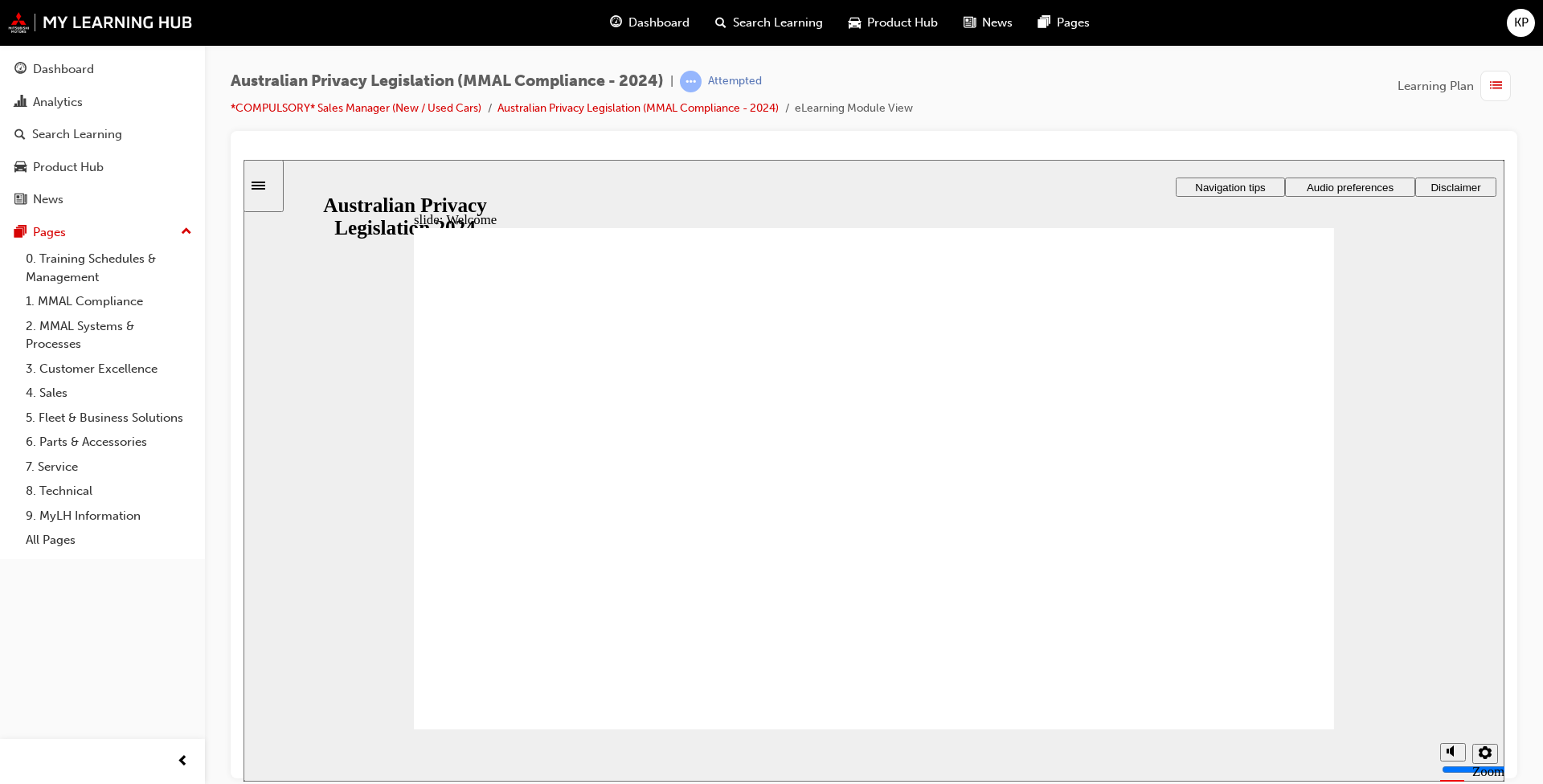click 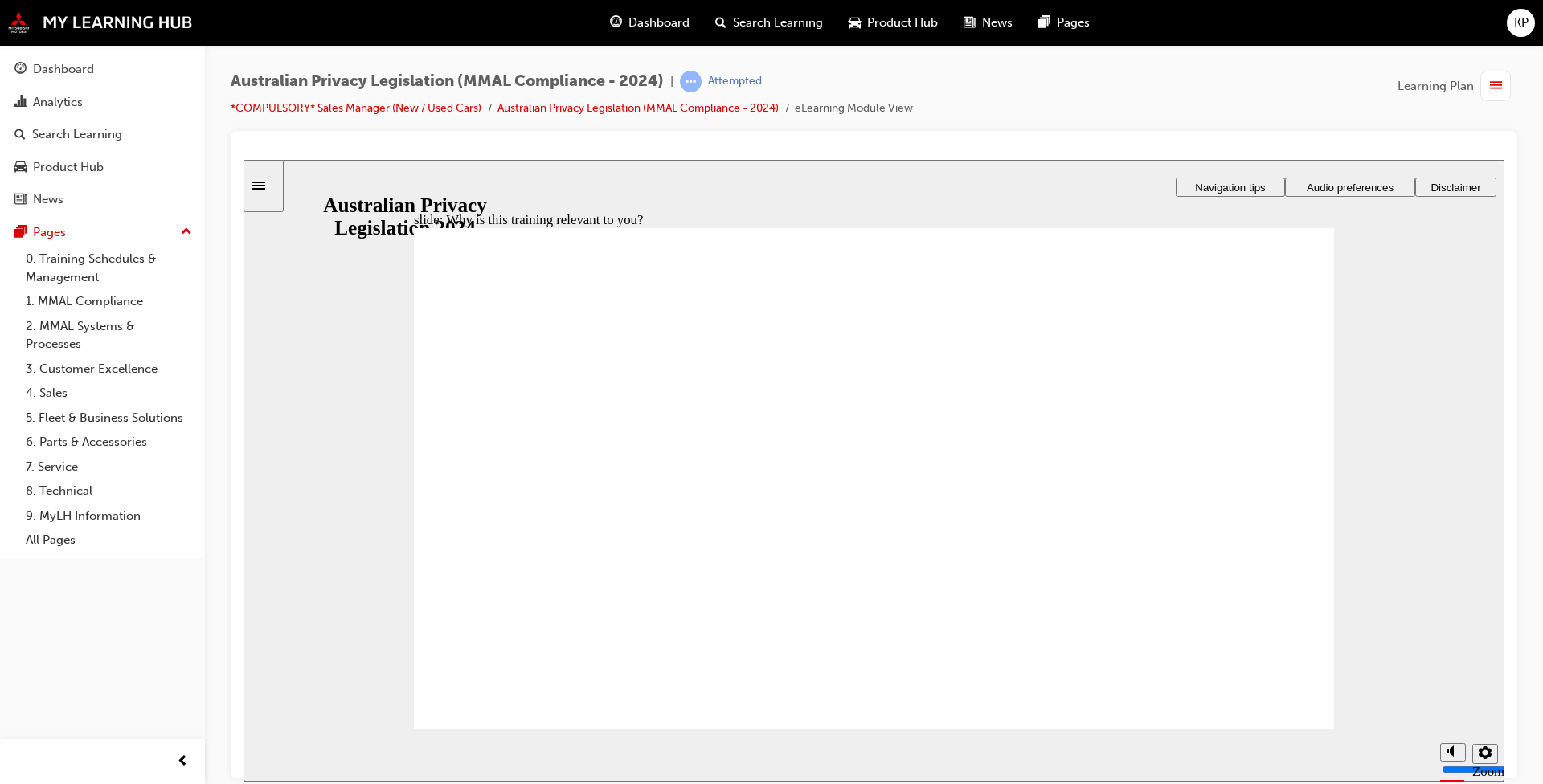 checkbox on "true" 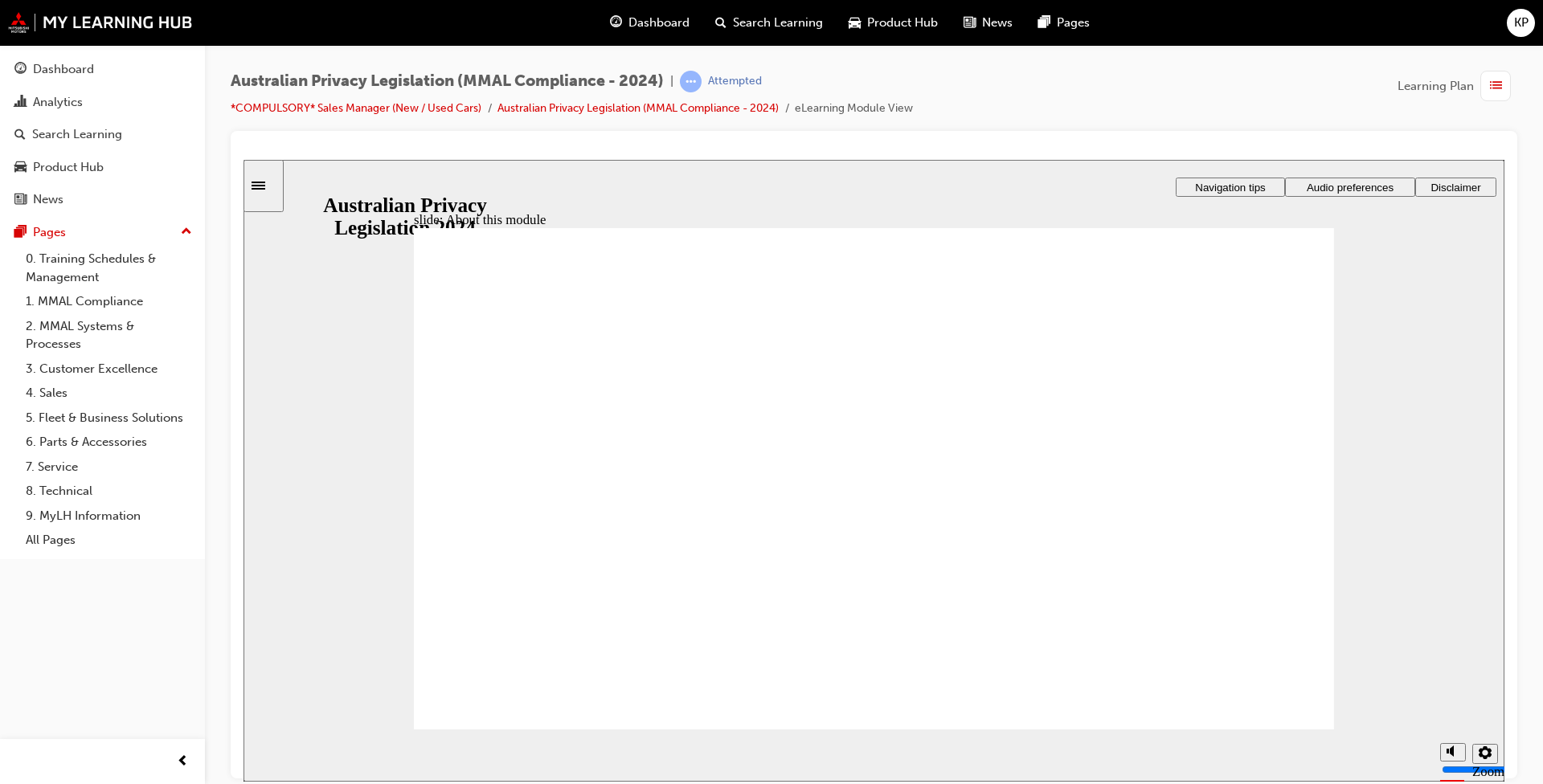 click 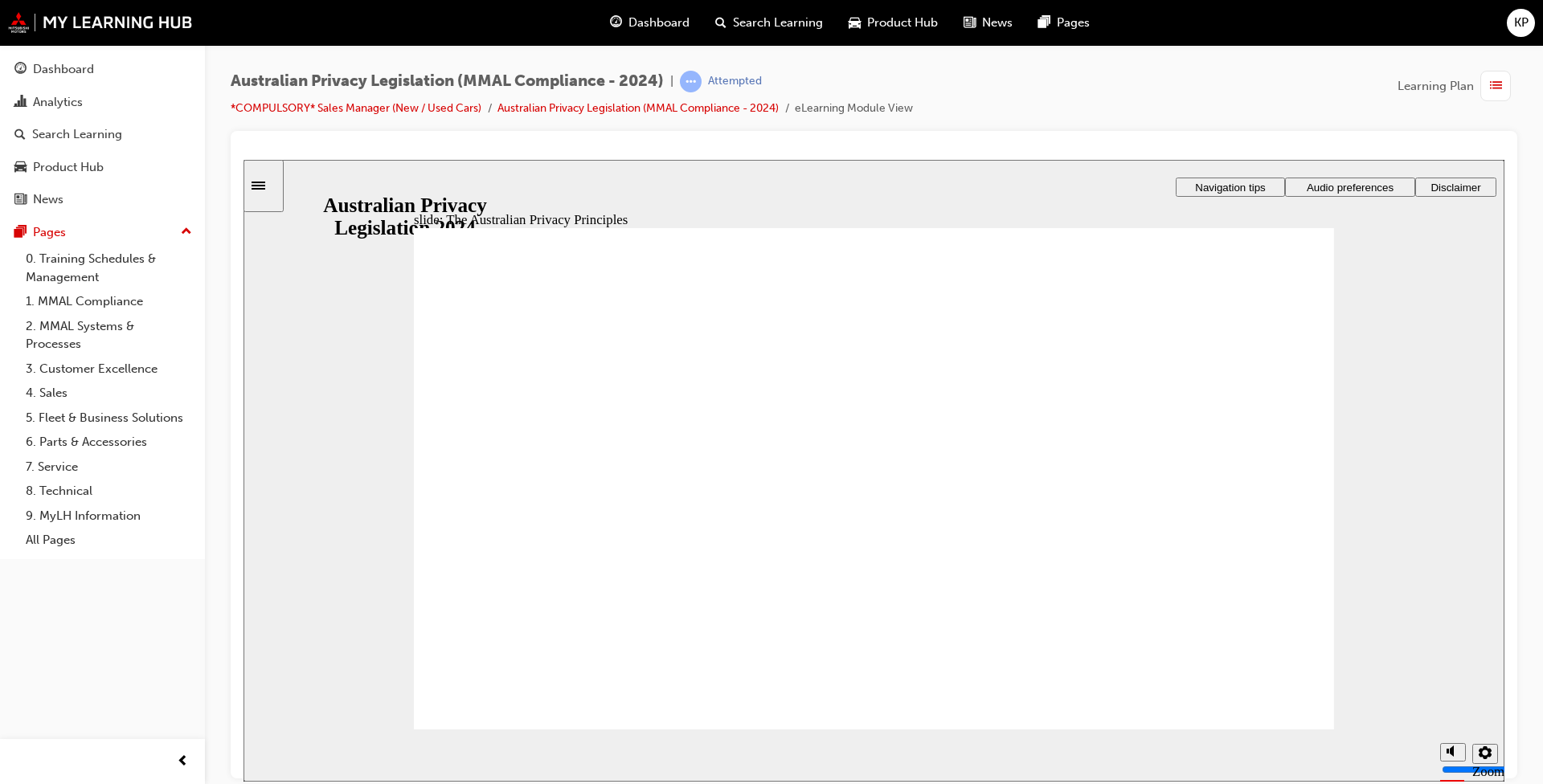 click 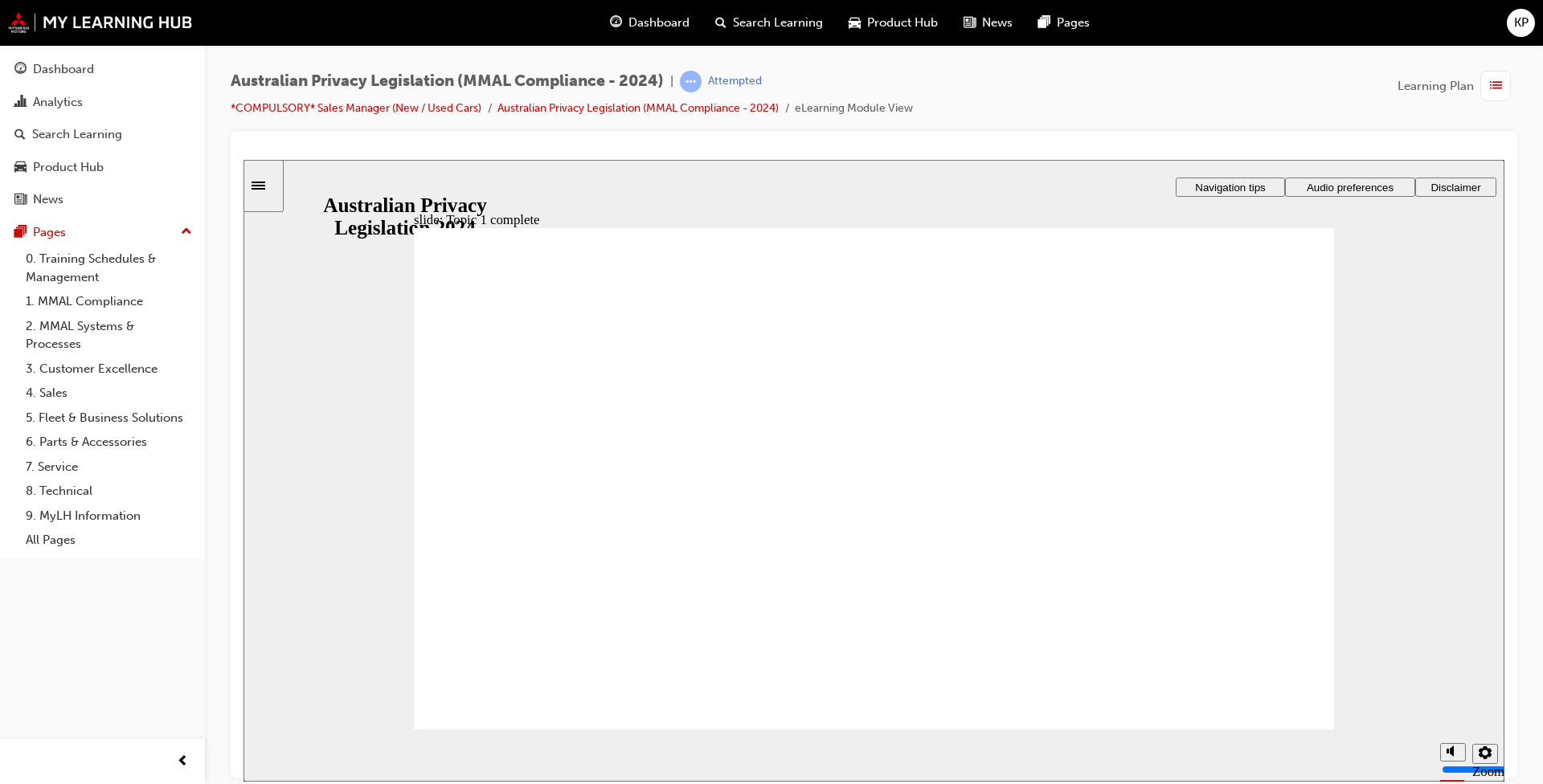 click 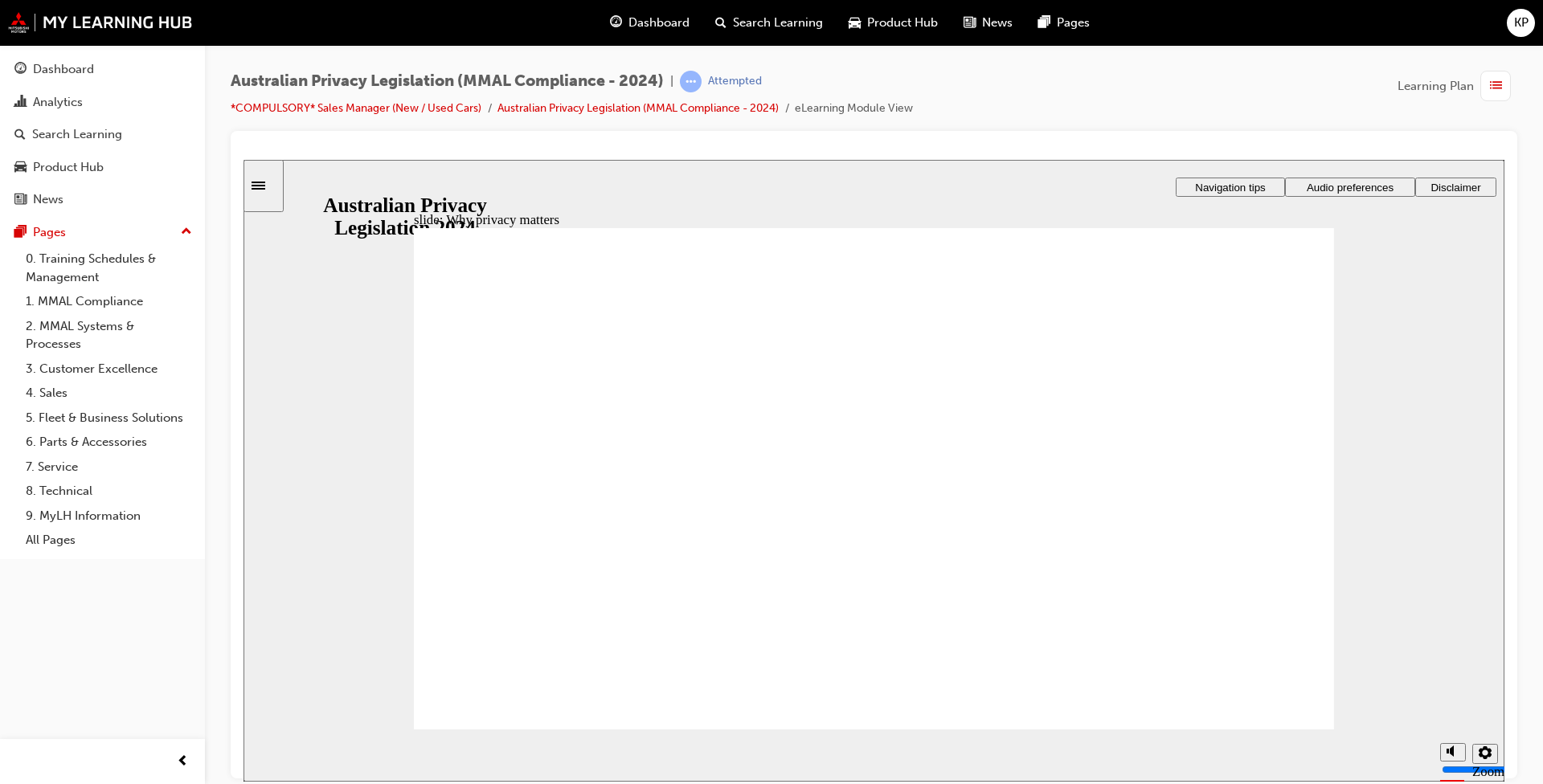 click 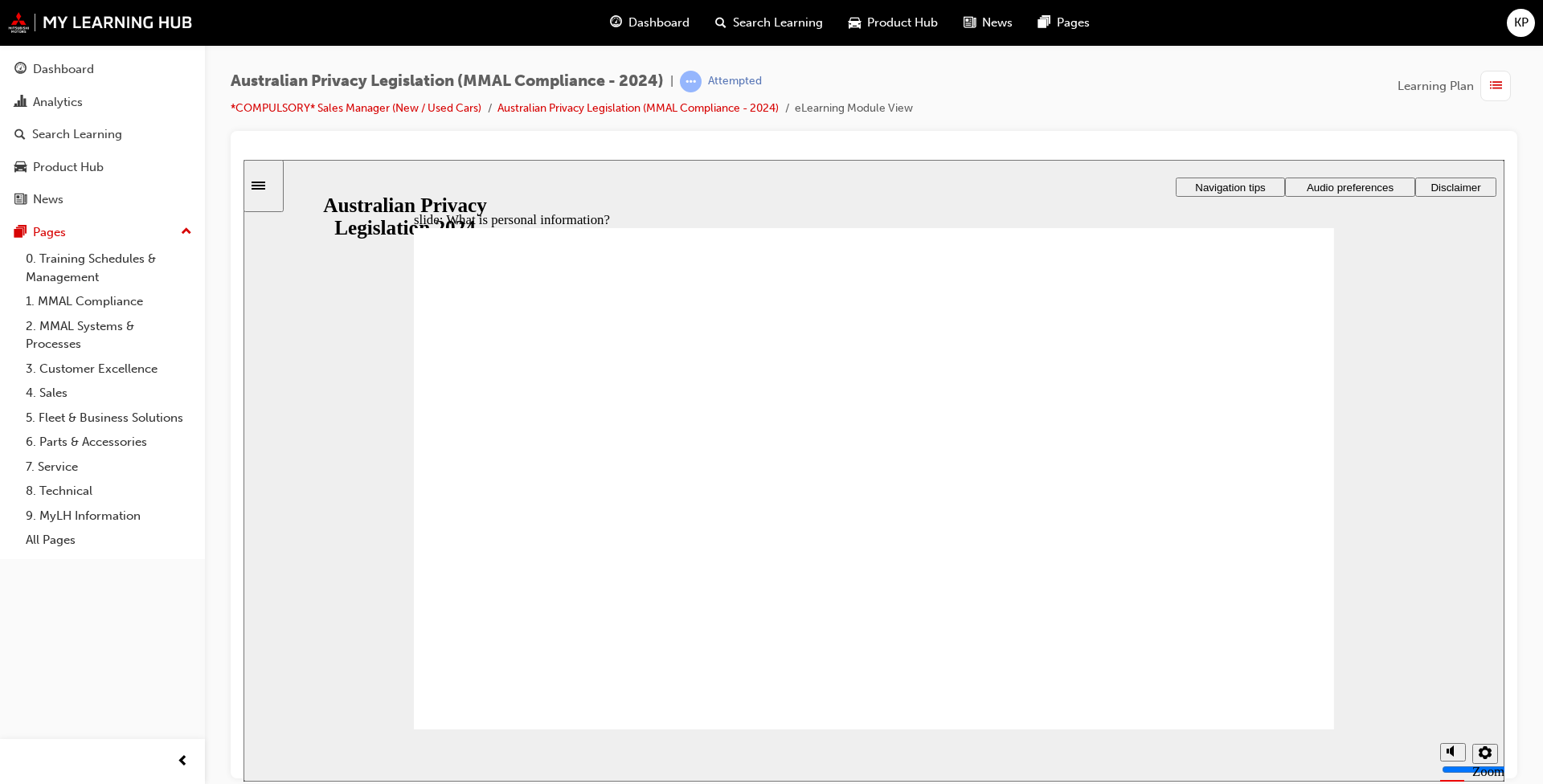 click 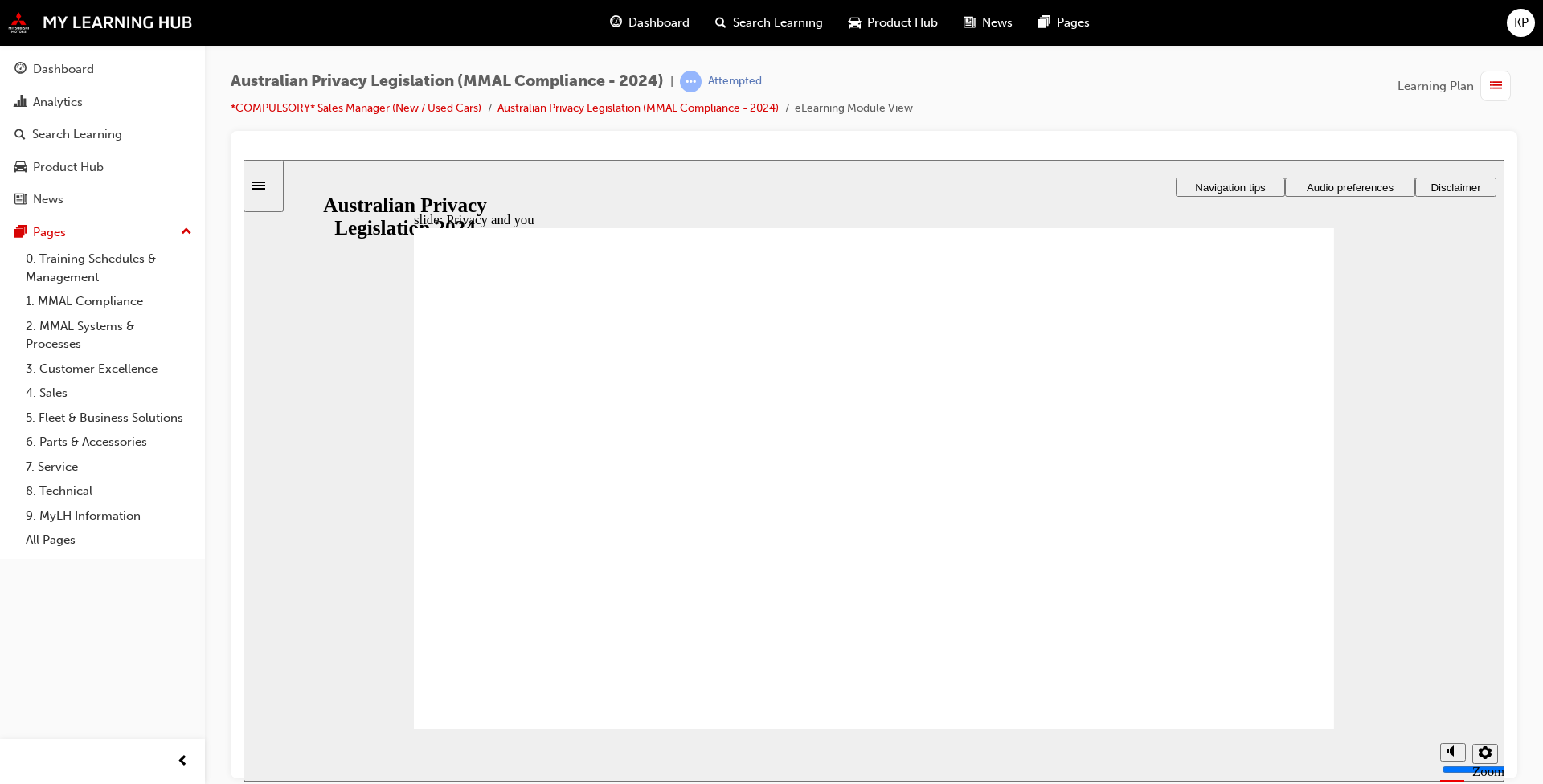 click 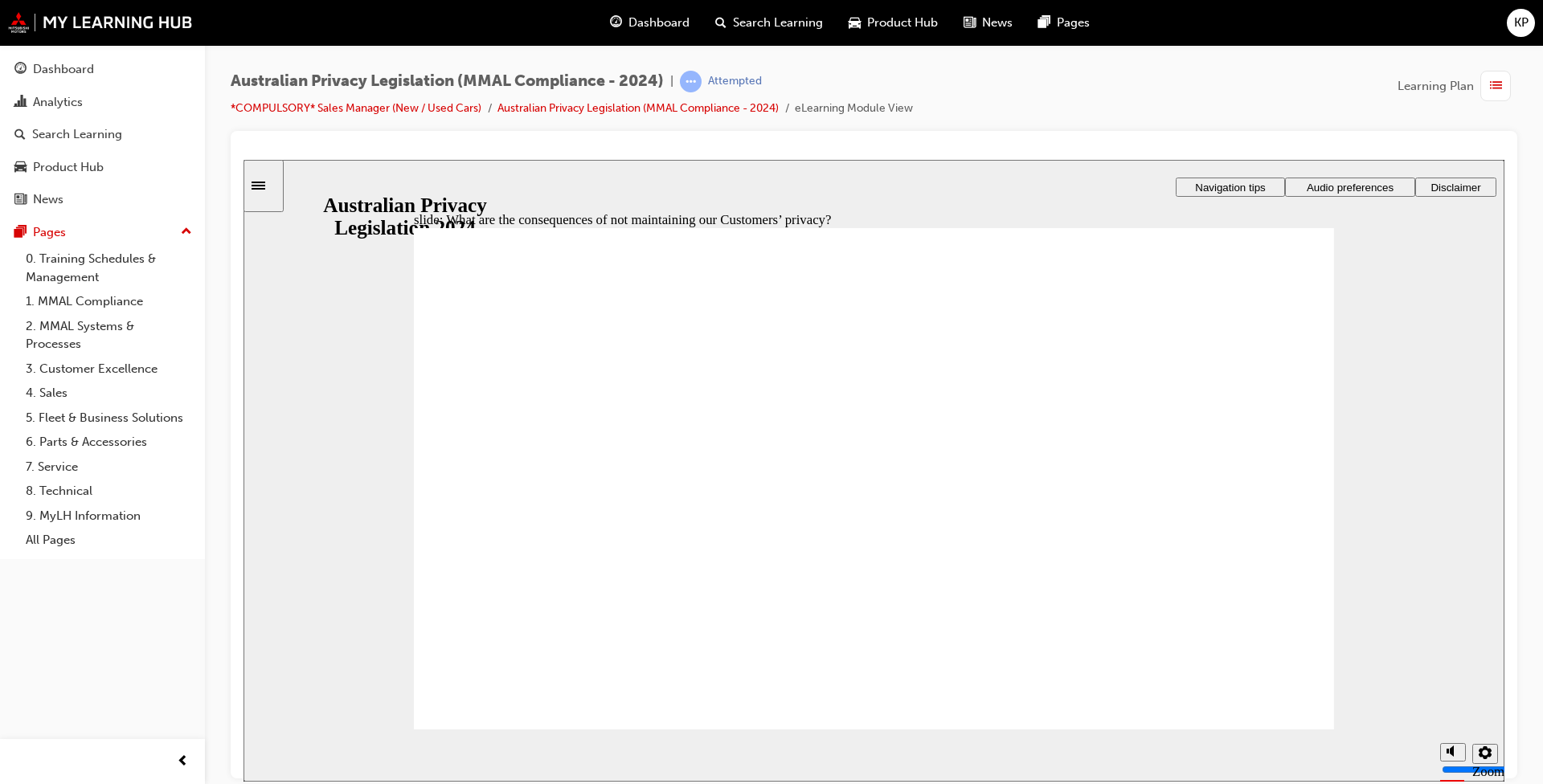 click 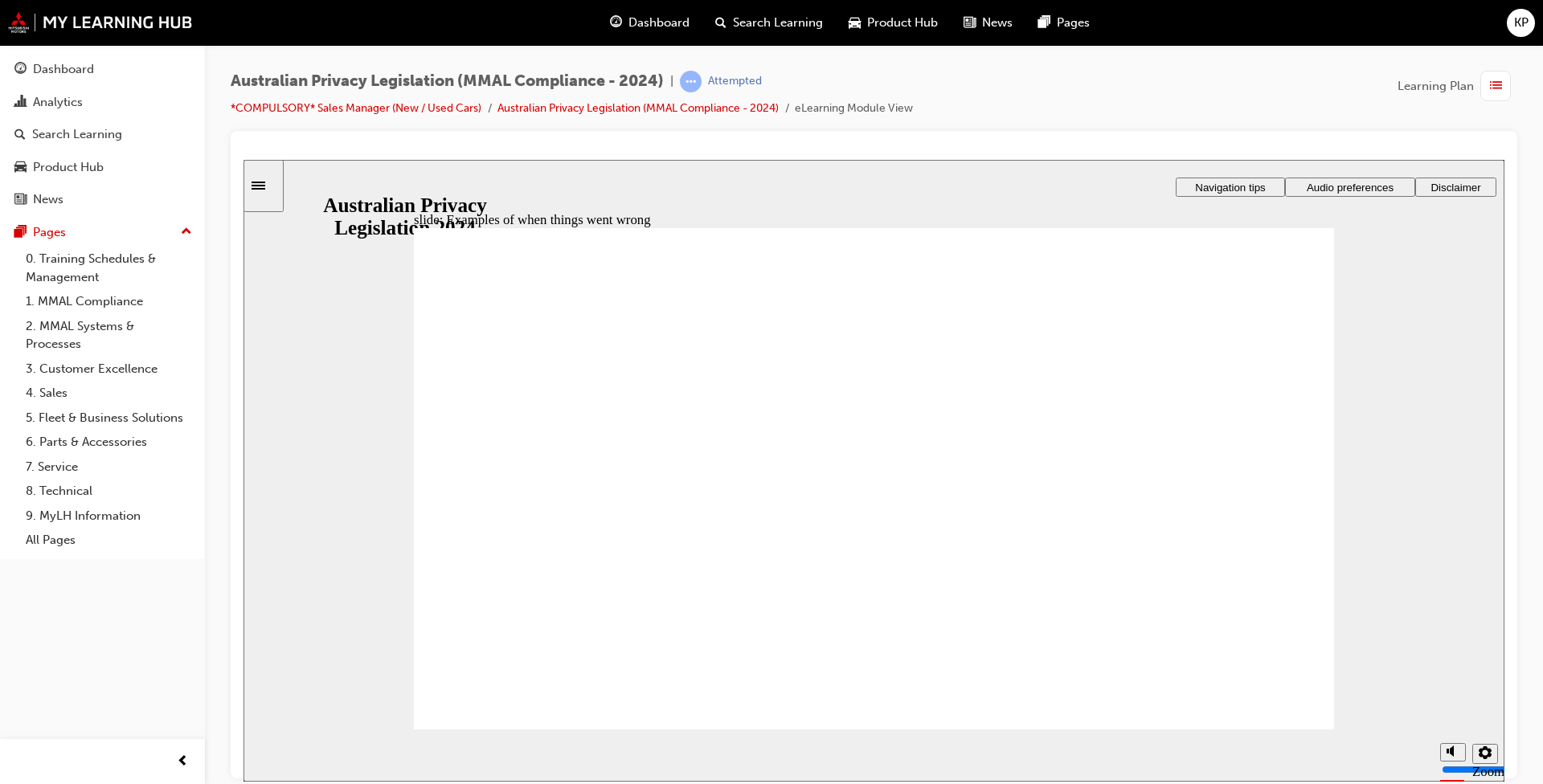 click 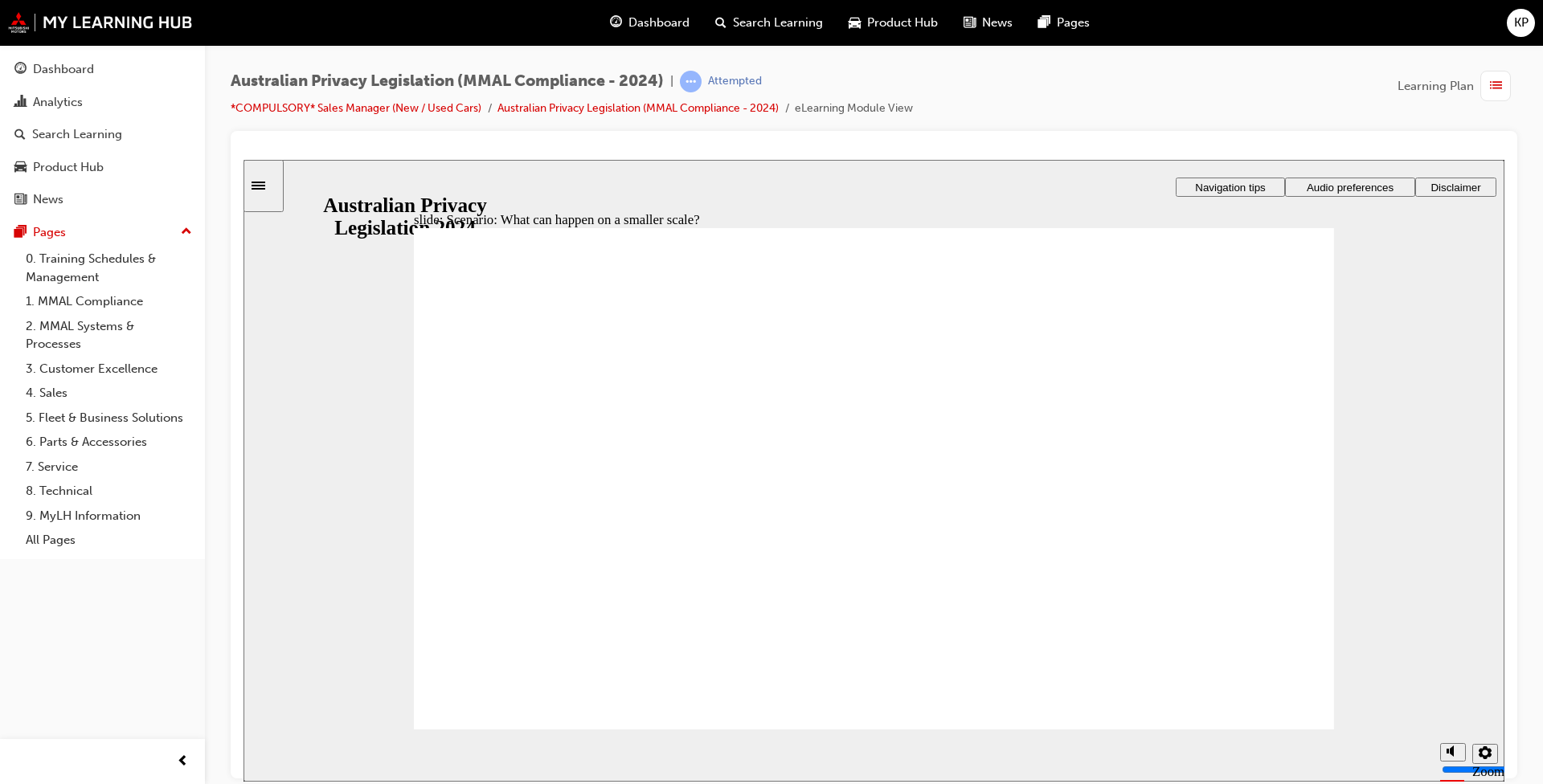 radio on "true" 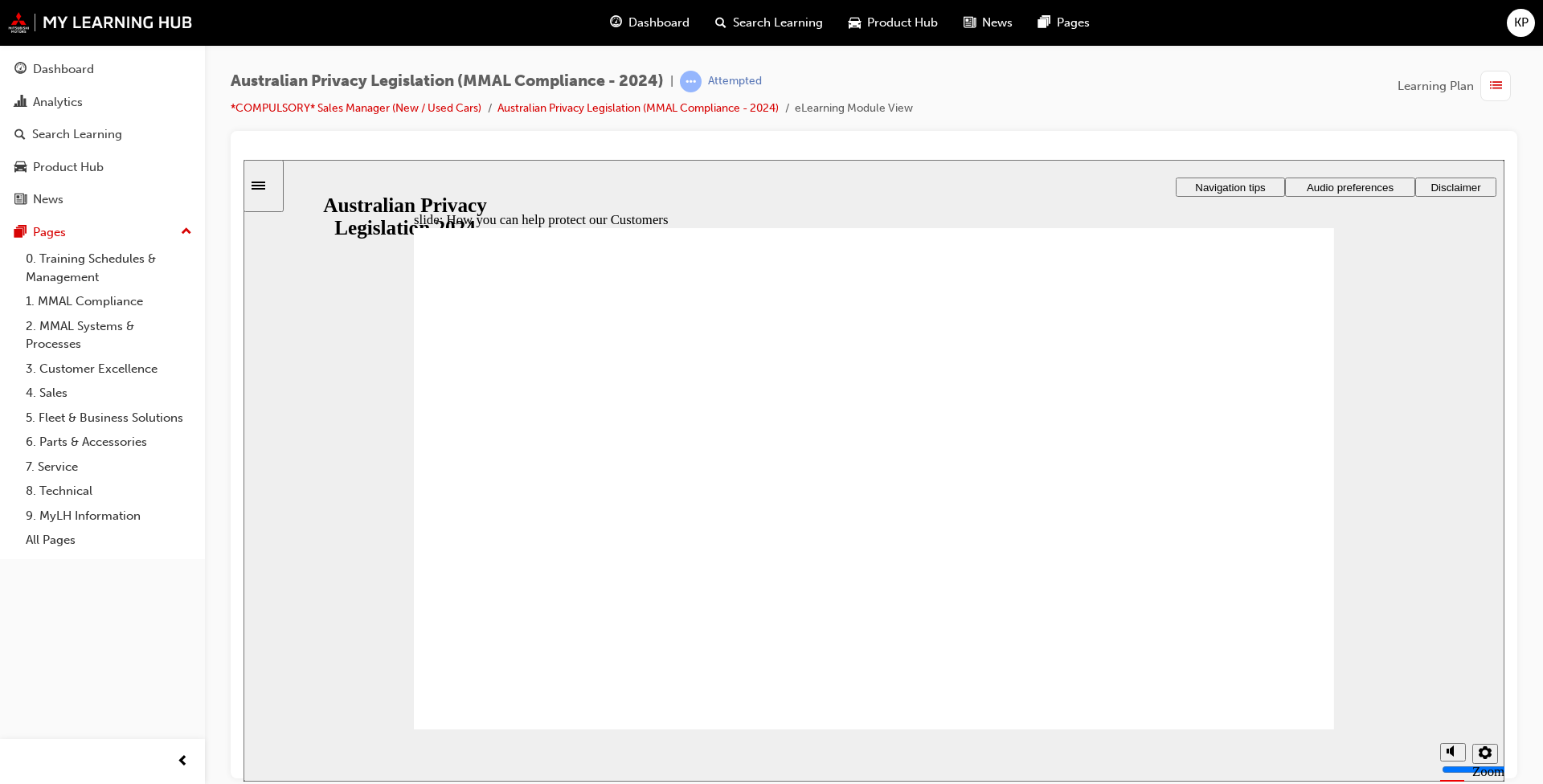 click 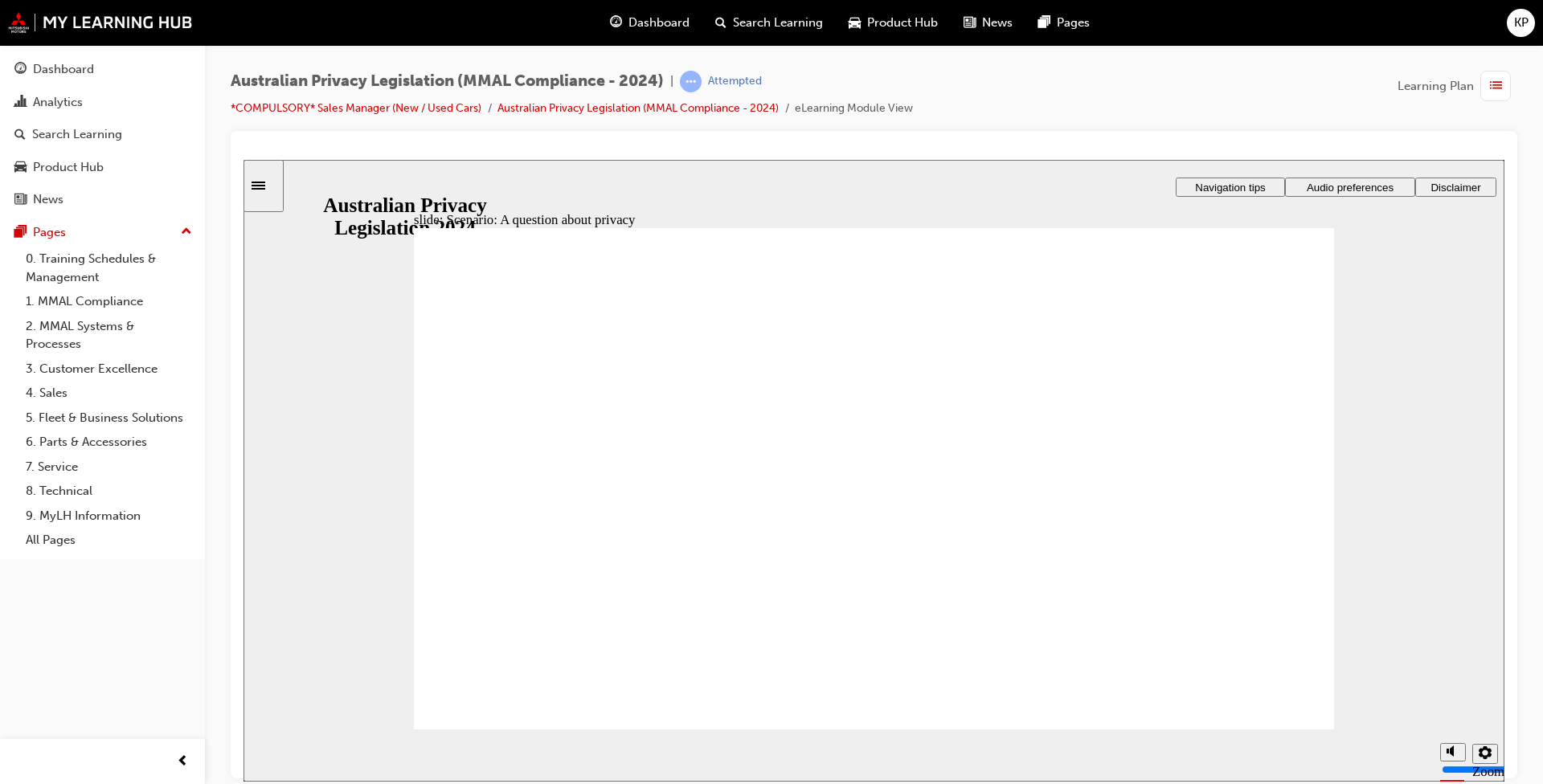 radio on "true" 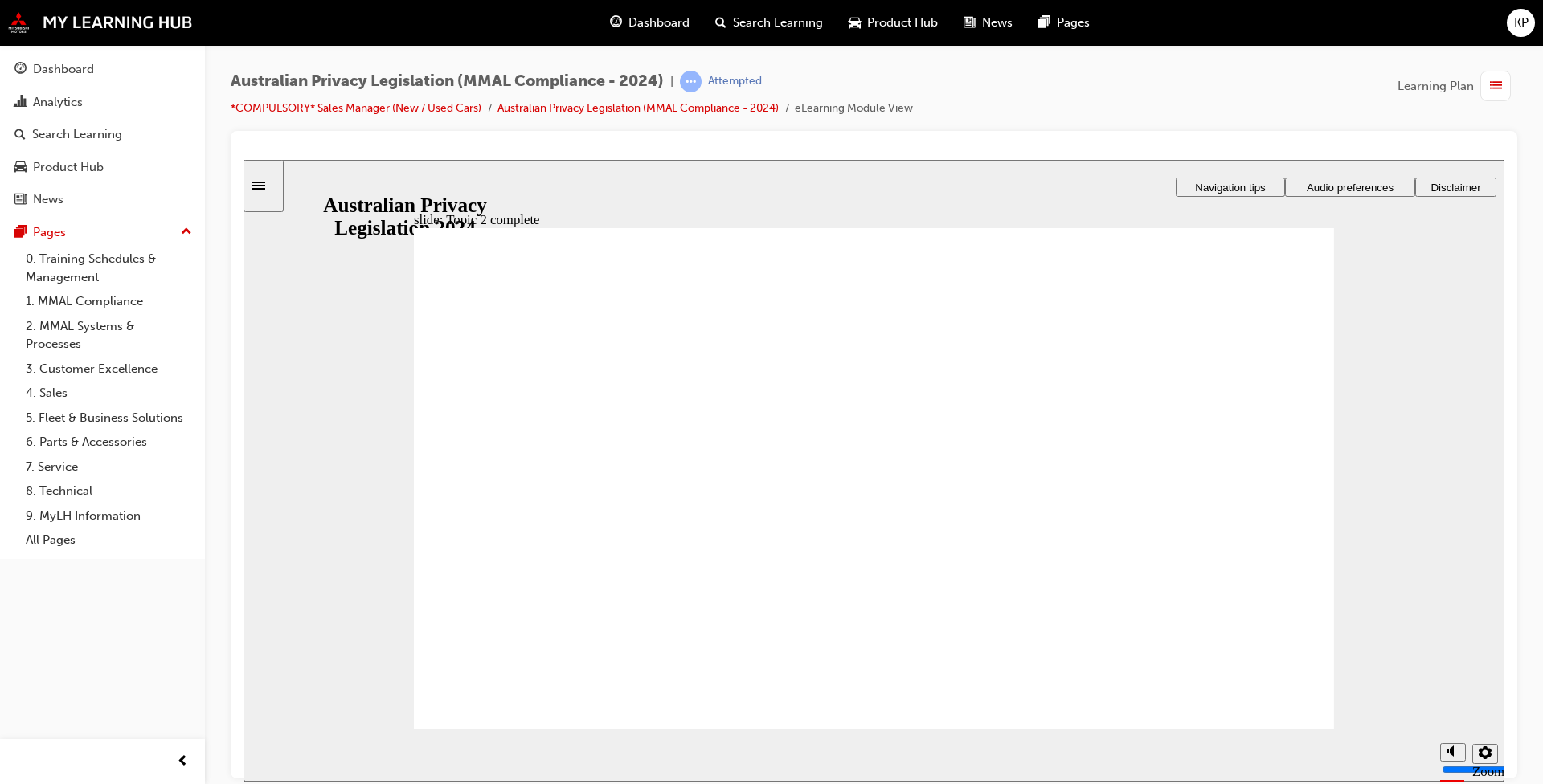 click 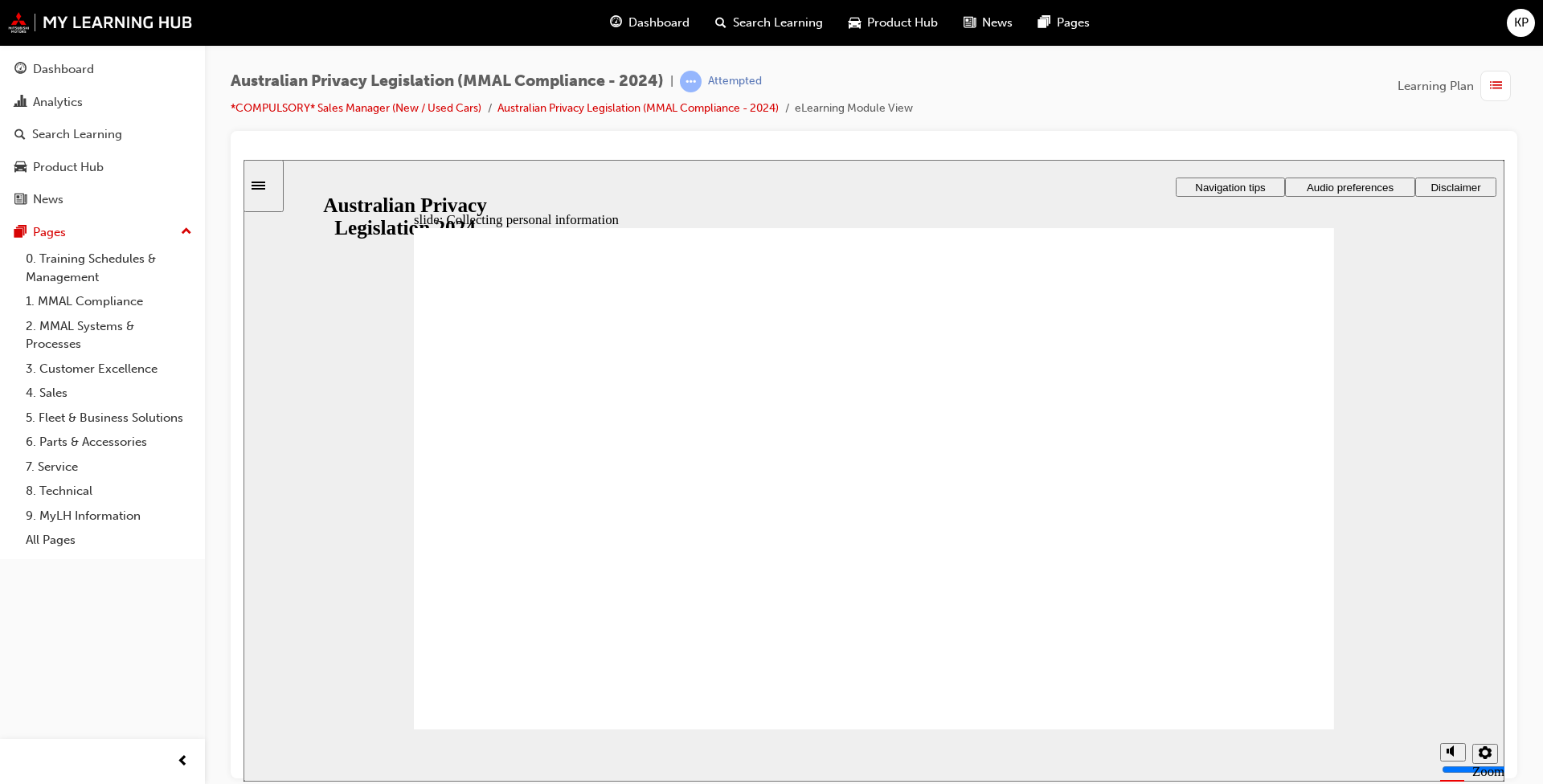 click 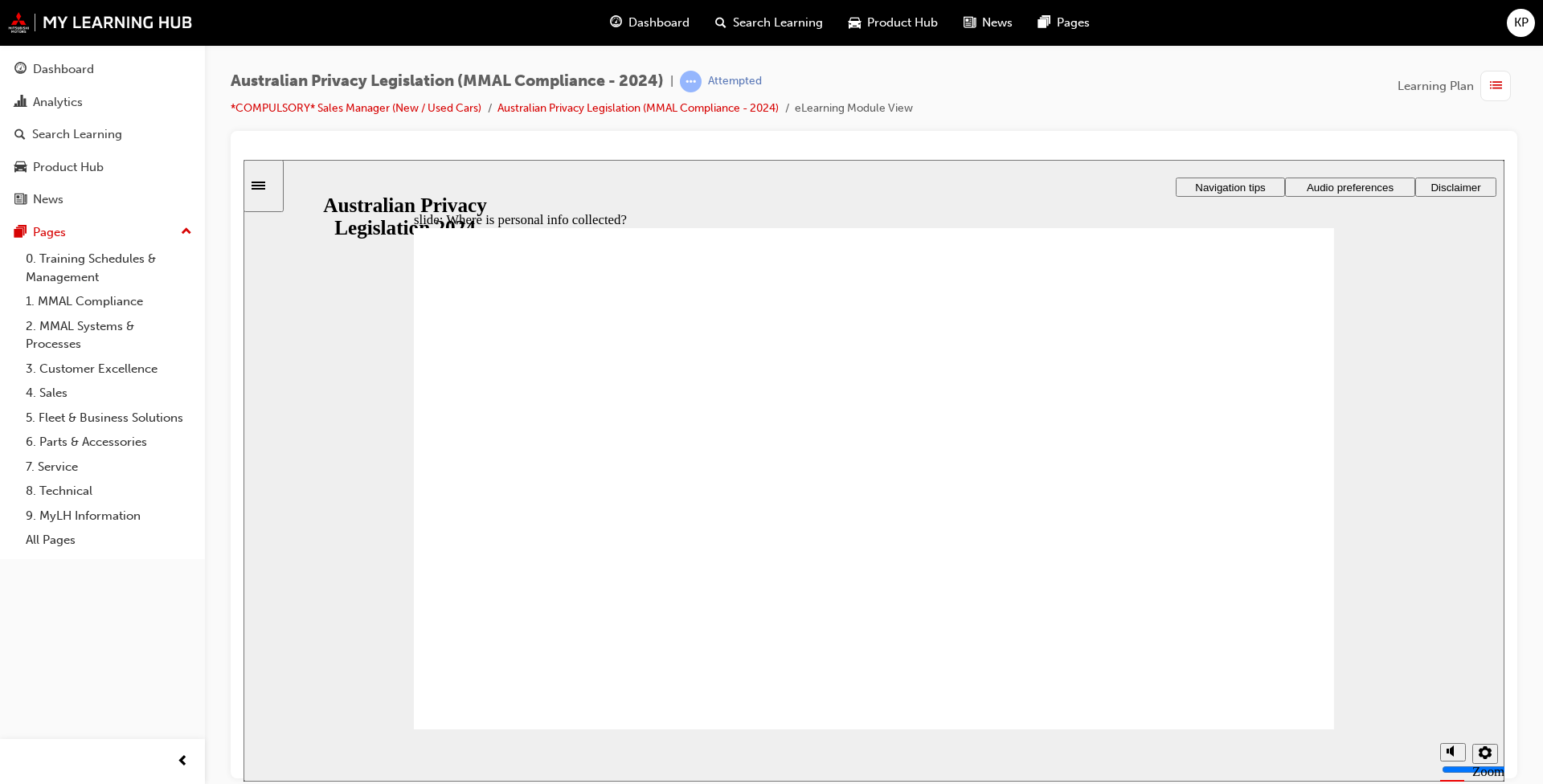 click 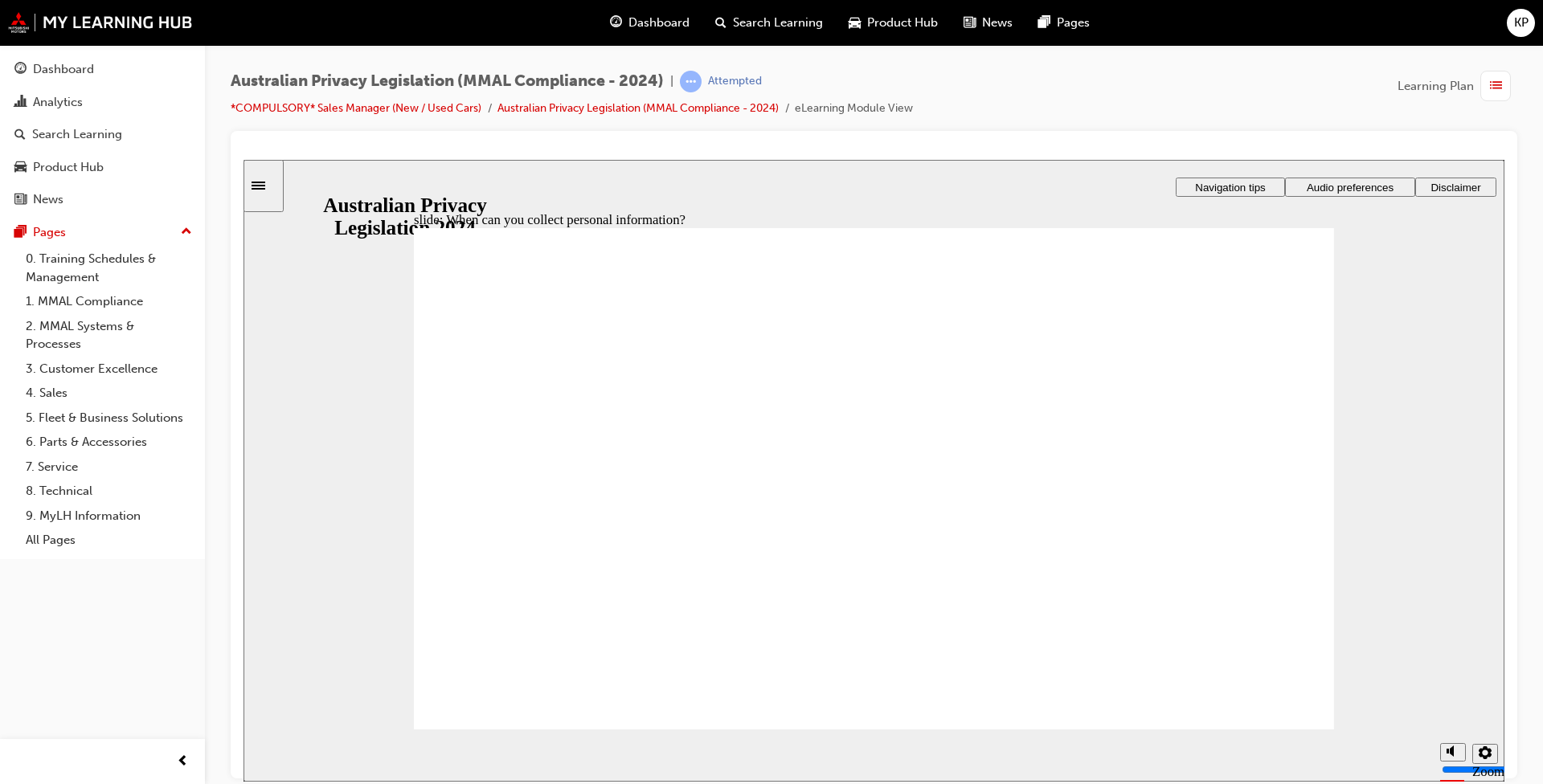 click 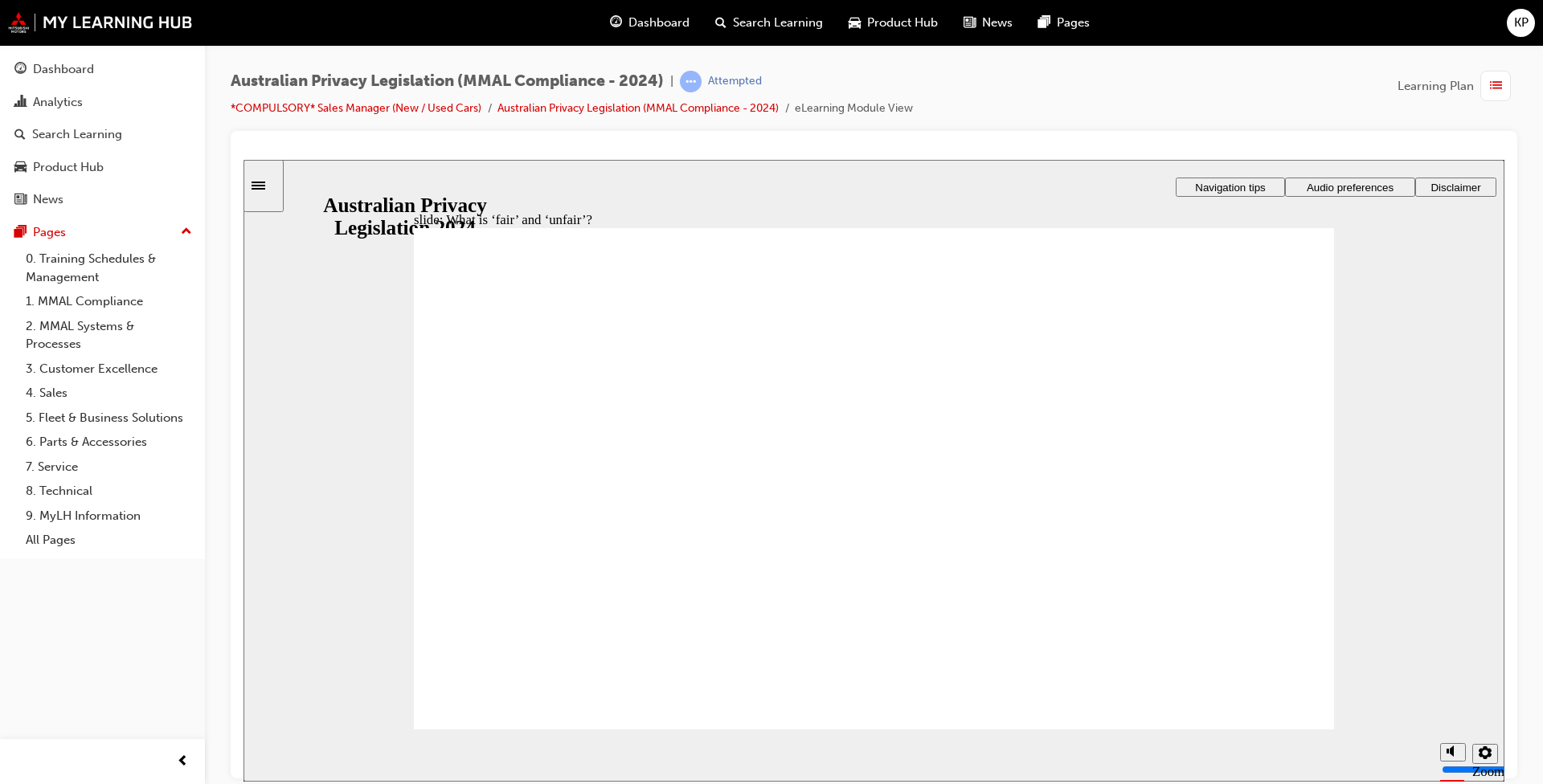 drag, startPoint x: 963, startPoint y: 453, endPoint x: 1230, endPoint y: 577, distance: 294.3892 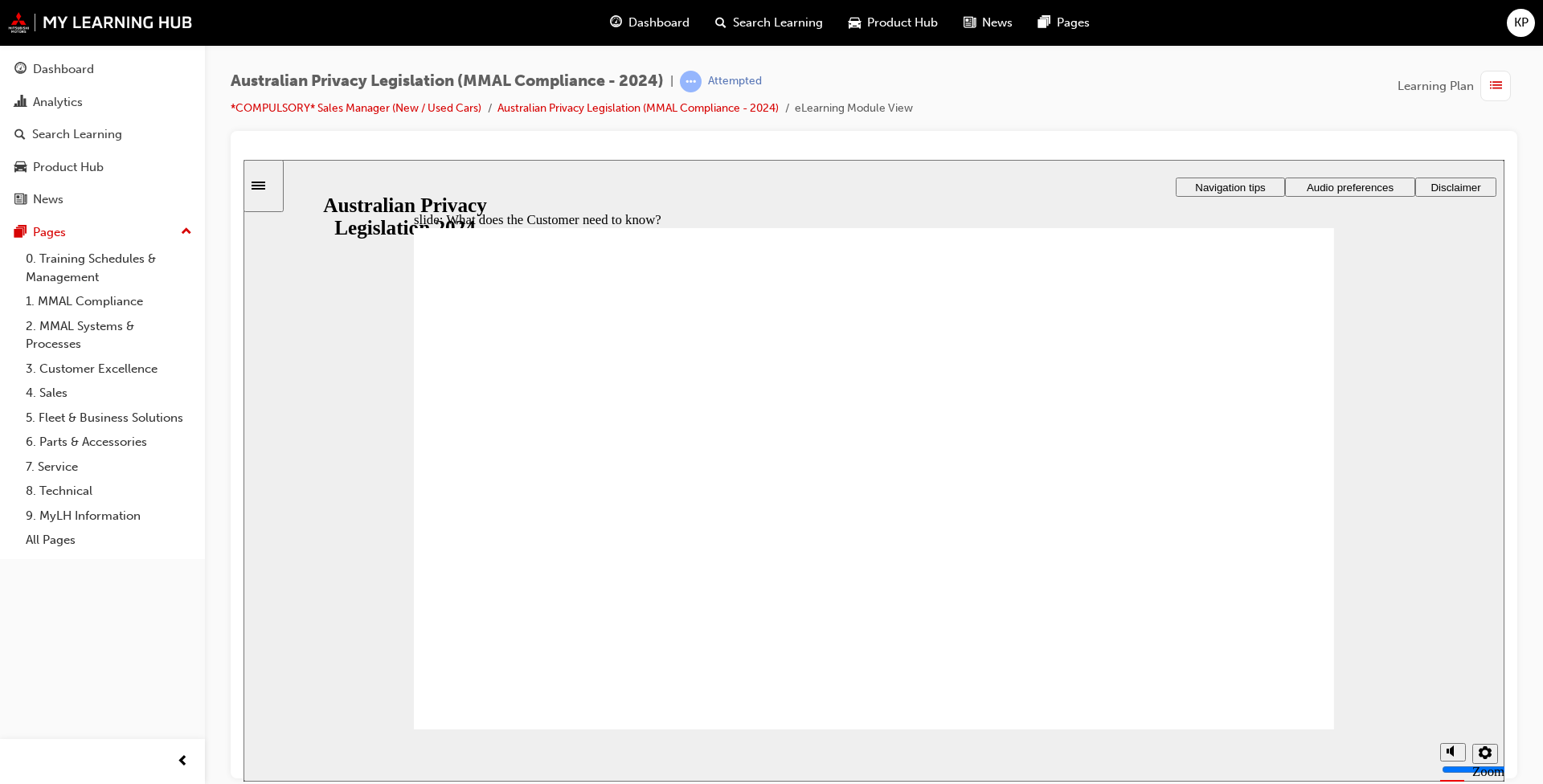 click 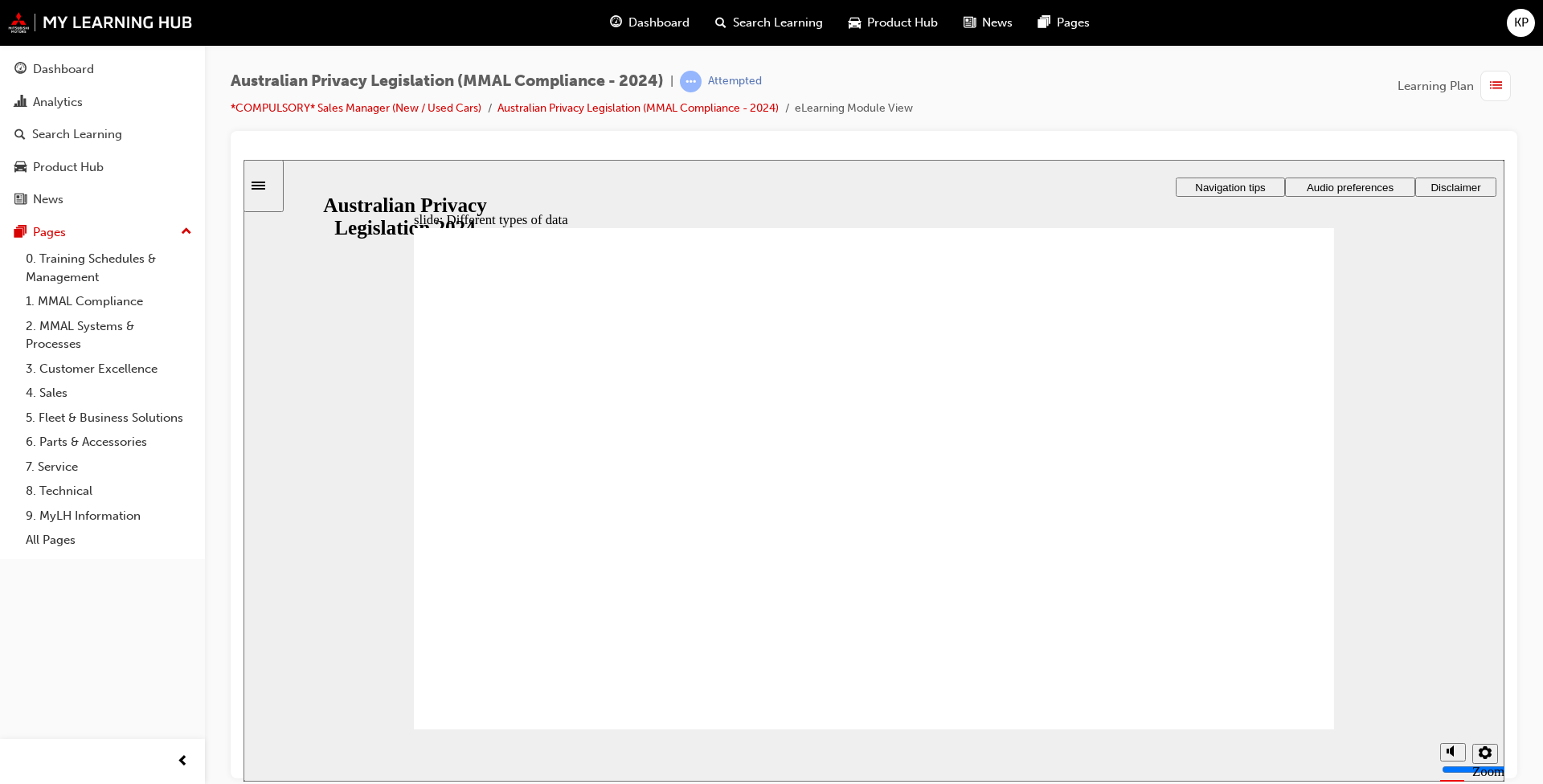click 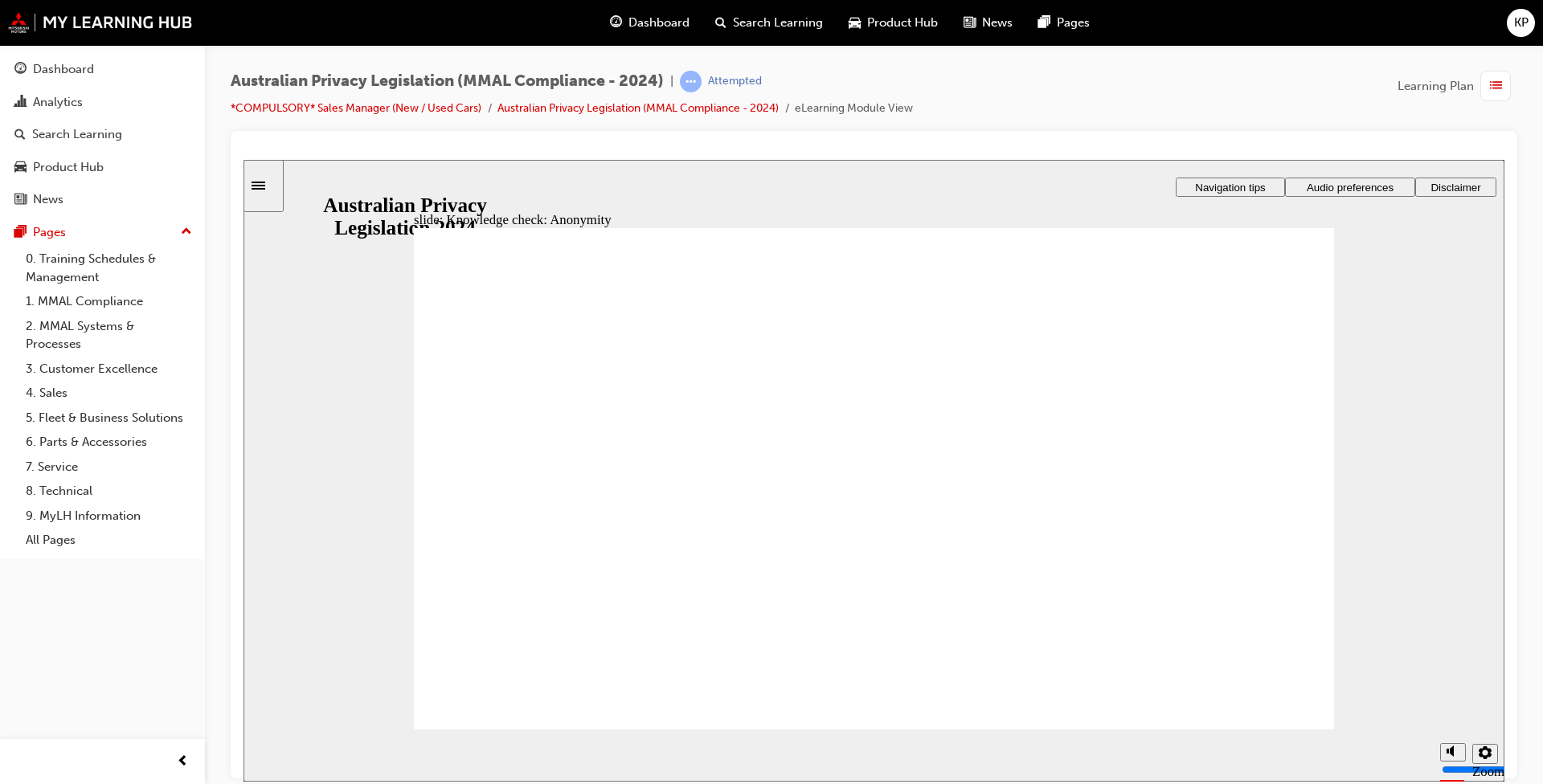 checkbox on "true" 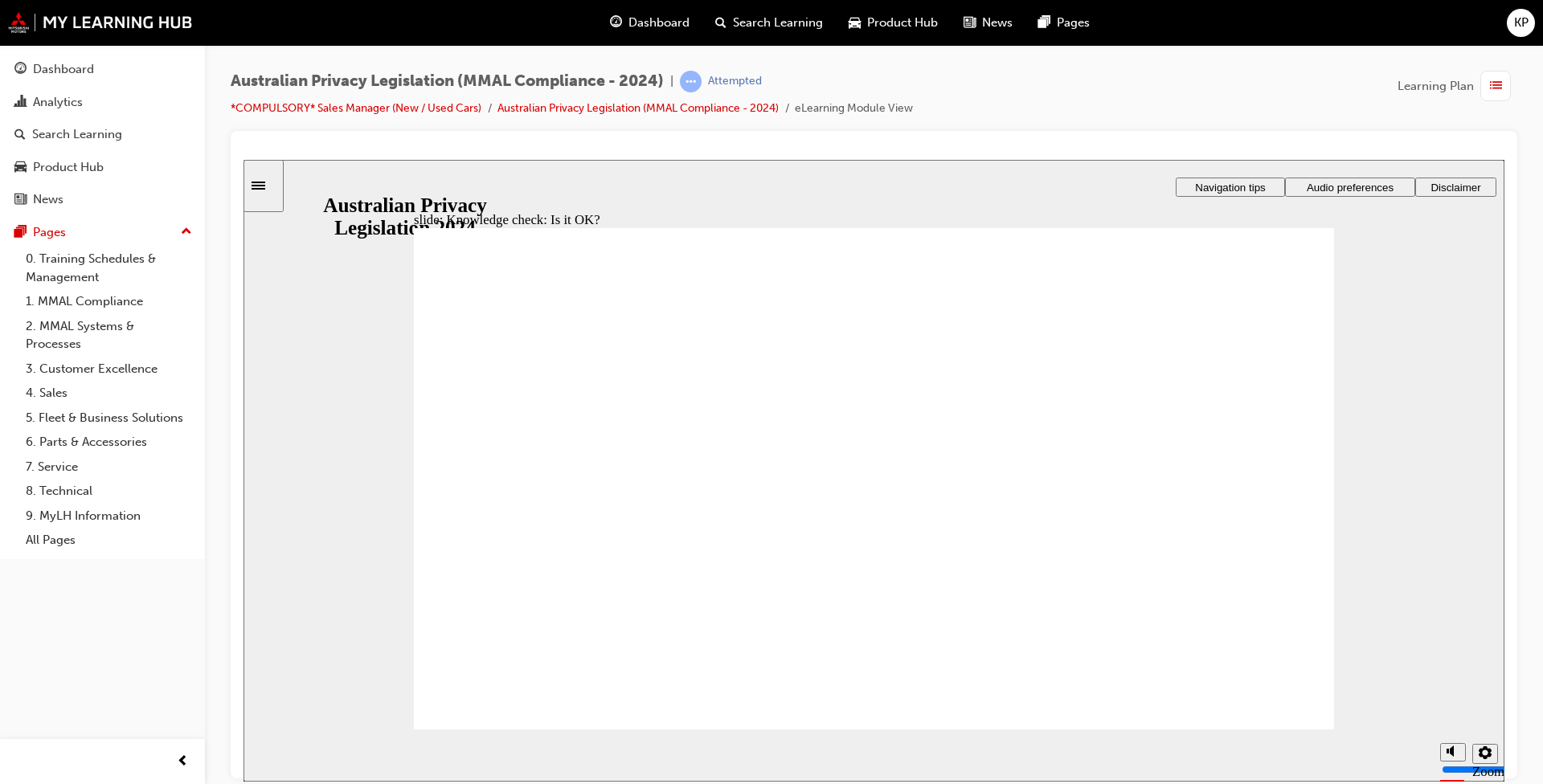 click 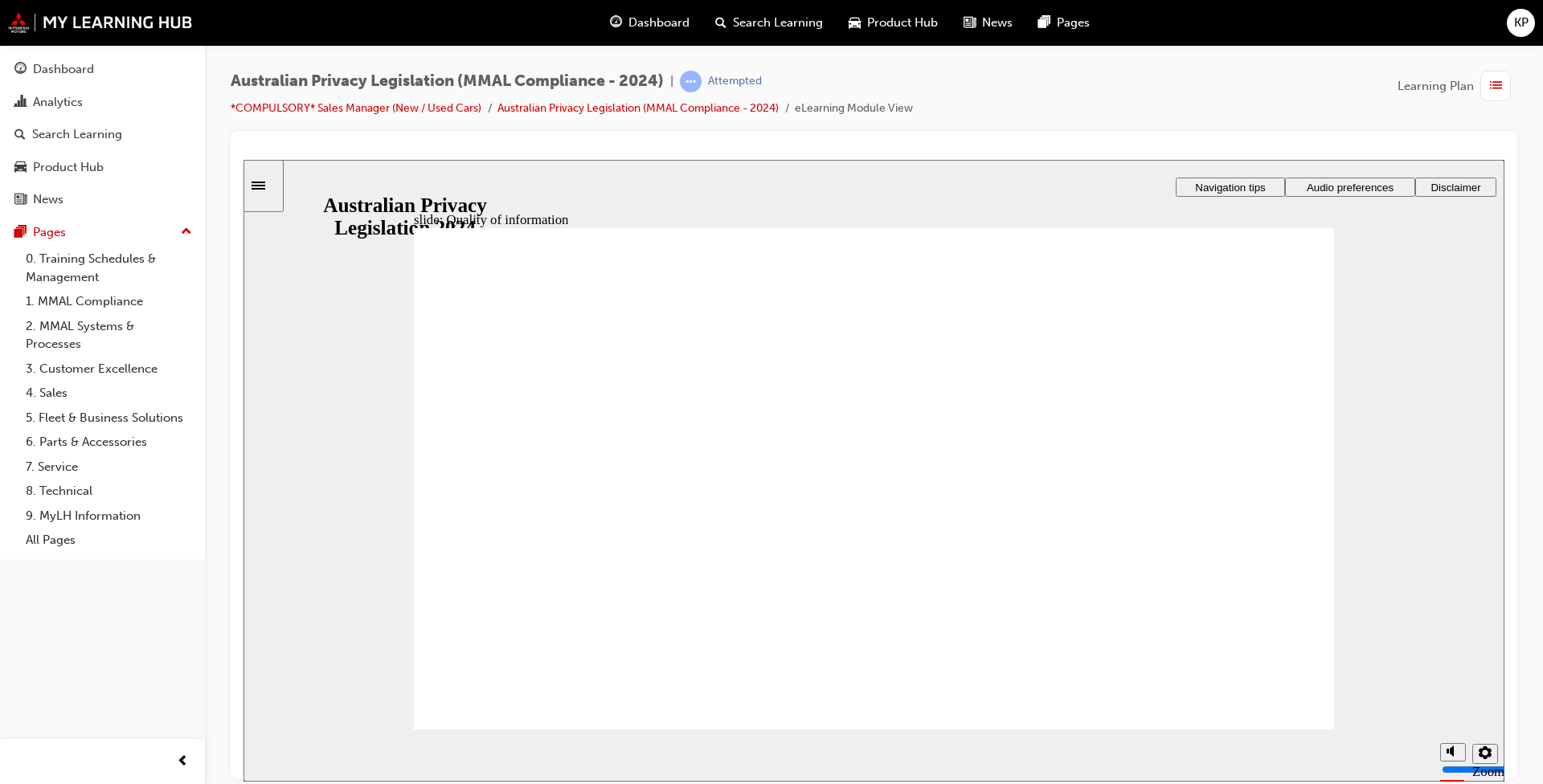 click 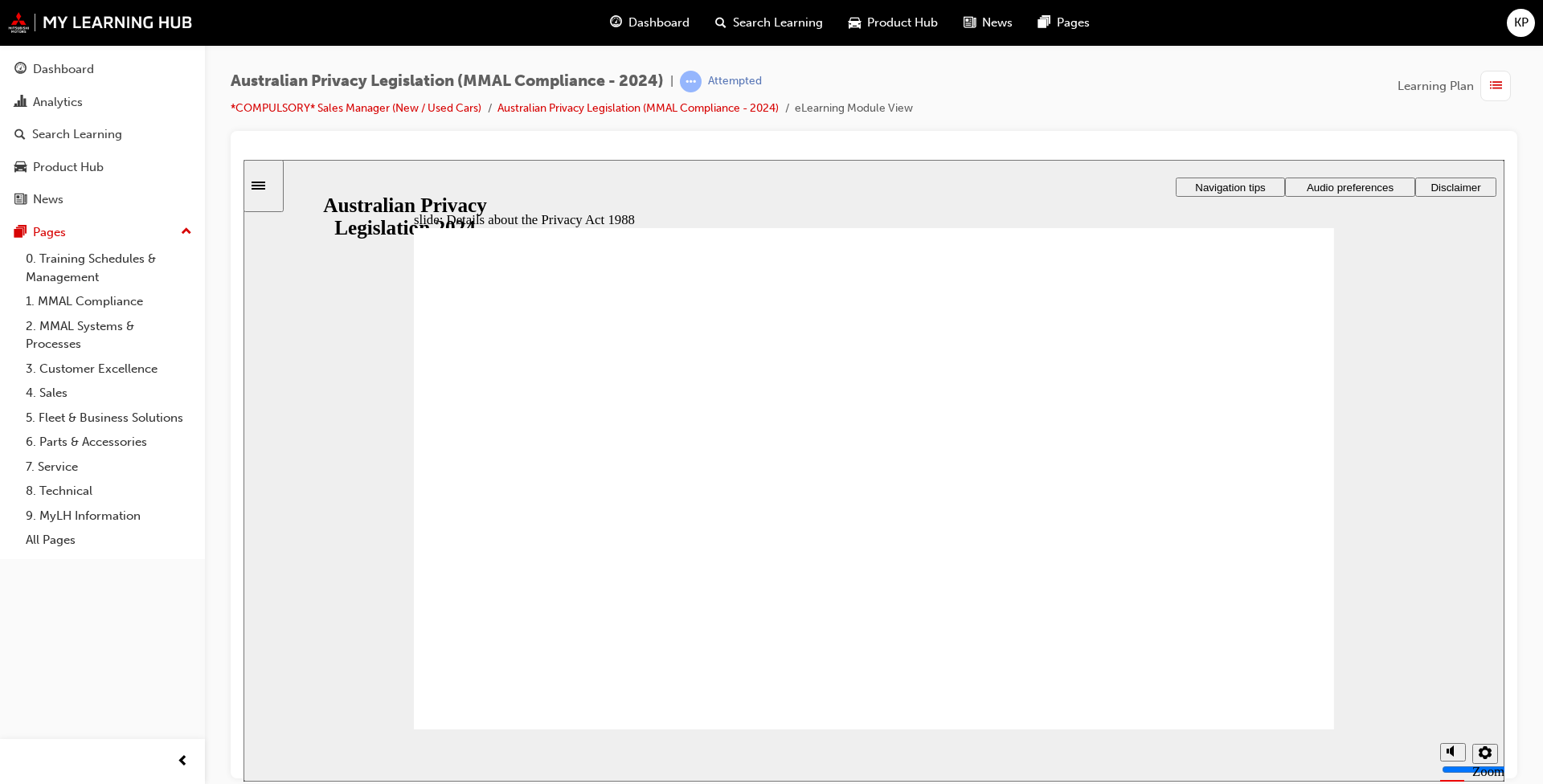 click 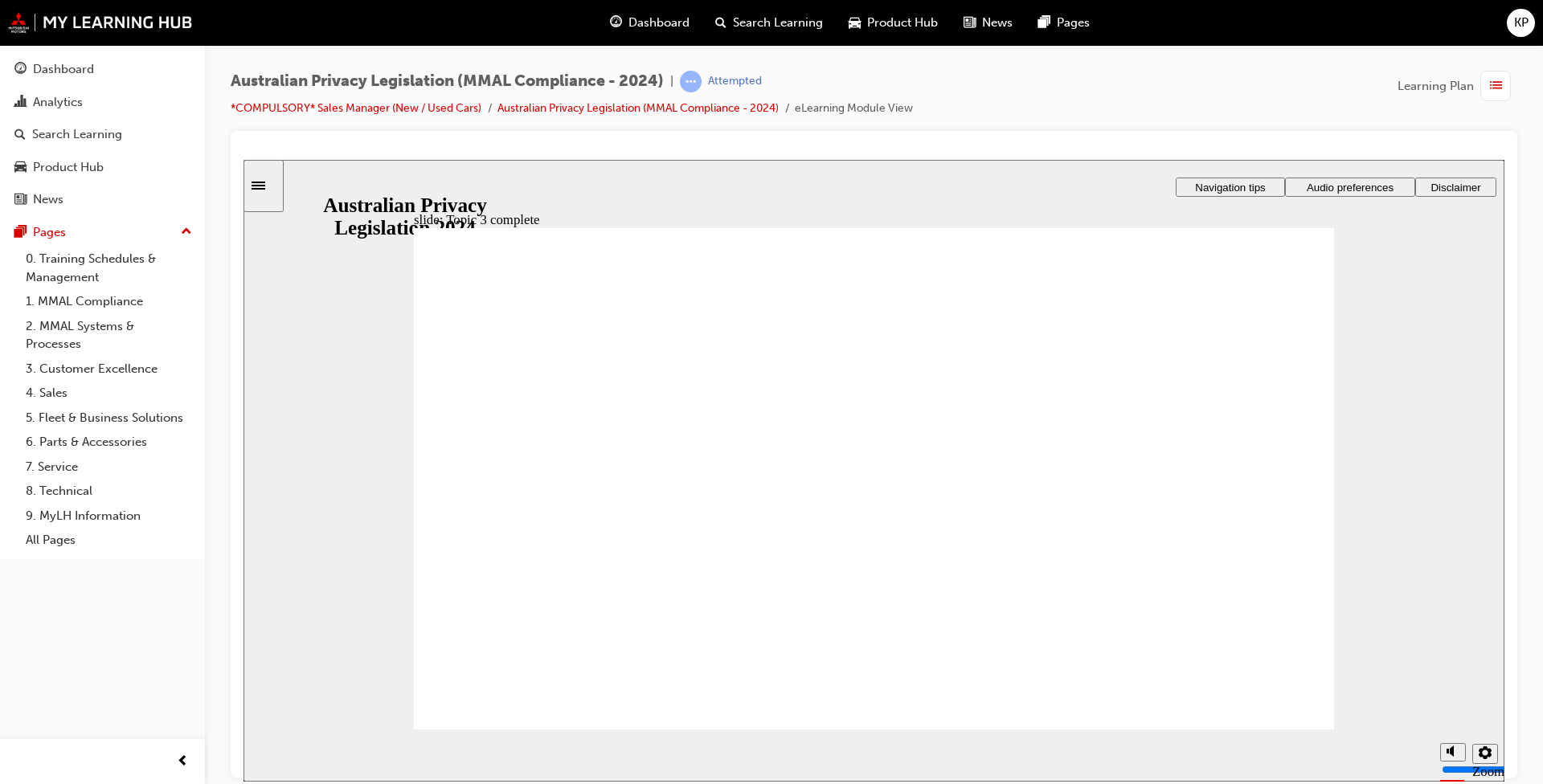 click 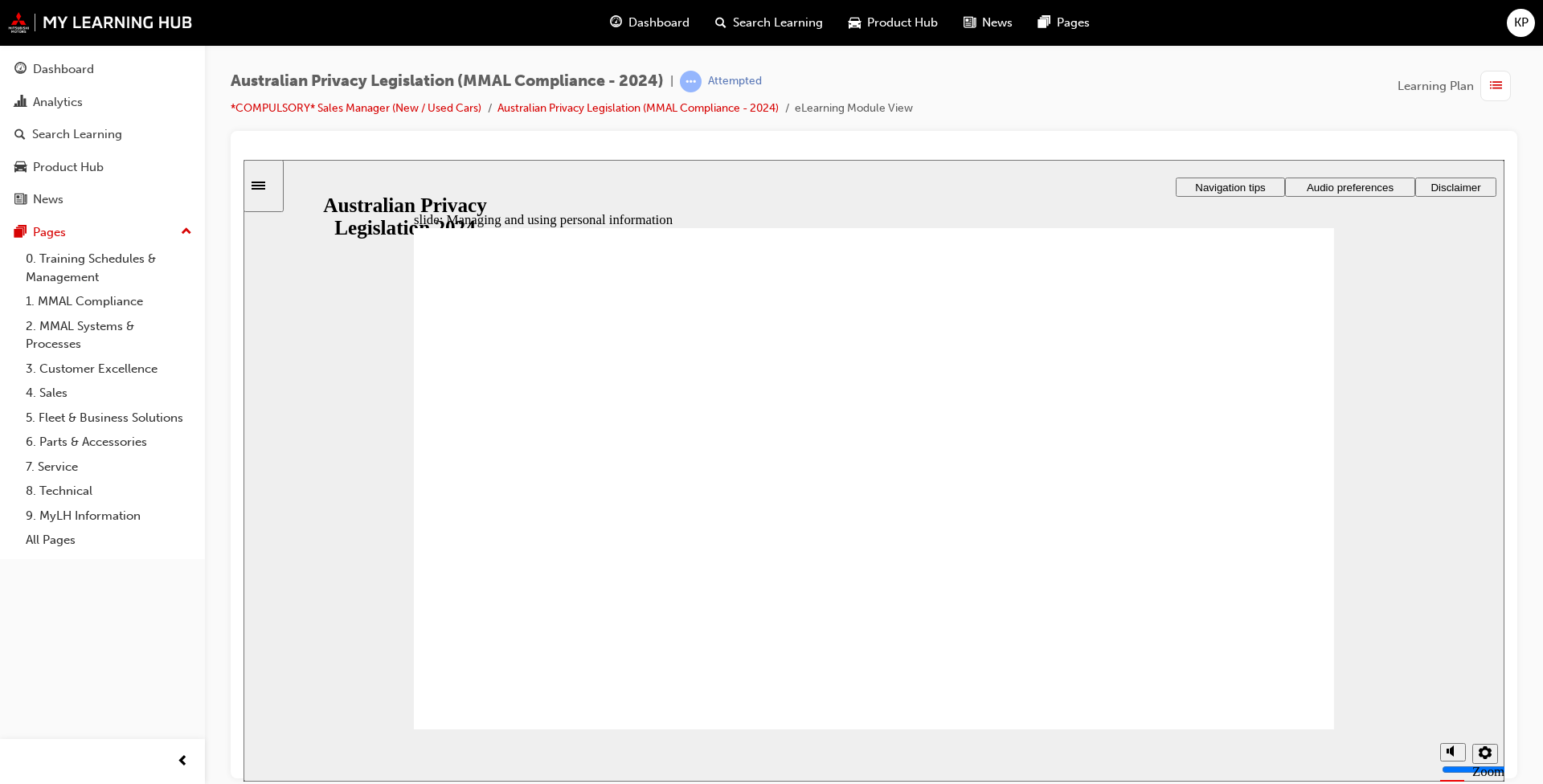 click 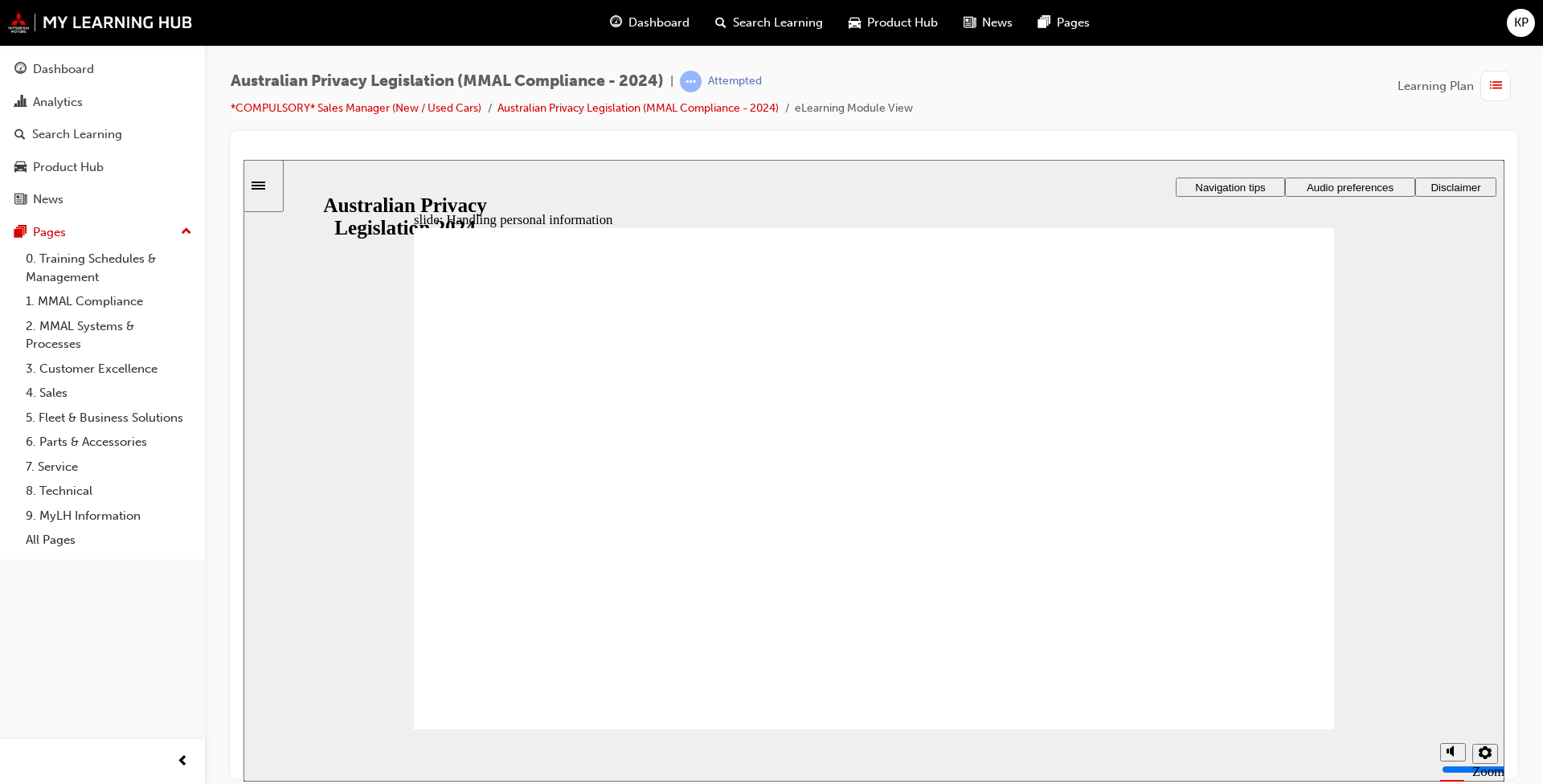 checkbox on "true" 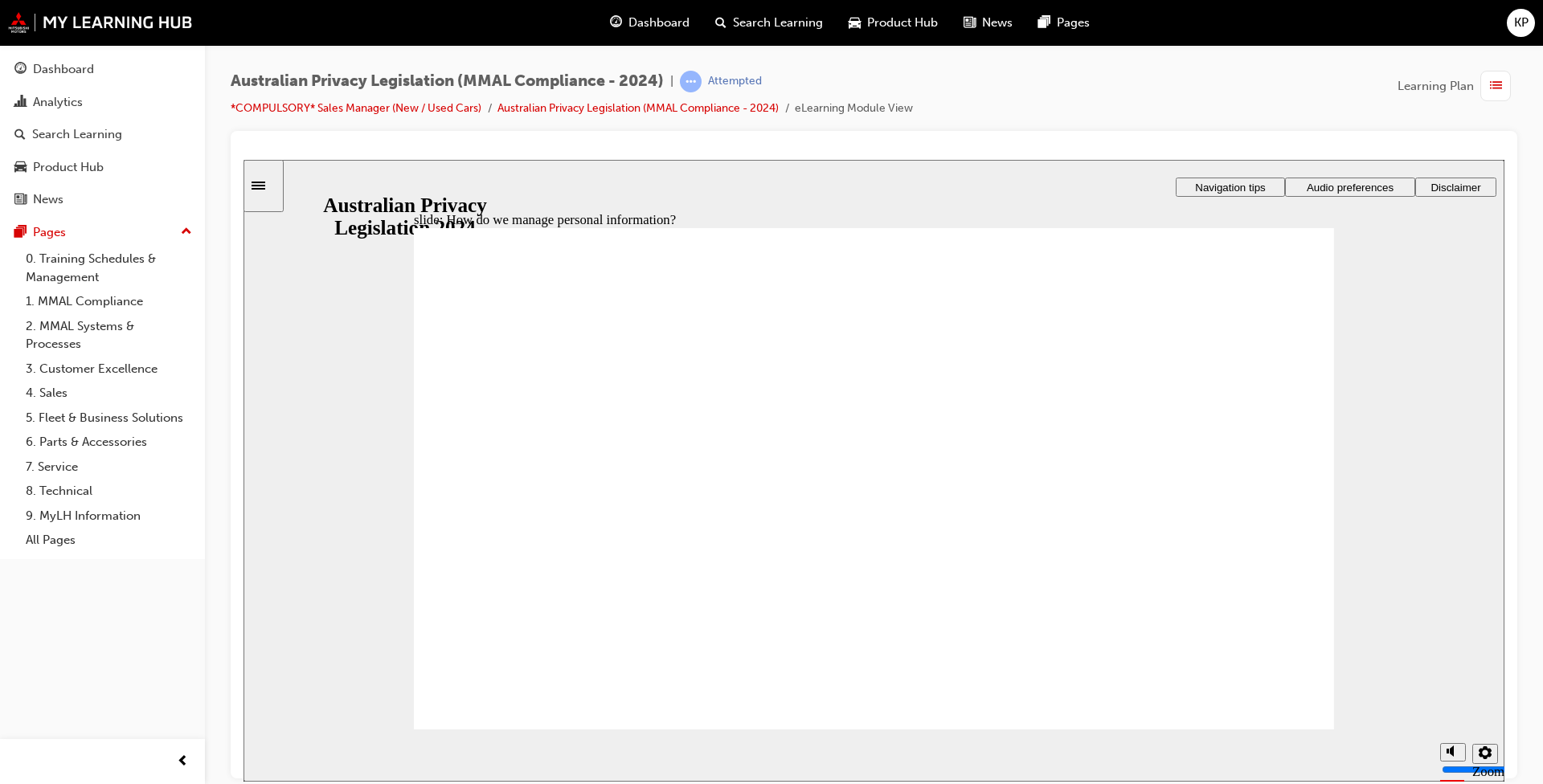 click 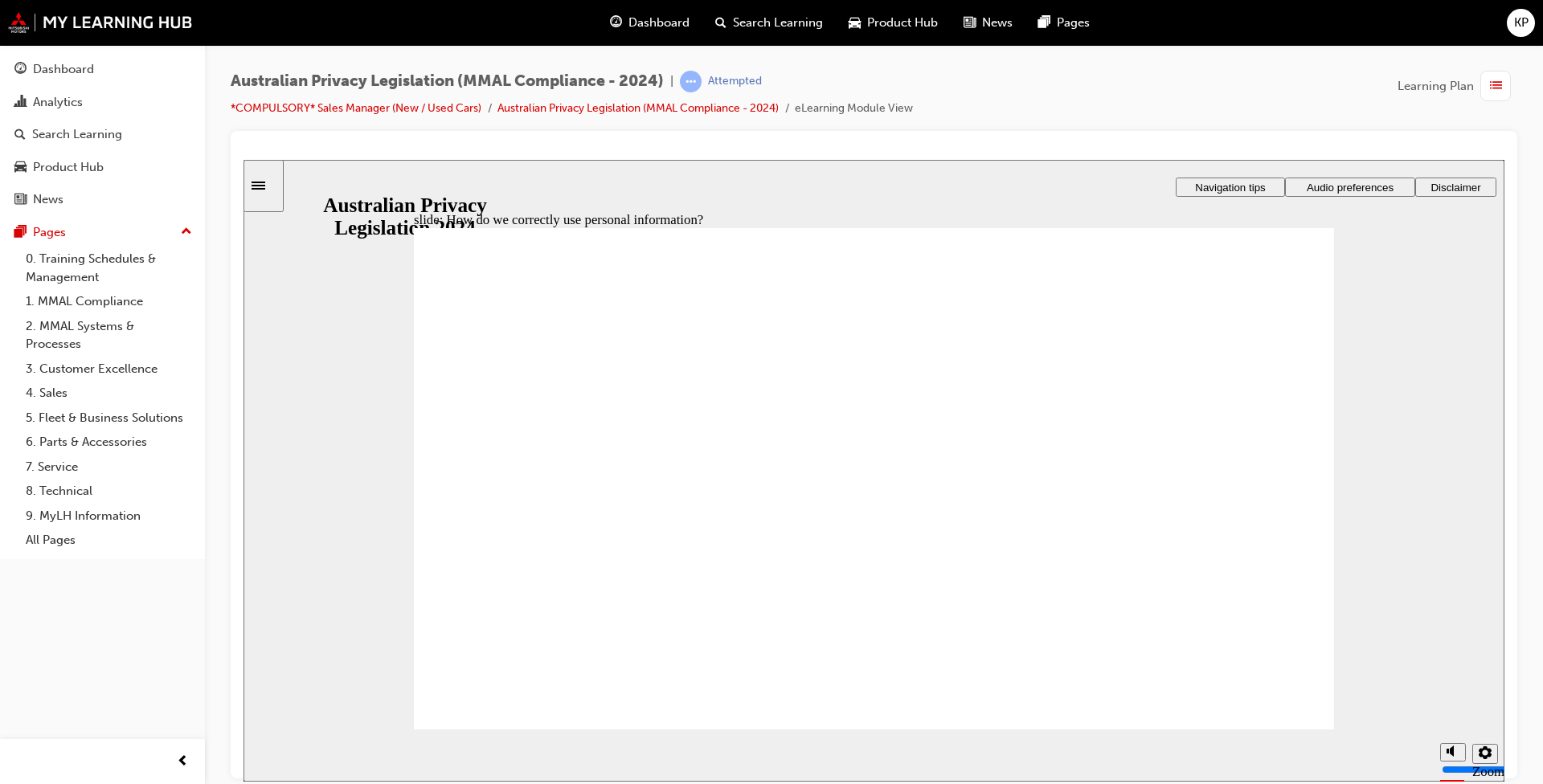 click 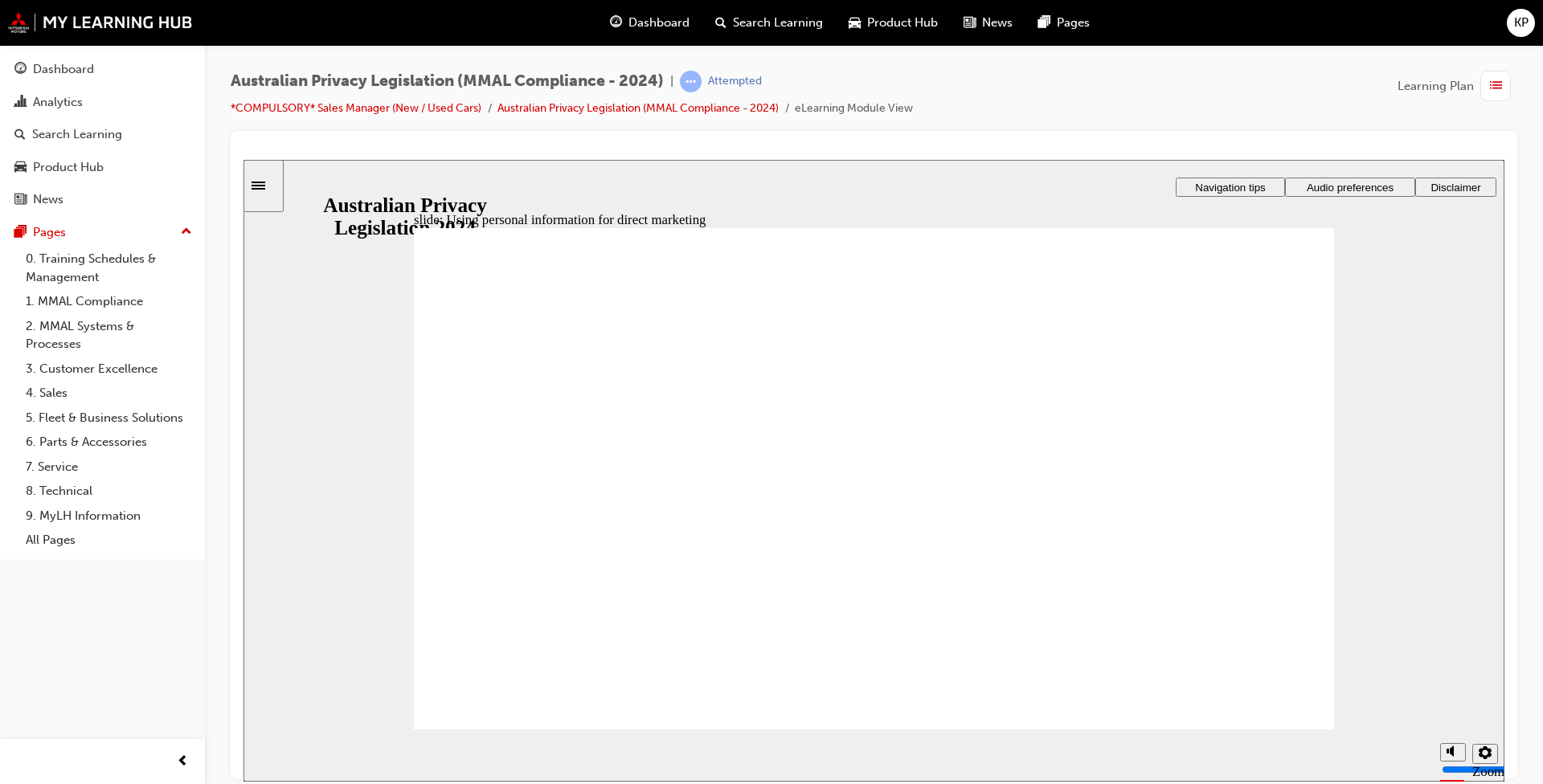 click 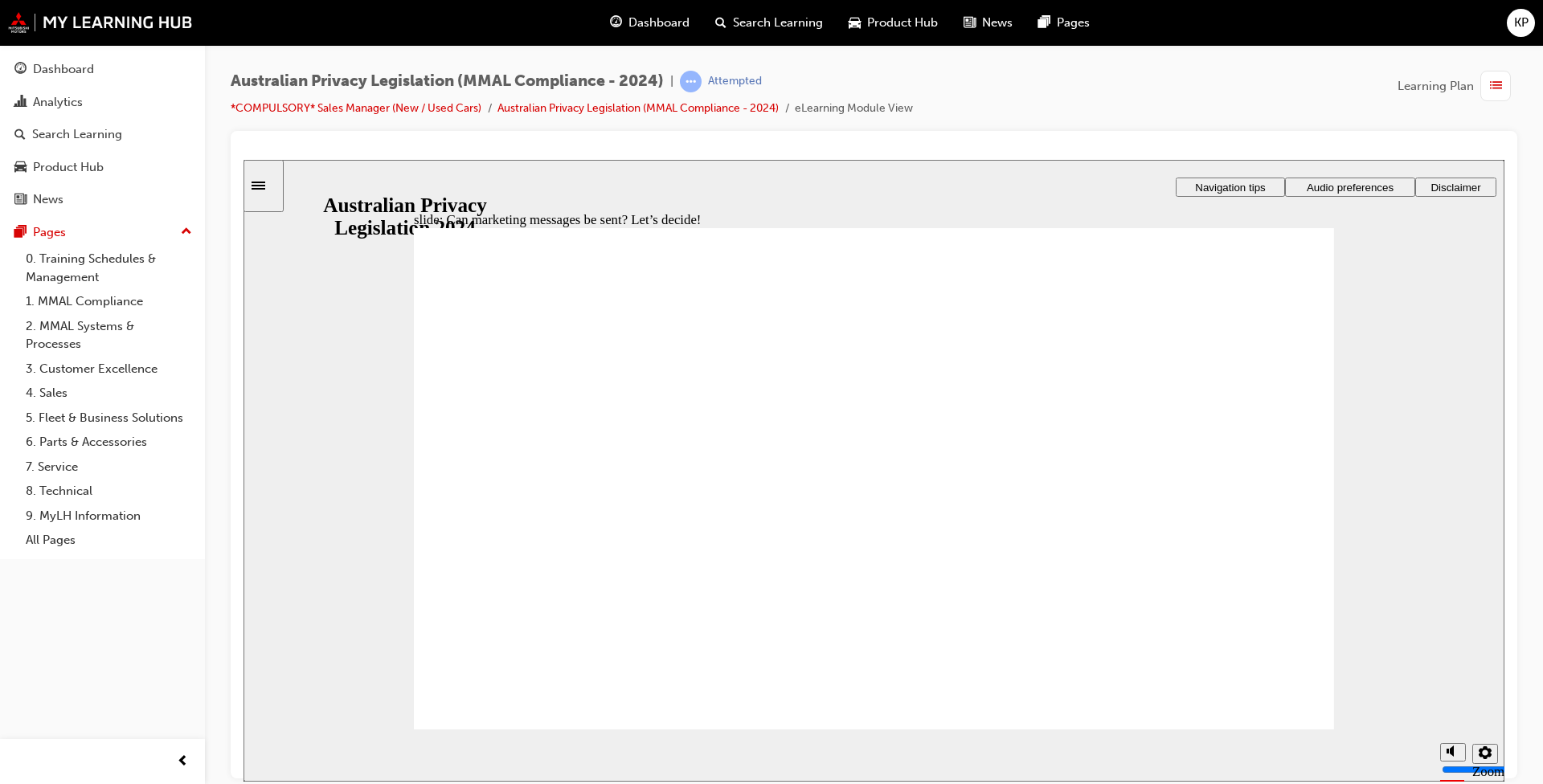 click 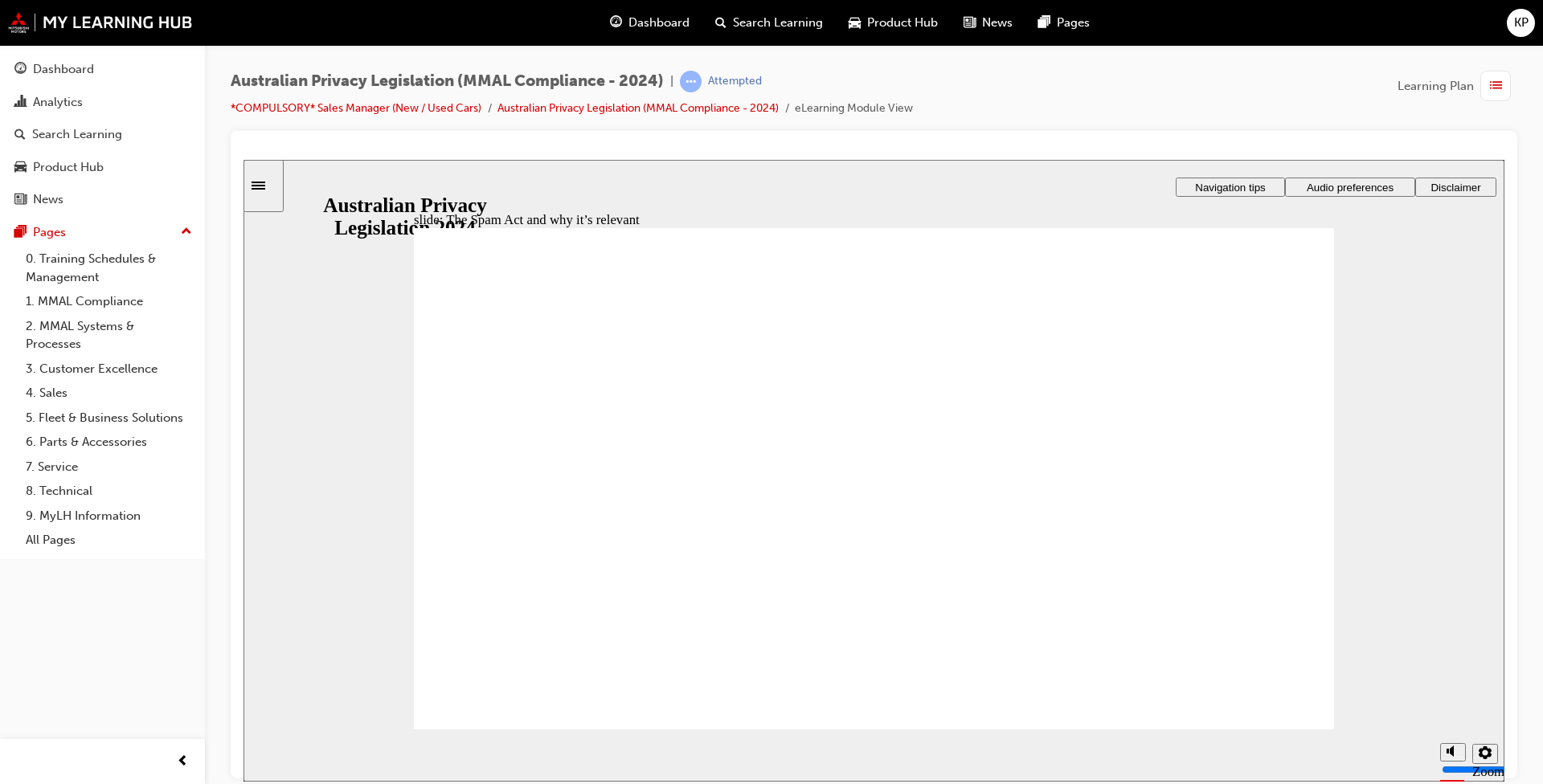 click 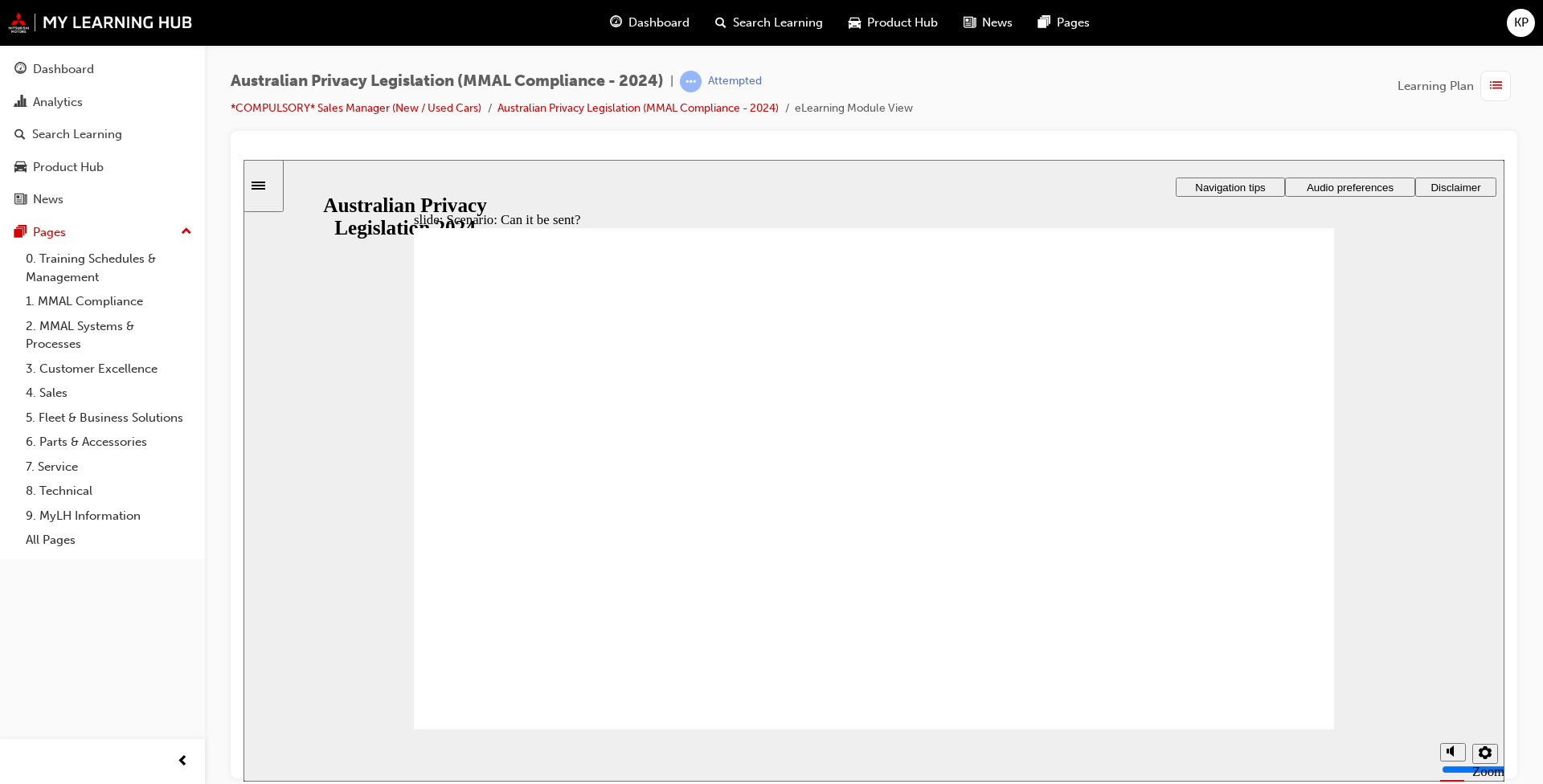 radio on "true" 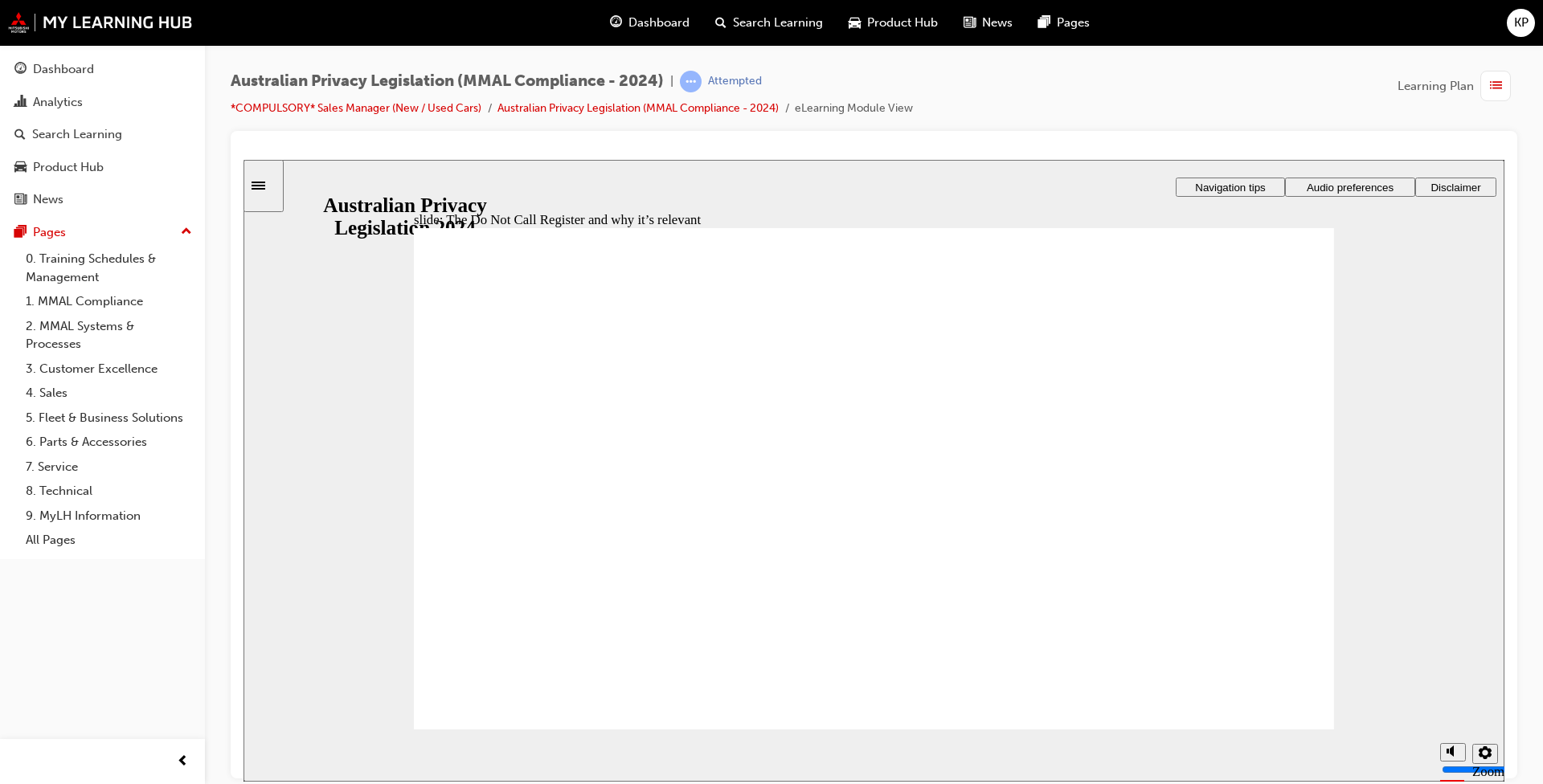 click 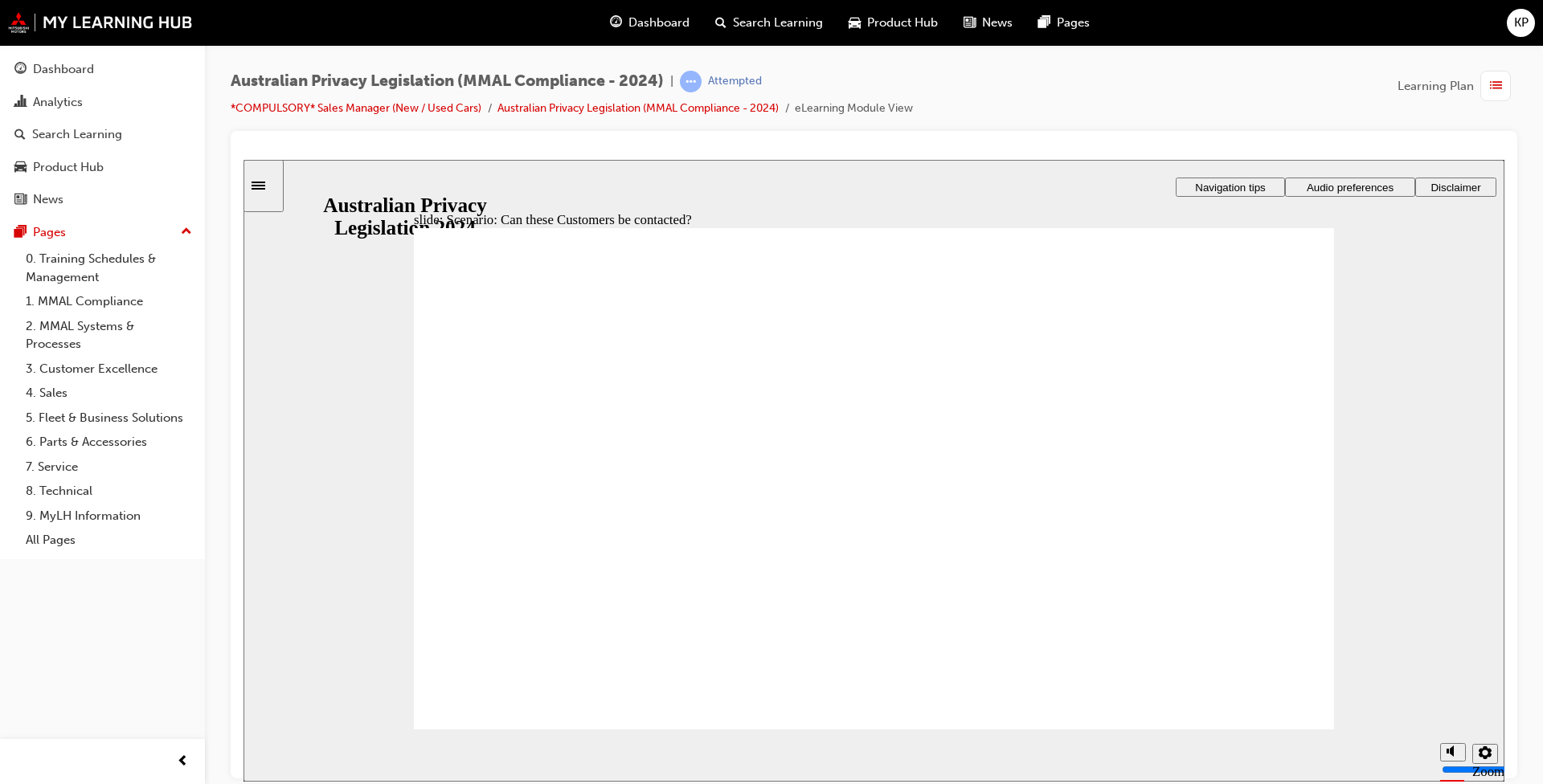 radio on "true" 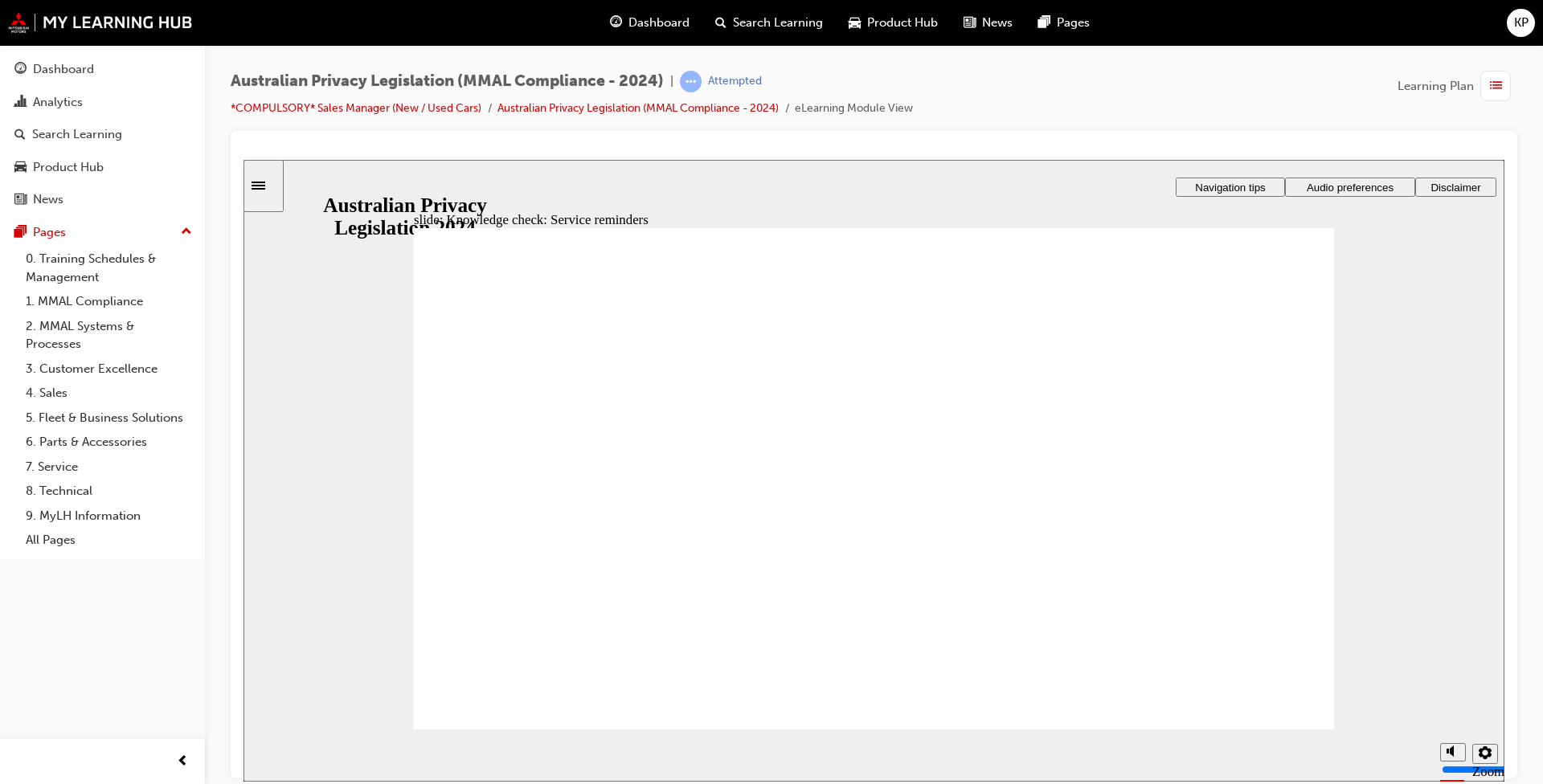 click 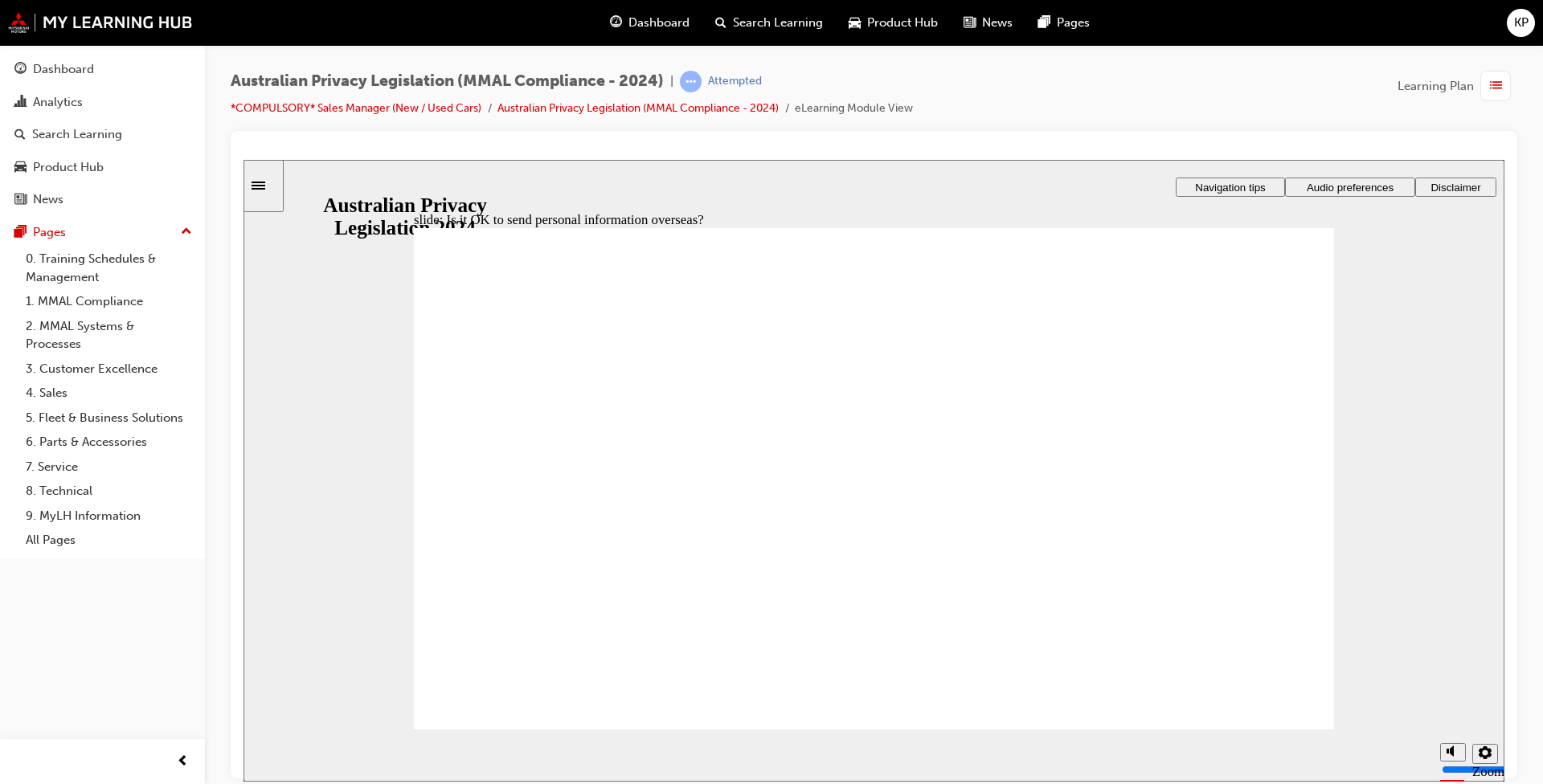 click 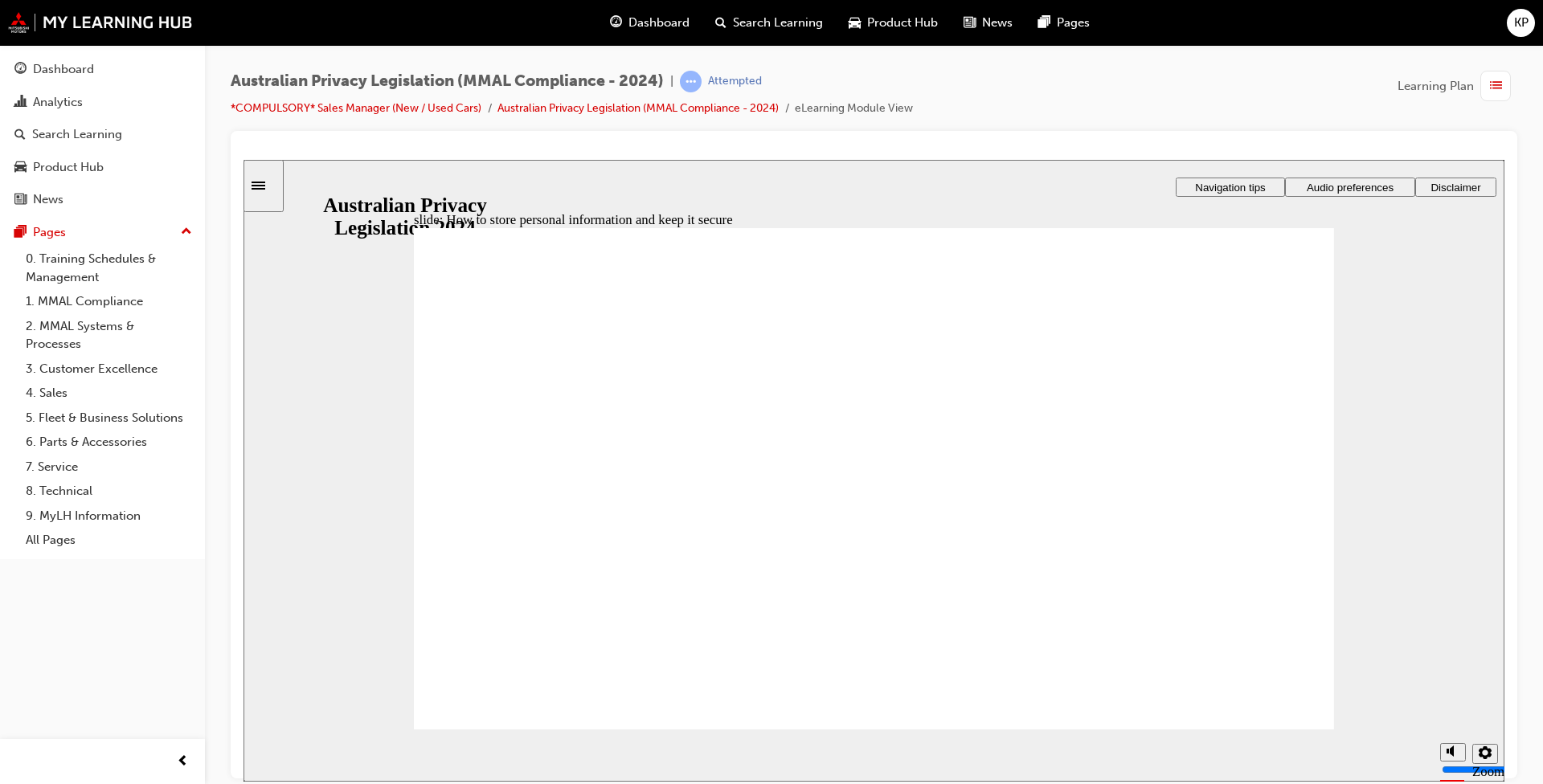 click 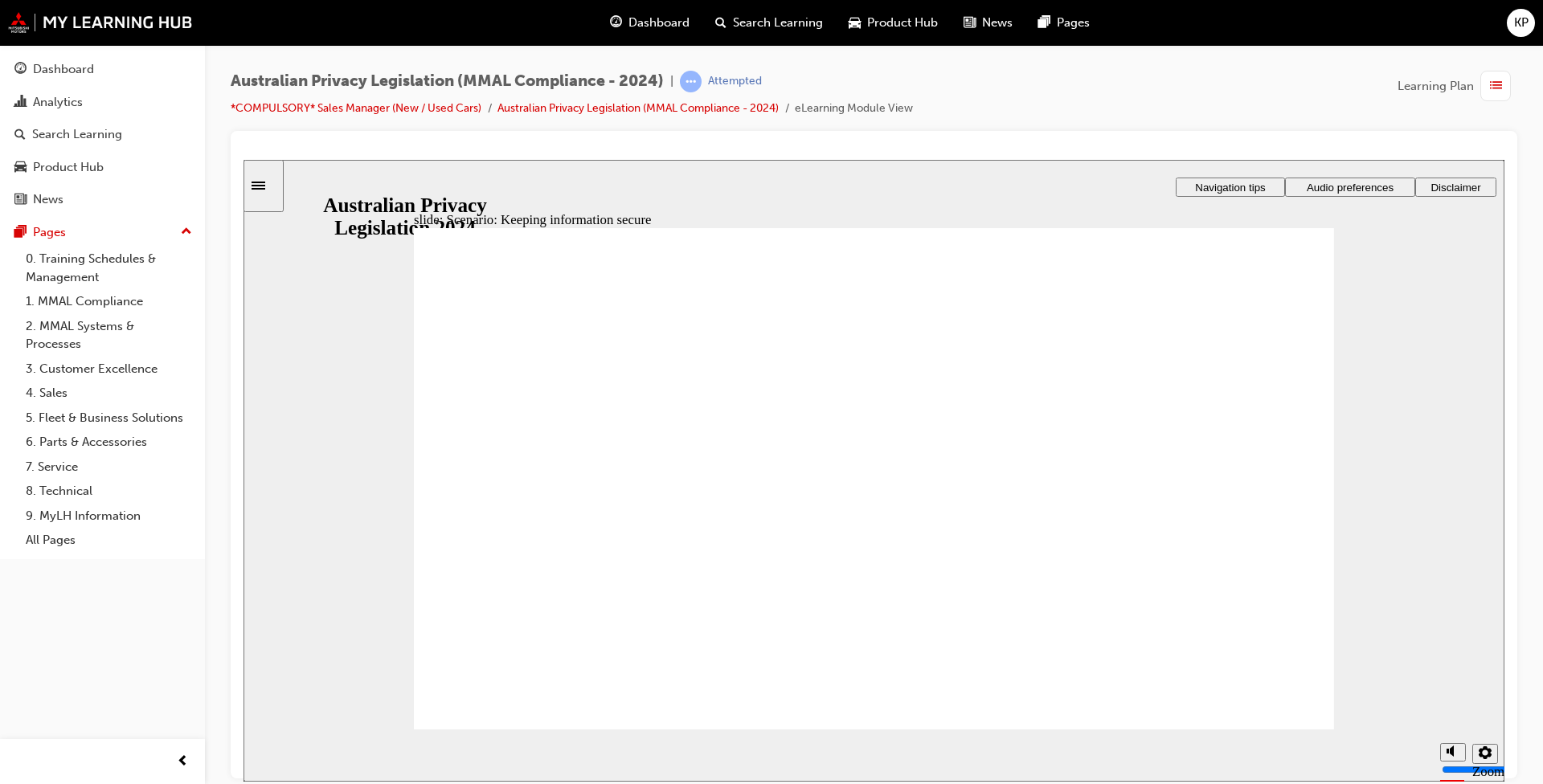 radio on "true" 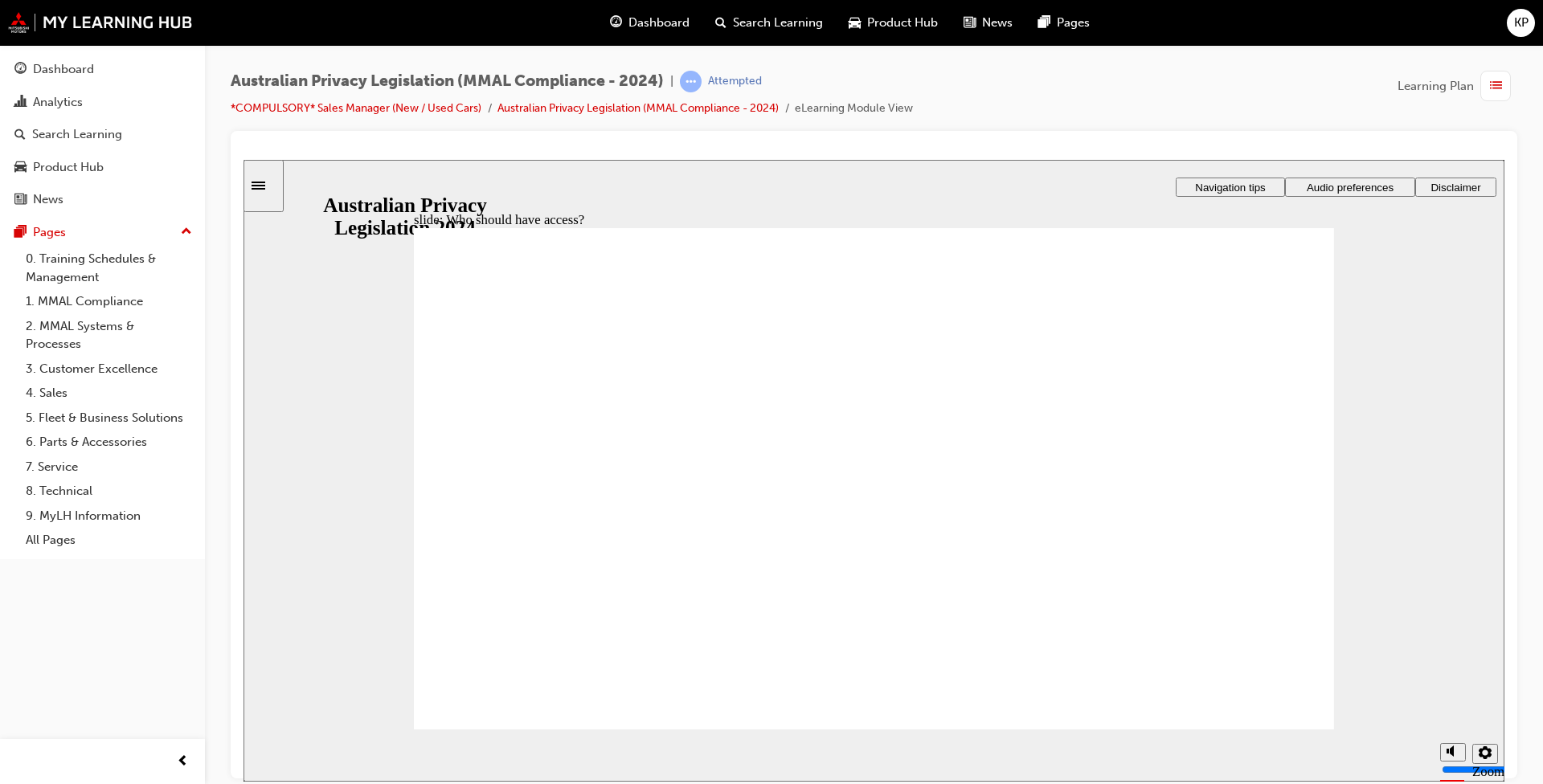 click 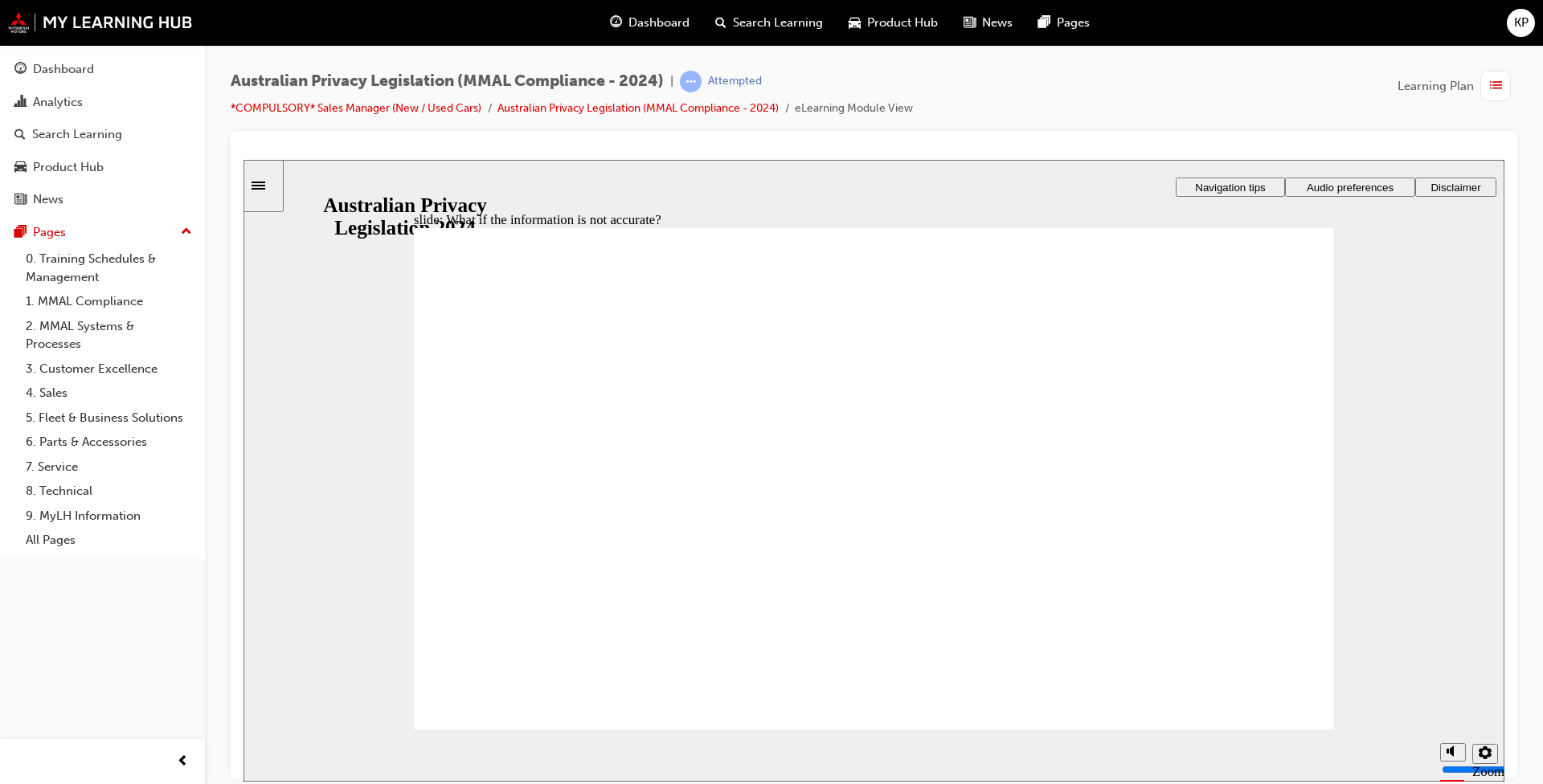 click 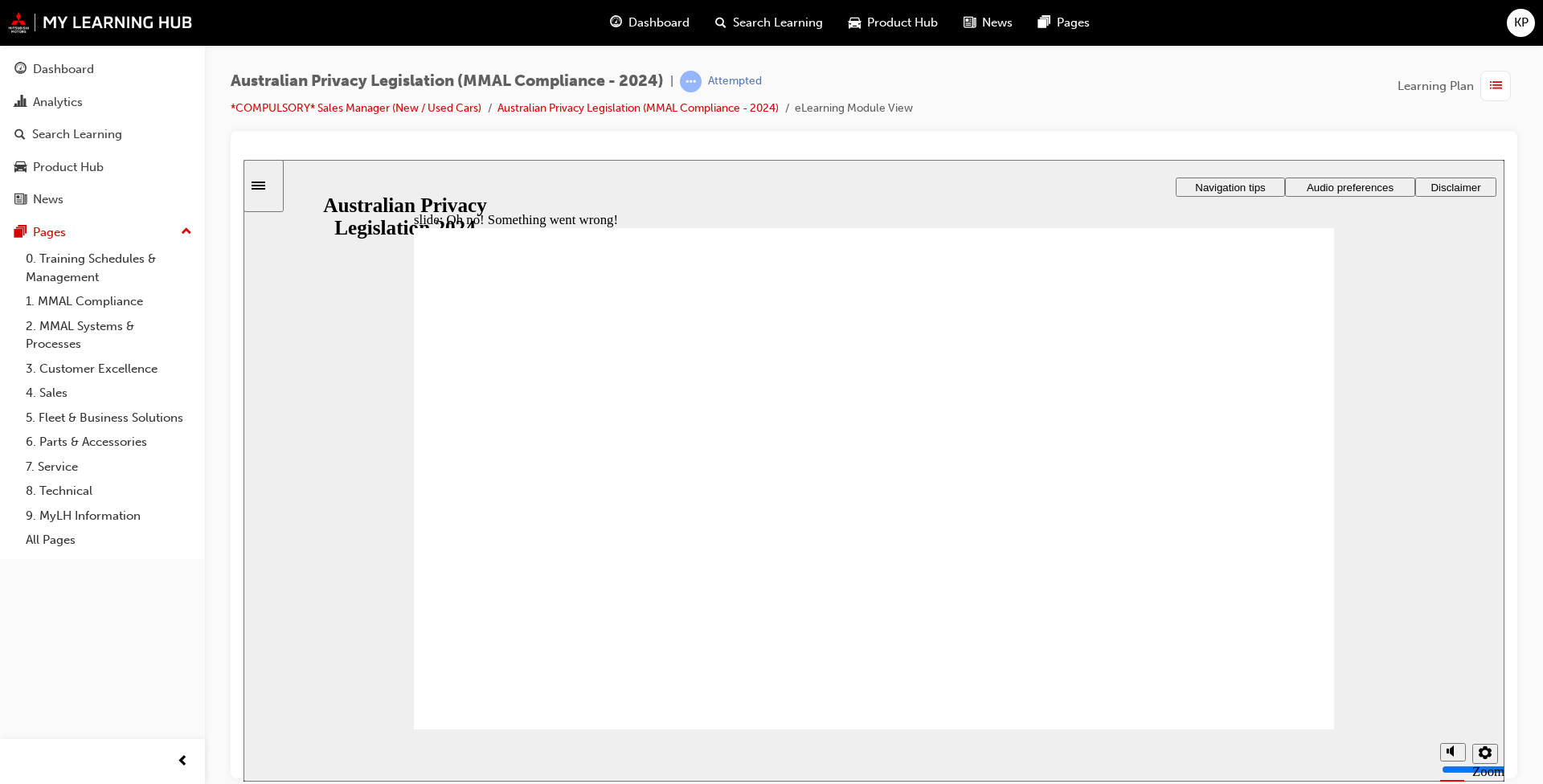 click 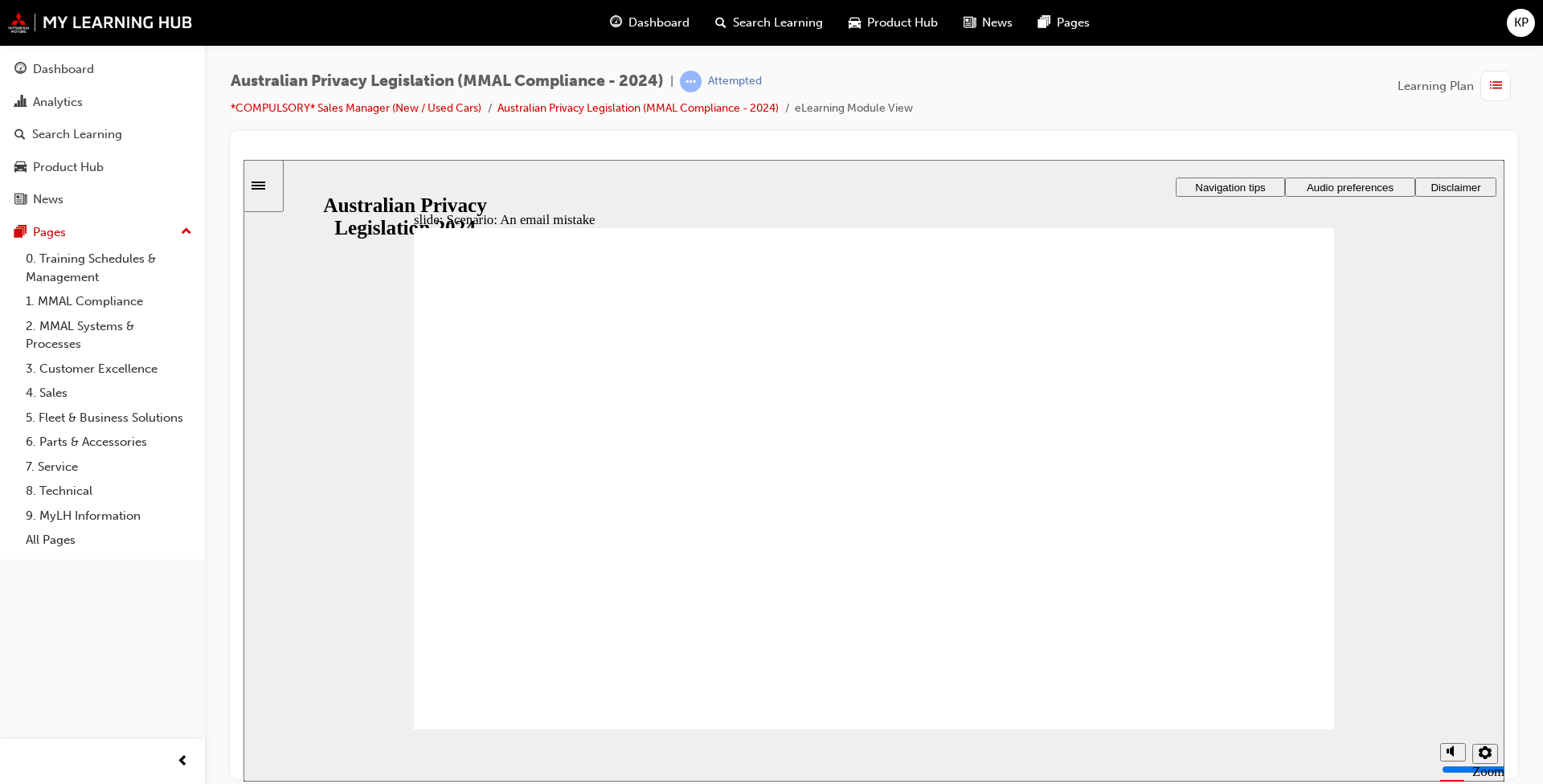 radio on "true" 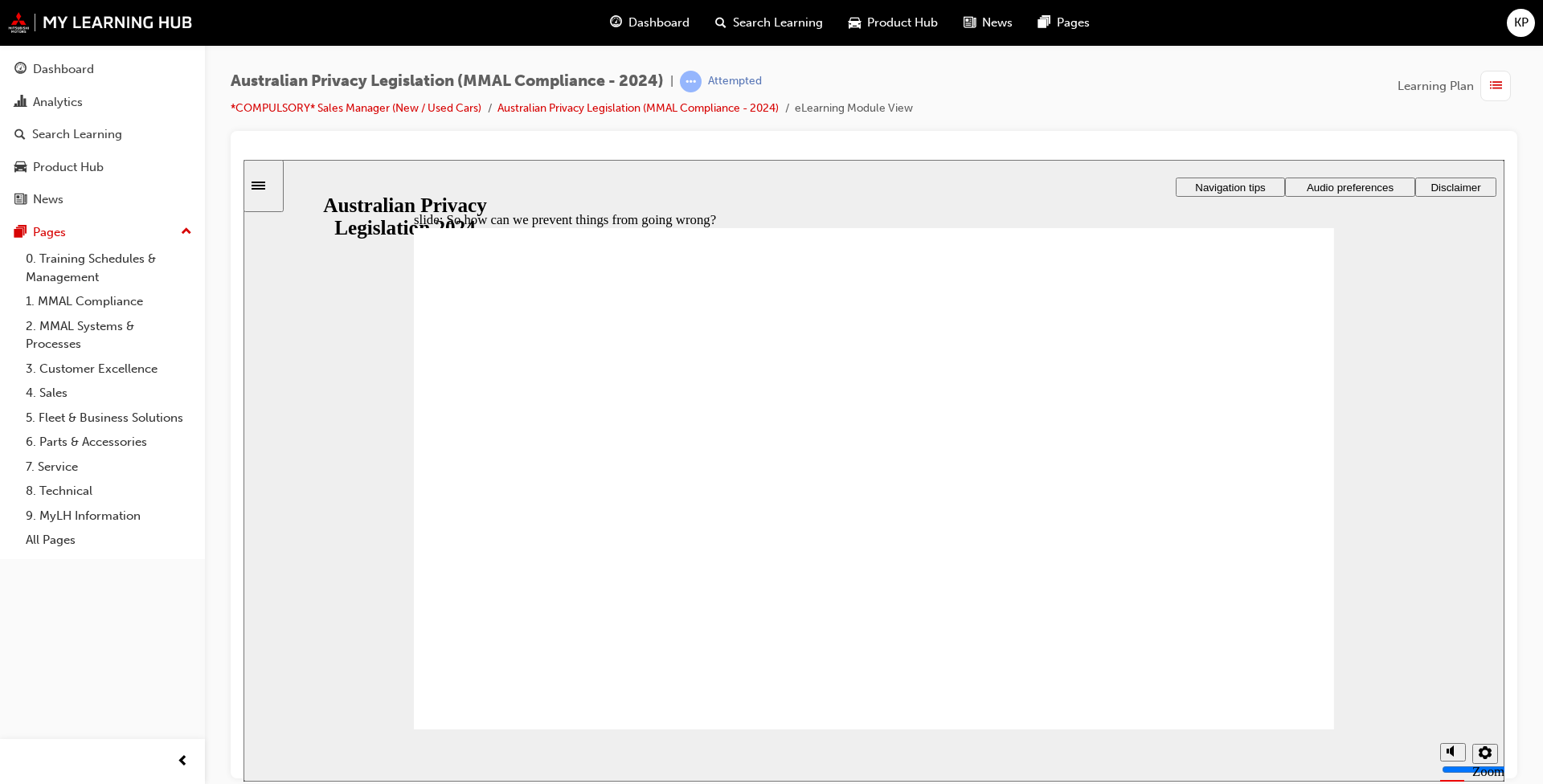 click 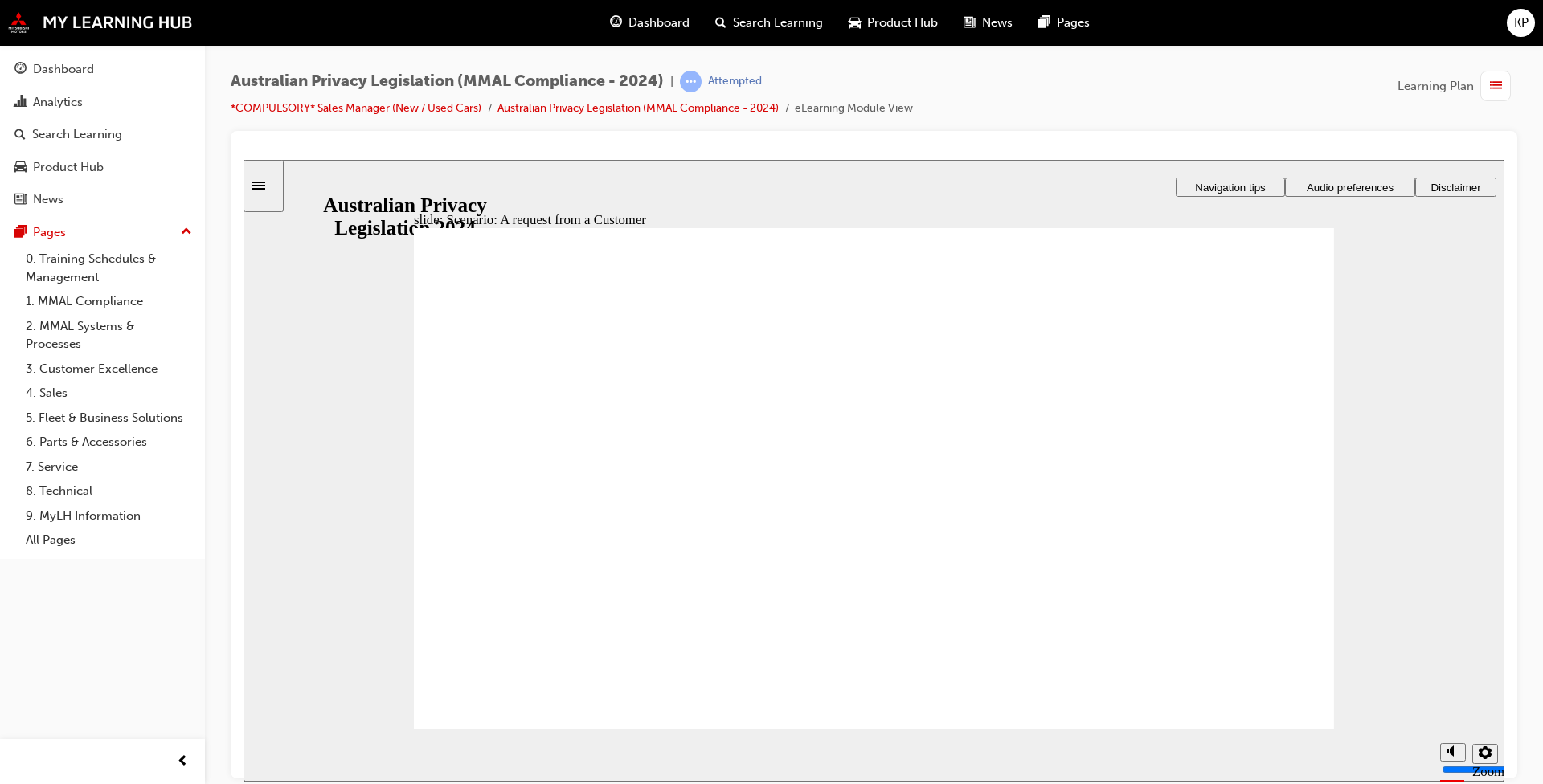 radio on "true" 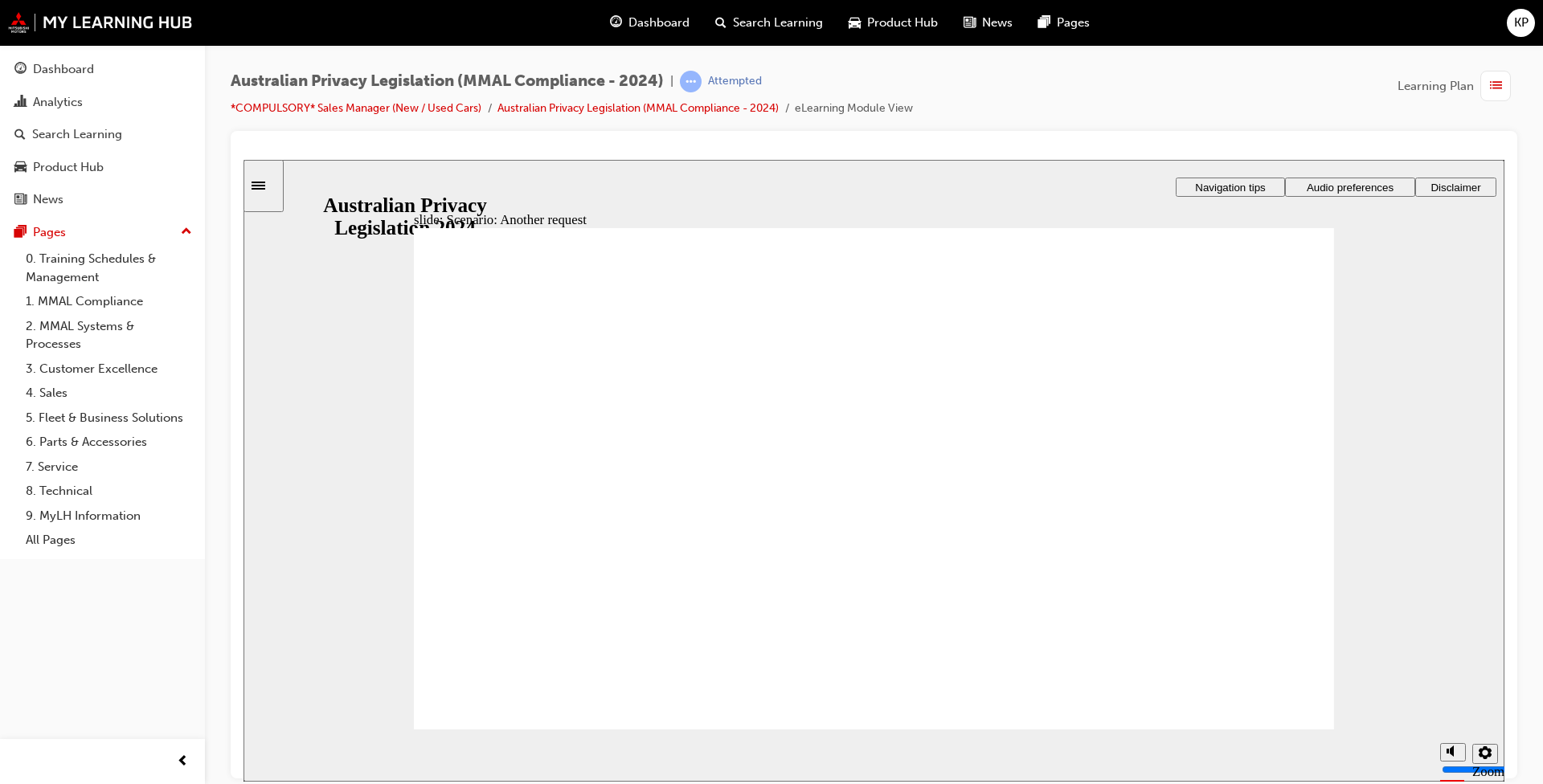 radio on "true" 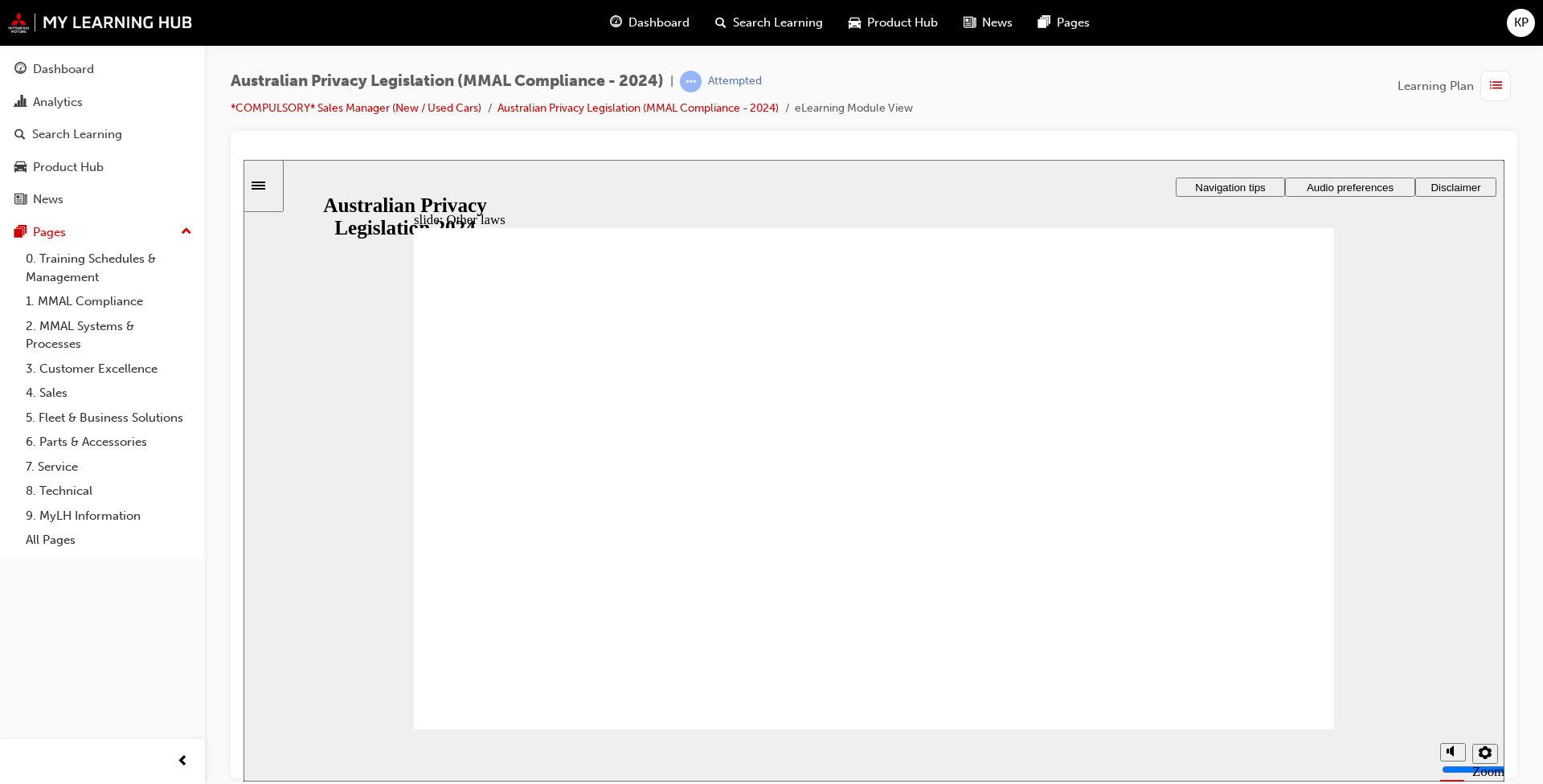 click 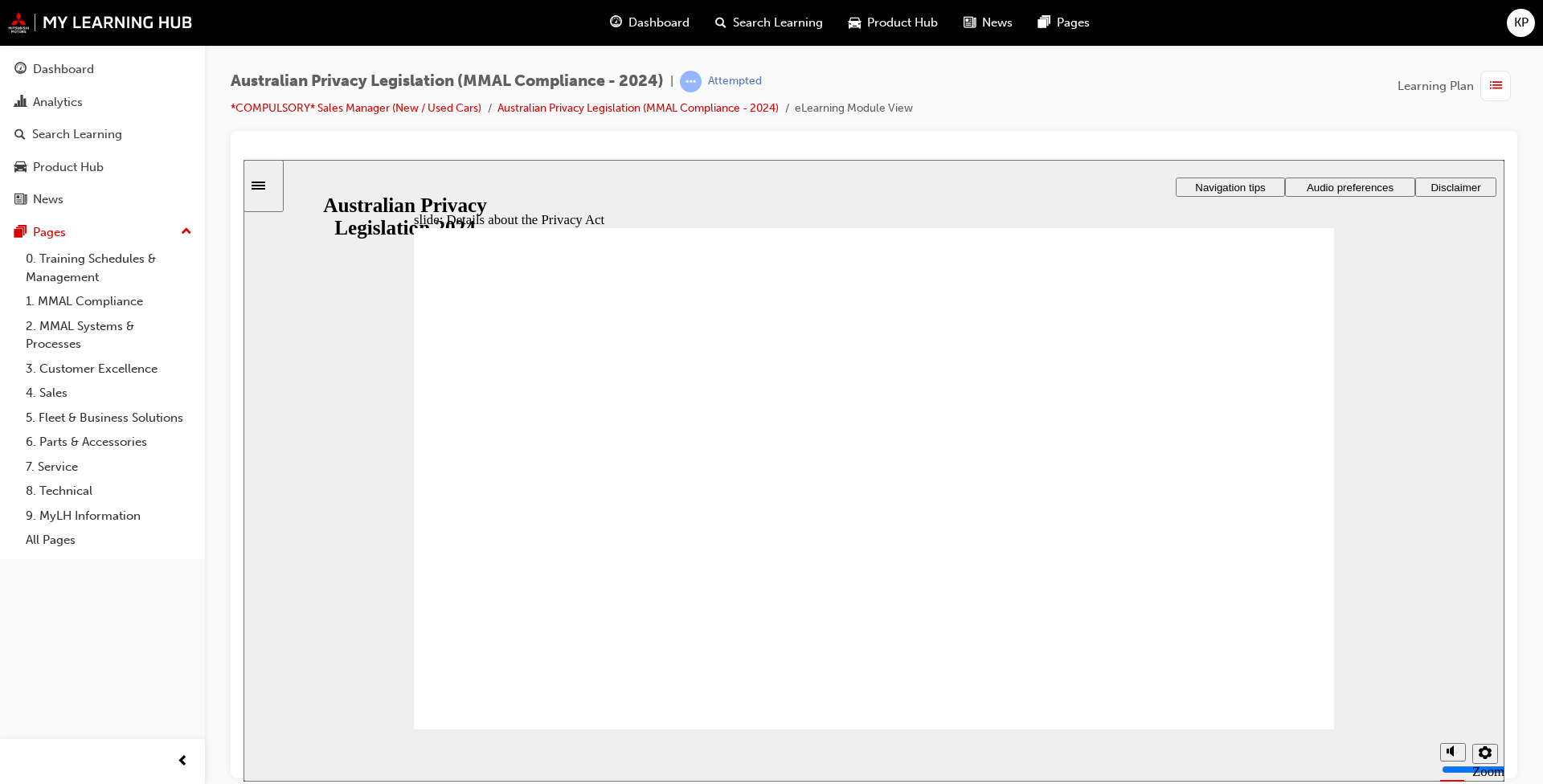 click 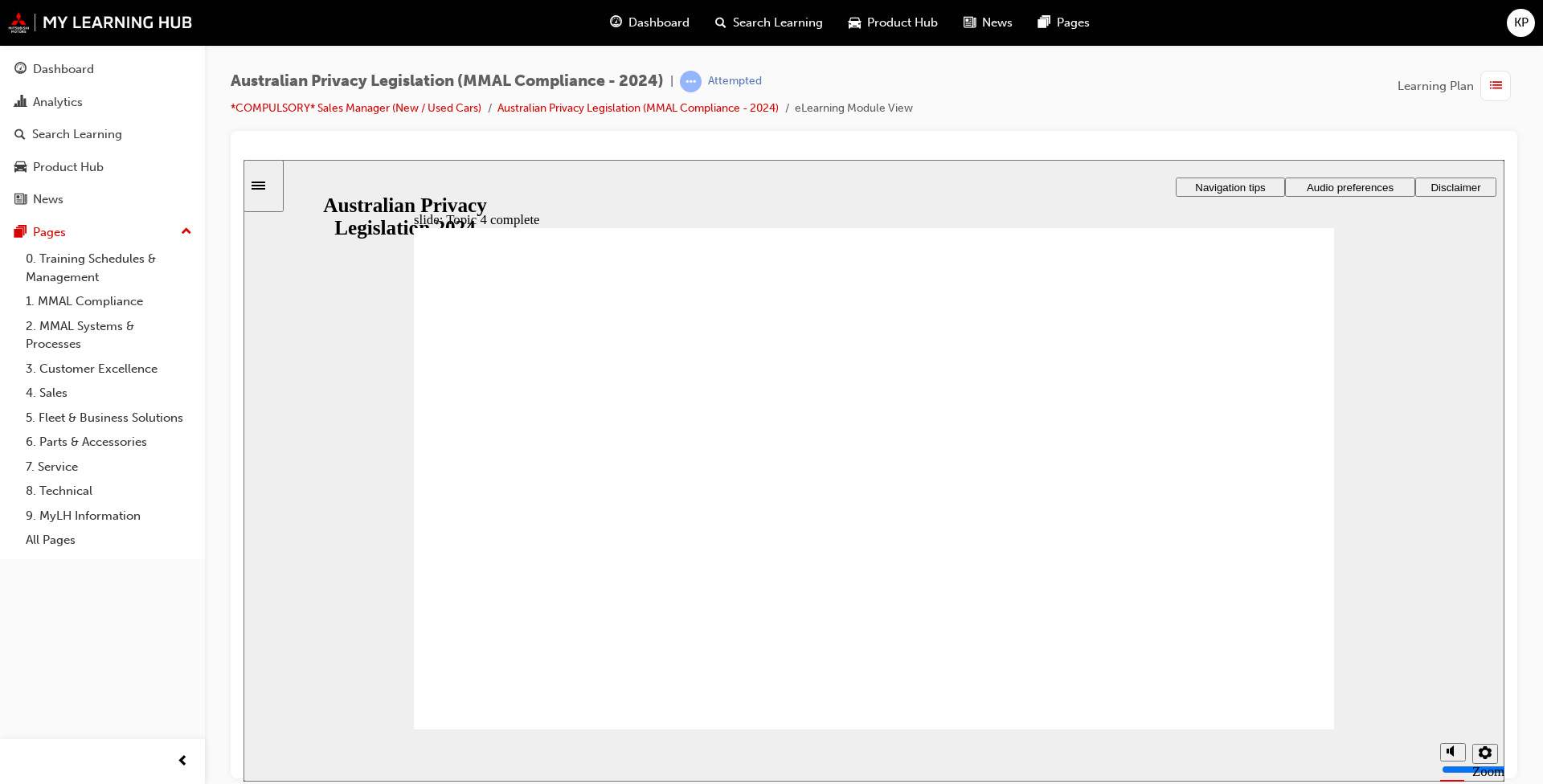 click 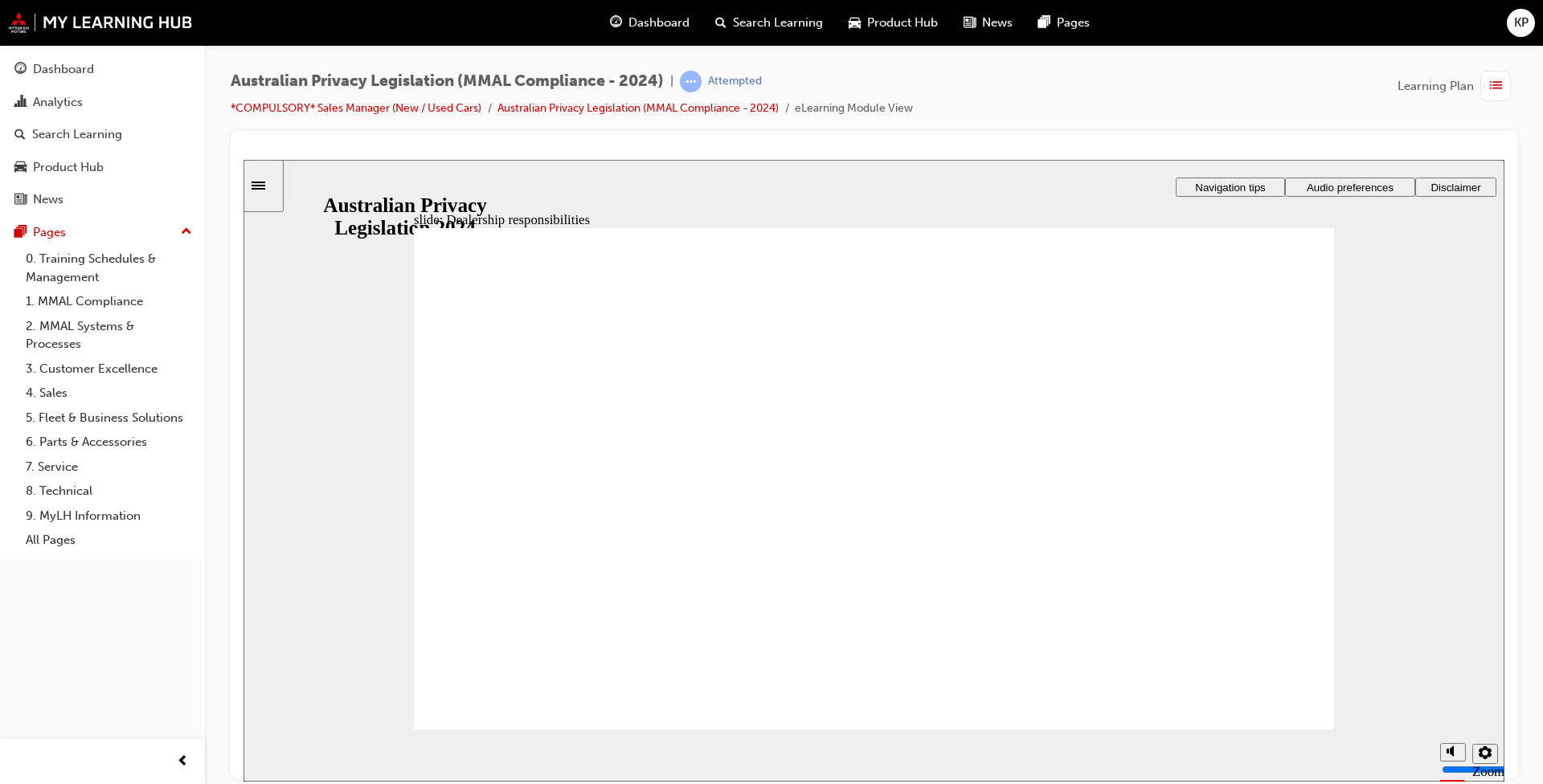 click 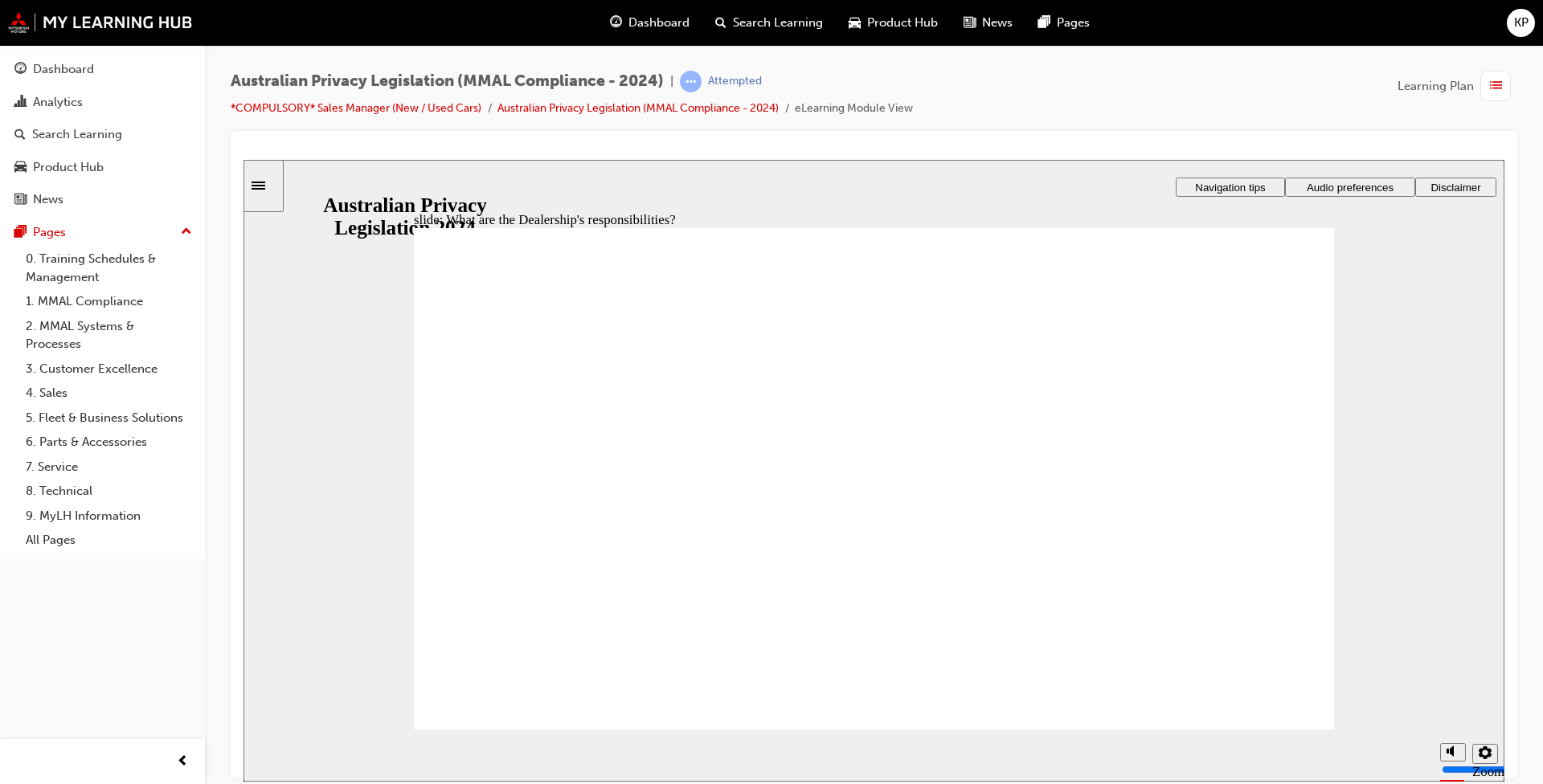 click 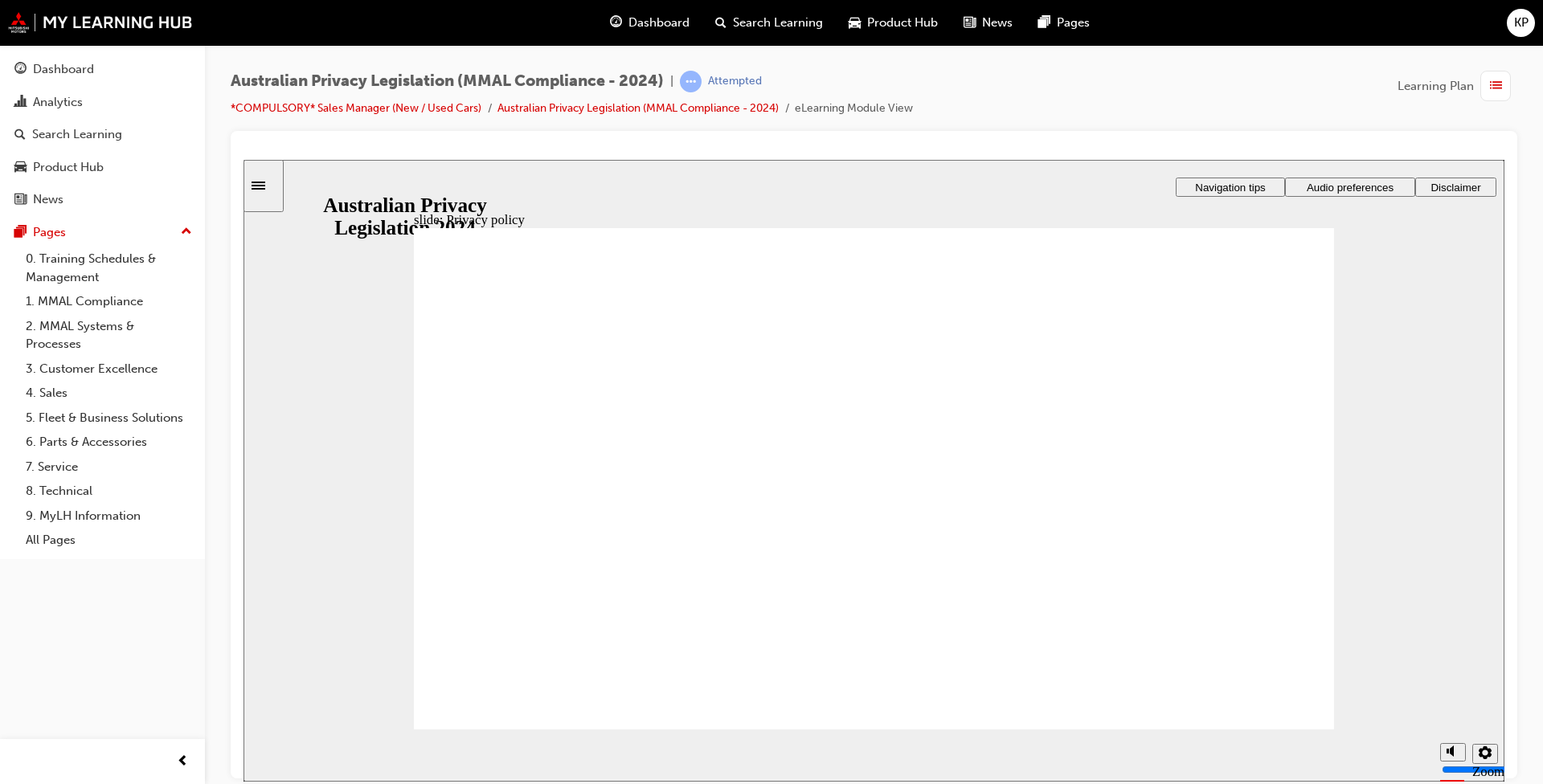 click 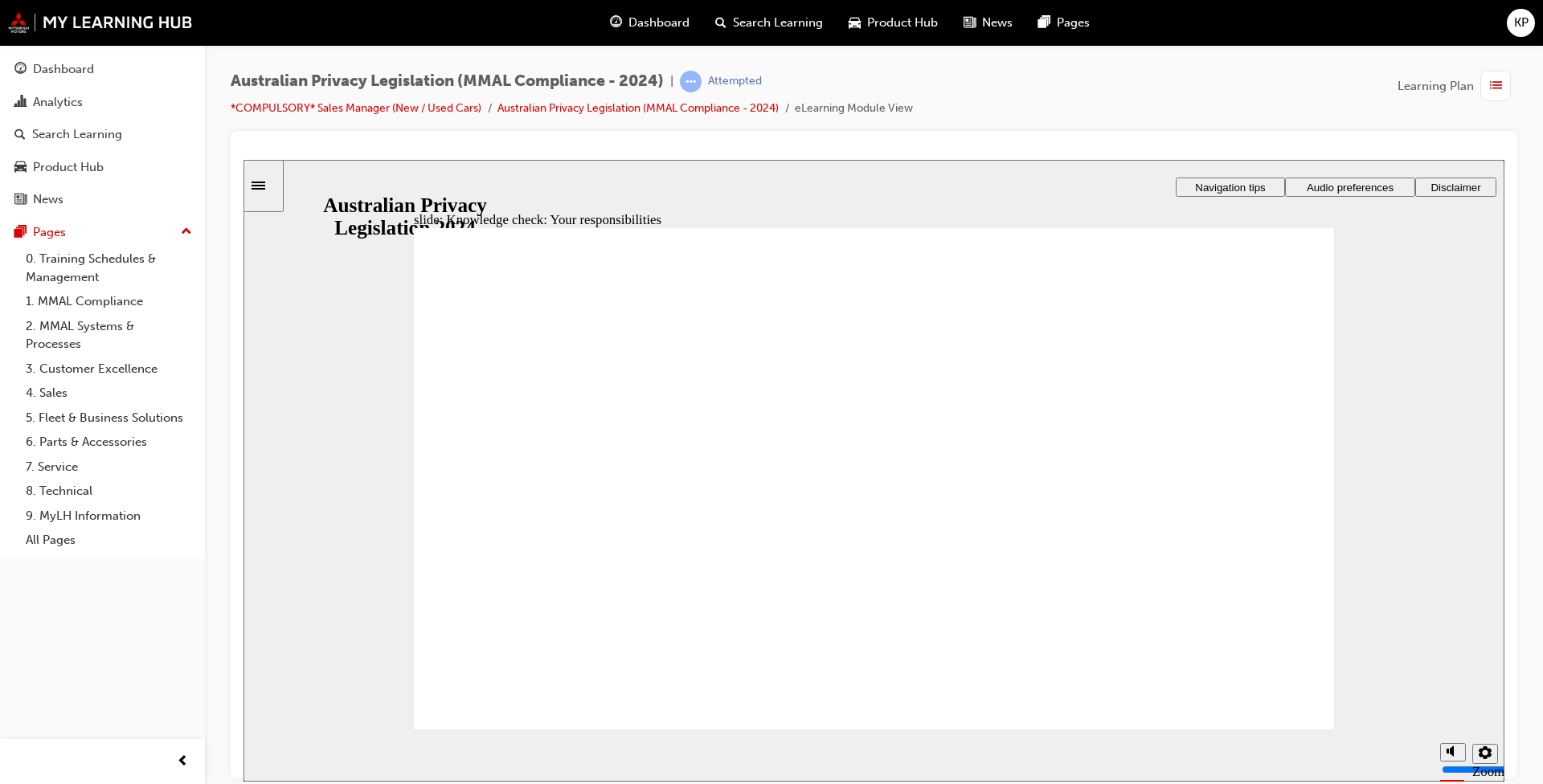 checkbox on "true" 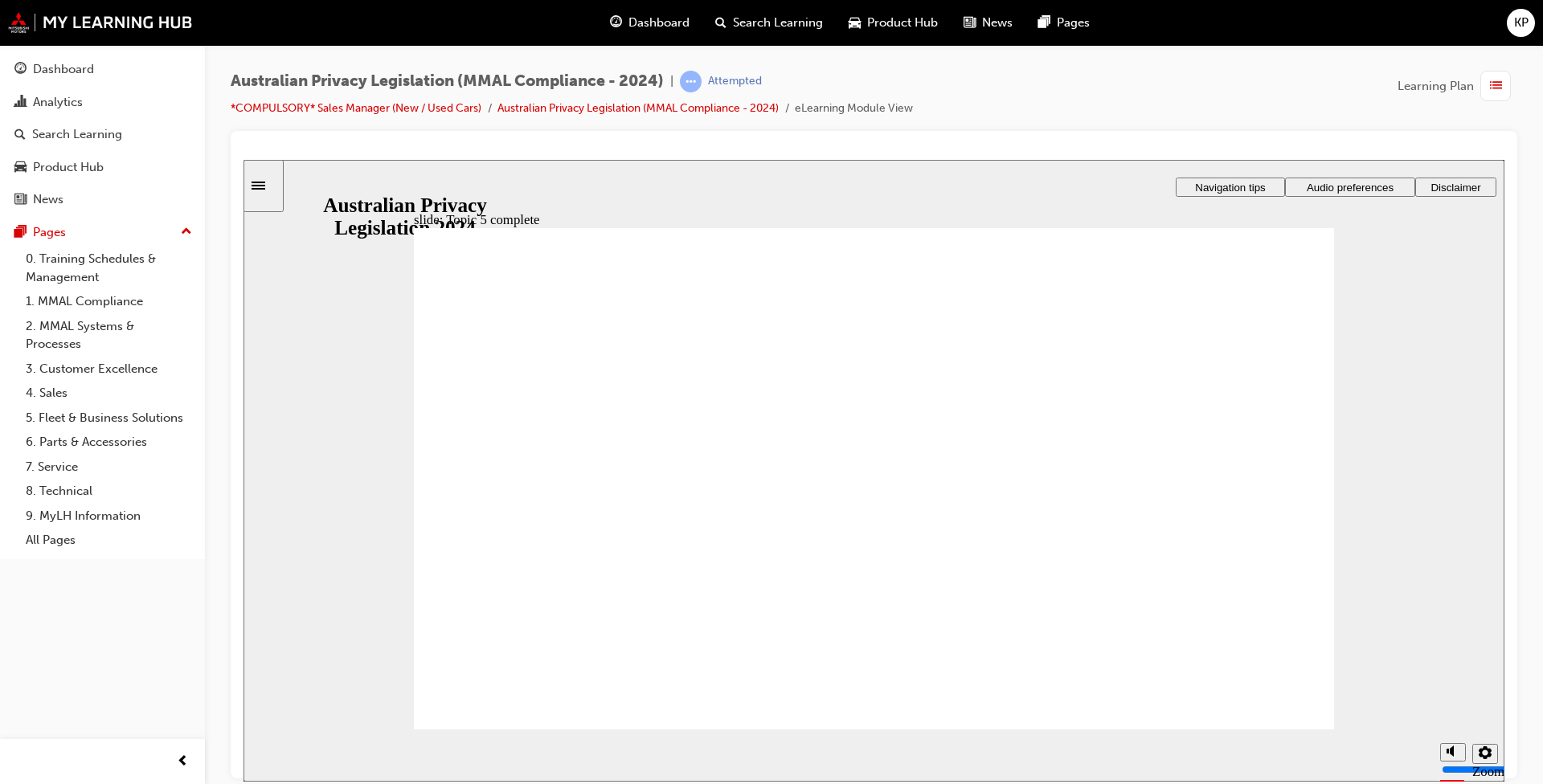 click 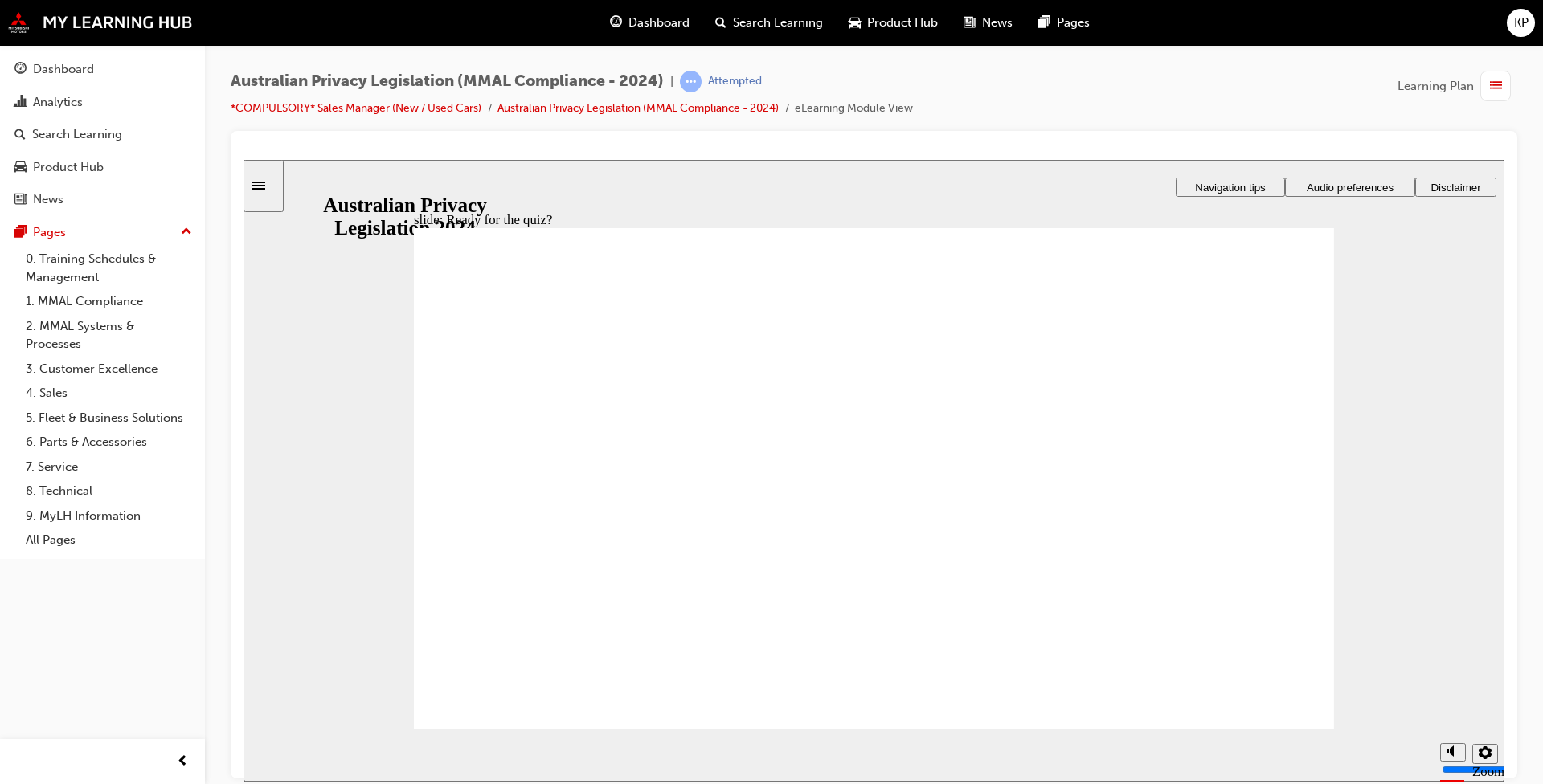 click 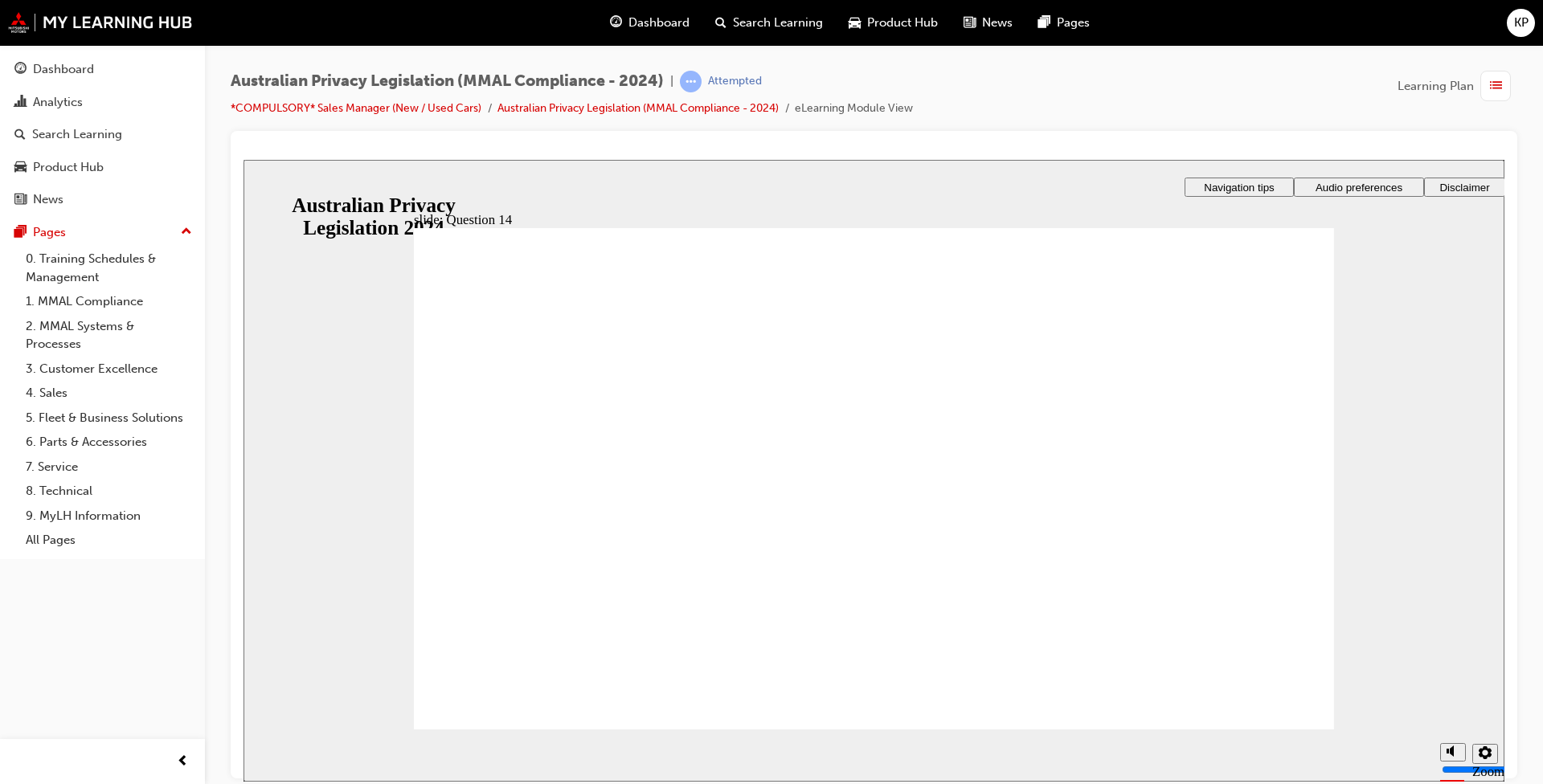 radio on "true" 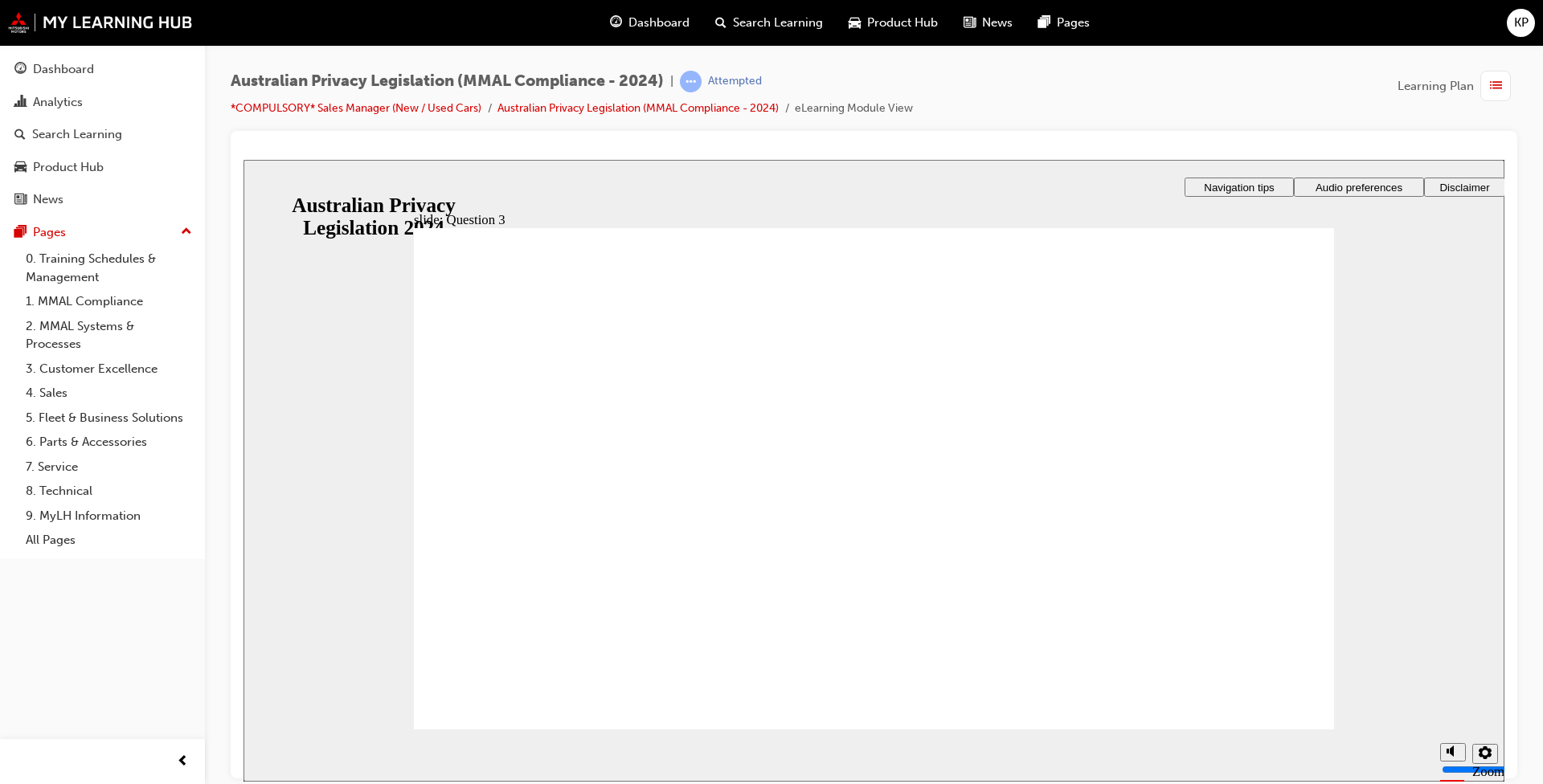 checkbox on "true" 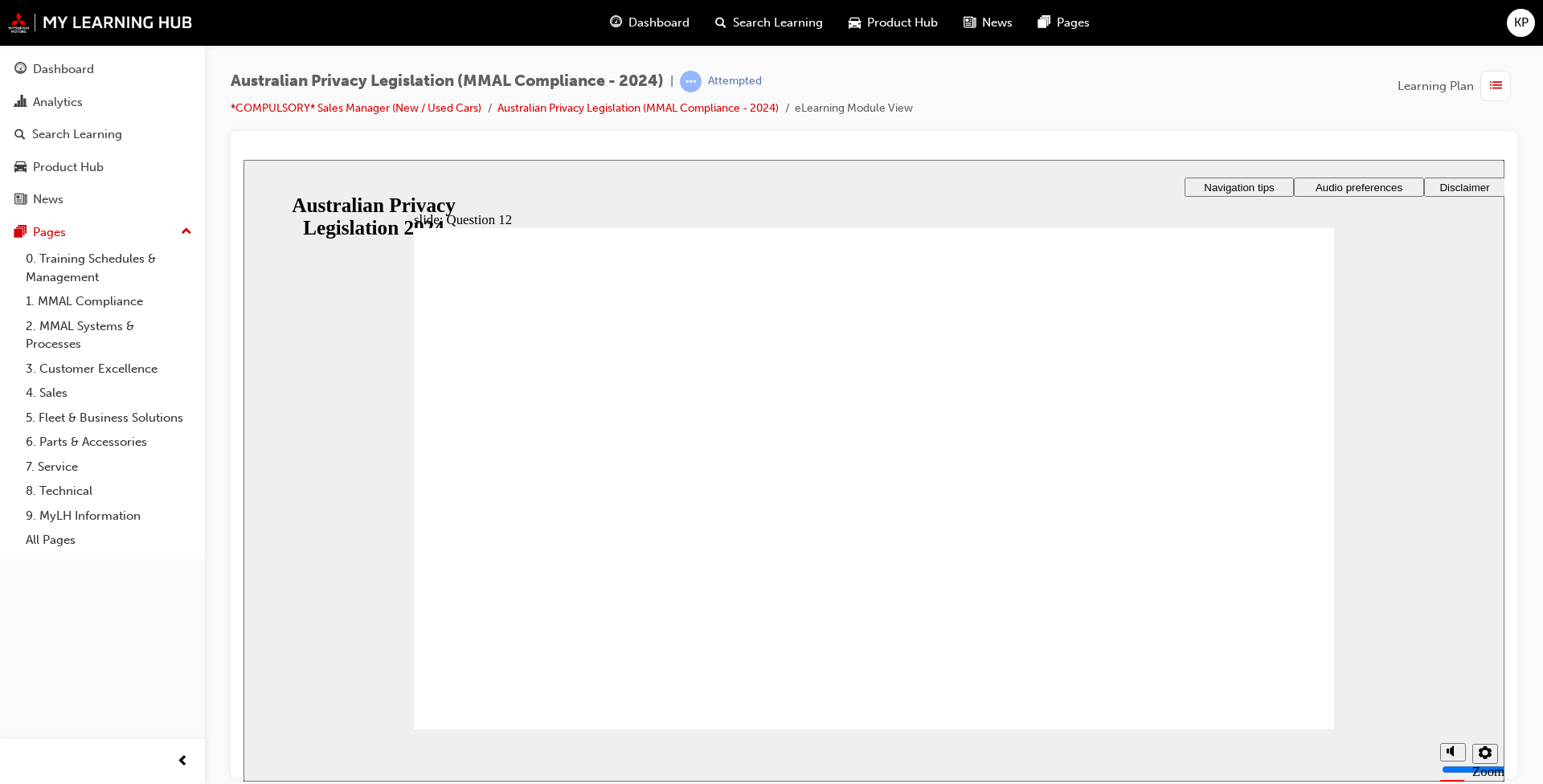 checkbox on "true" 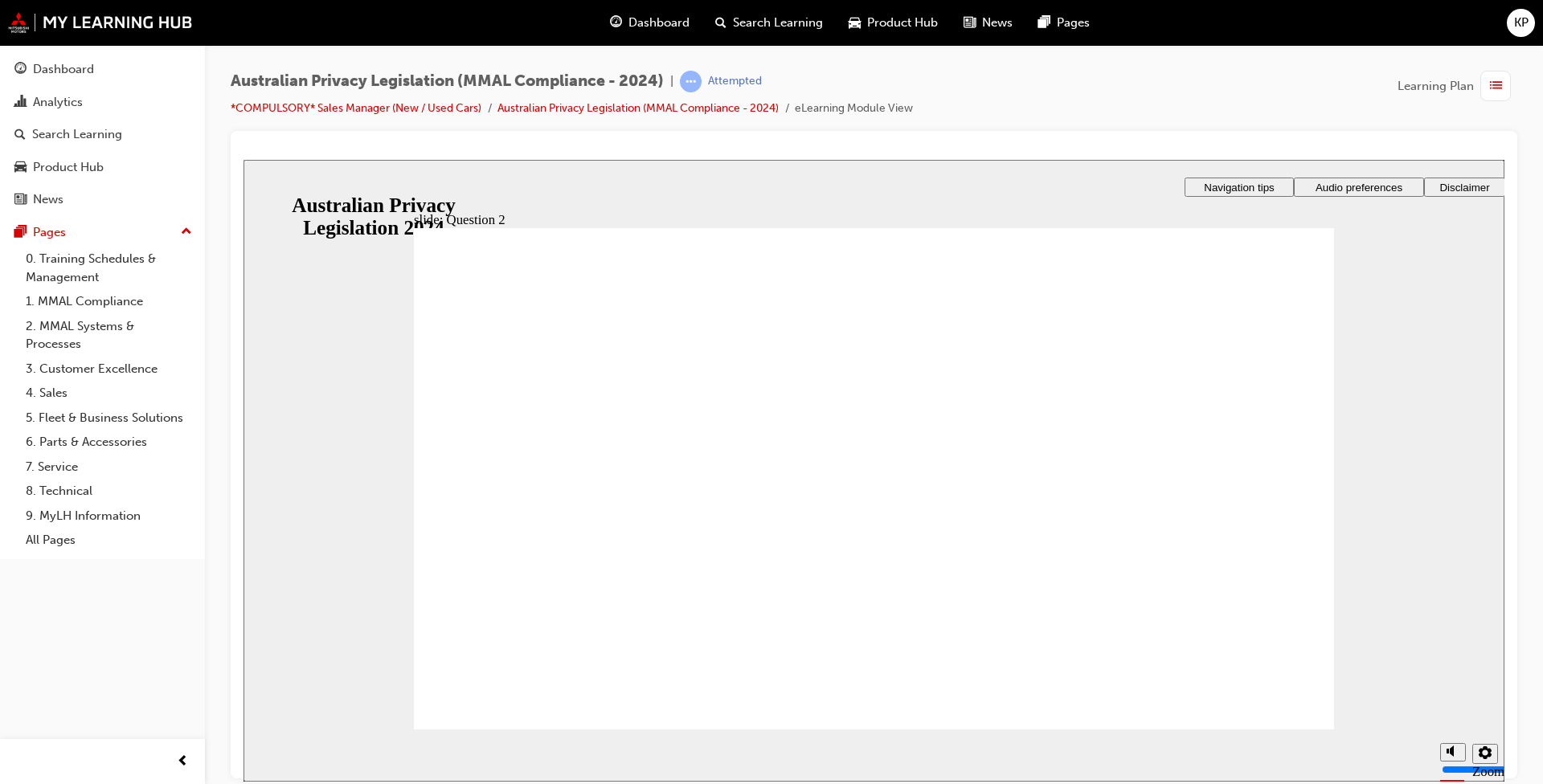 radio on "true" 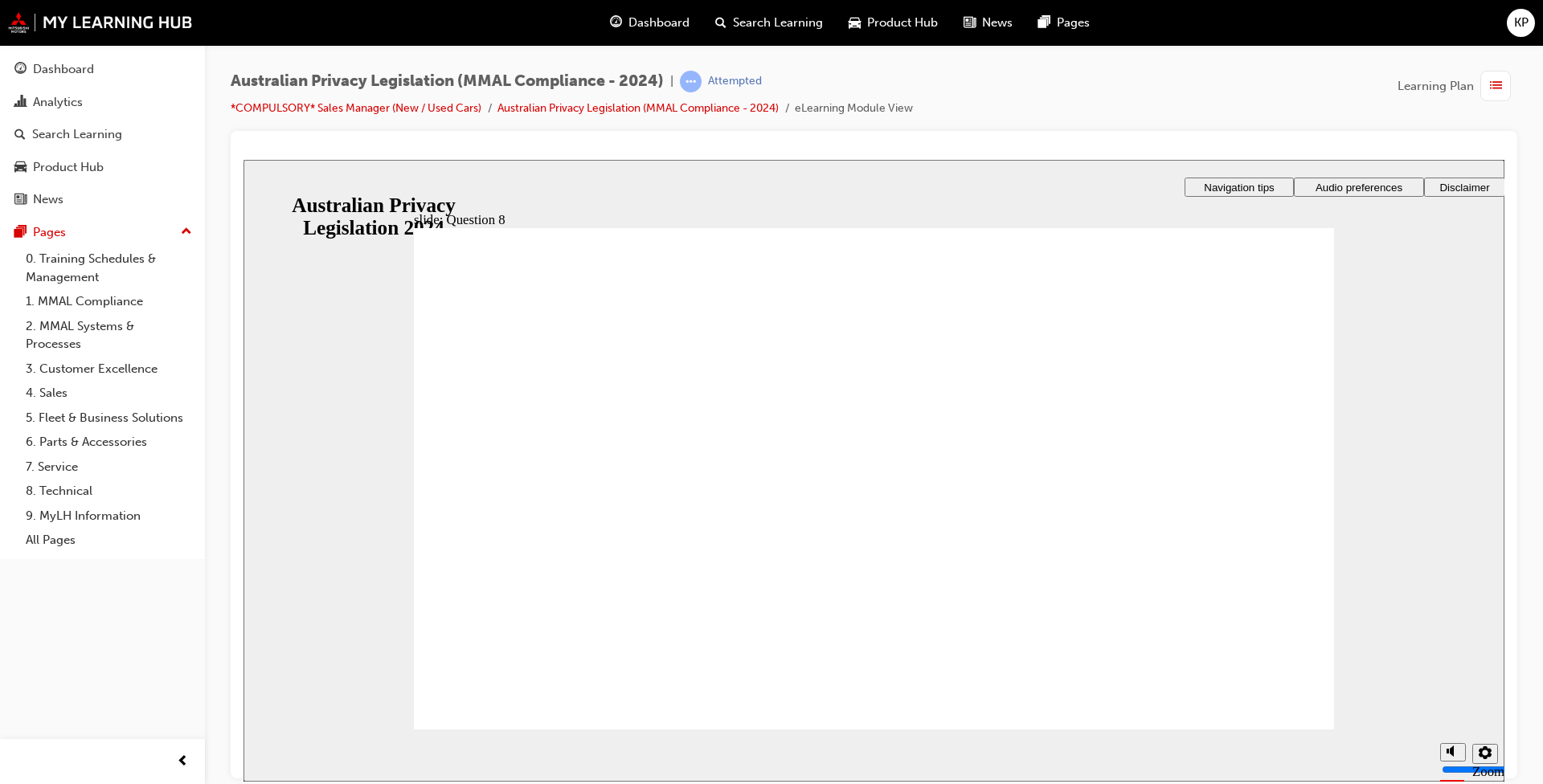 radio on "true" 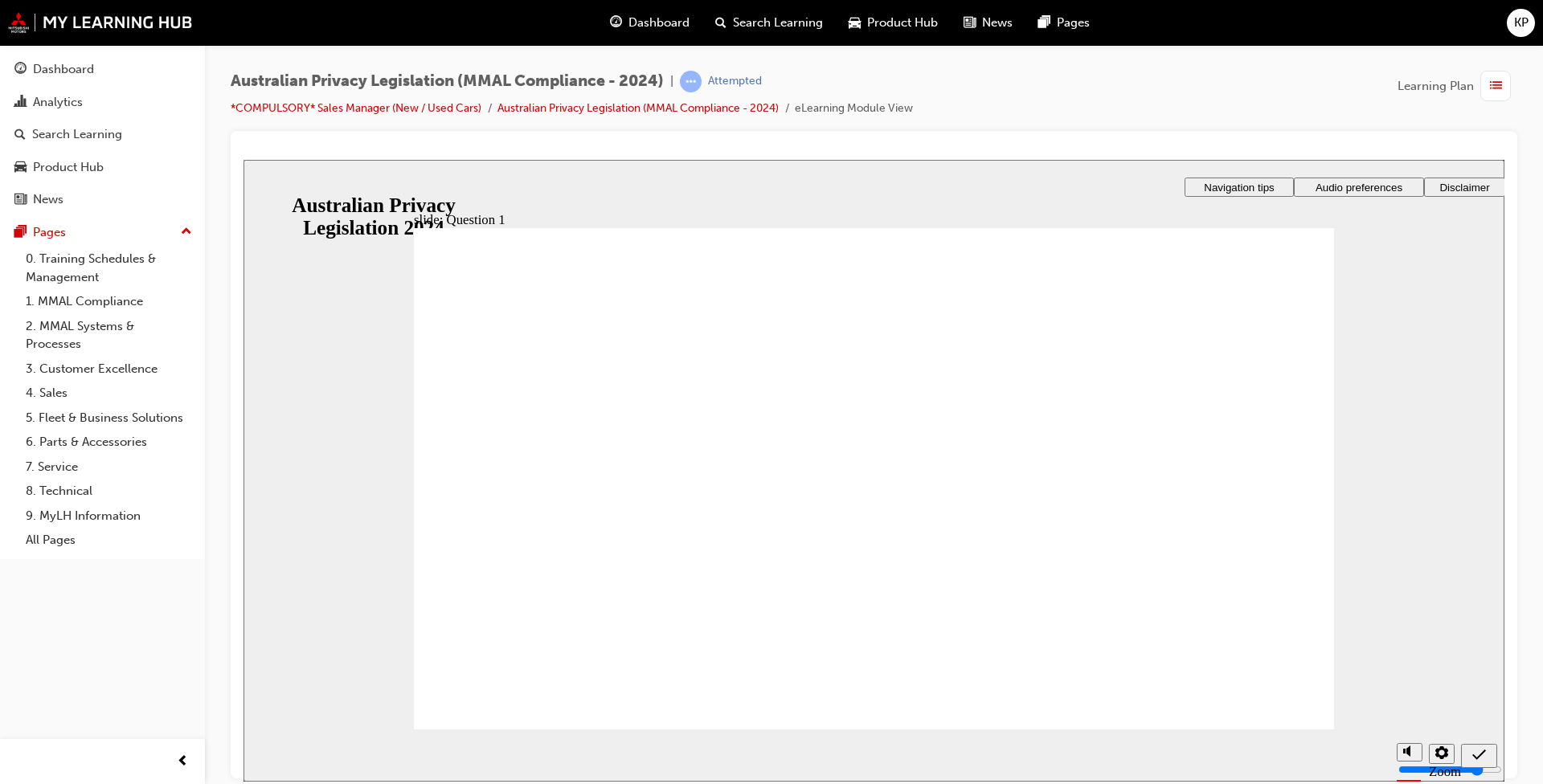 radio on "true" 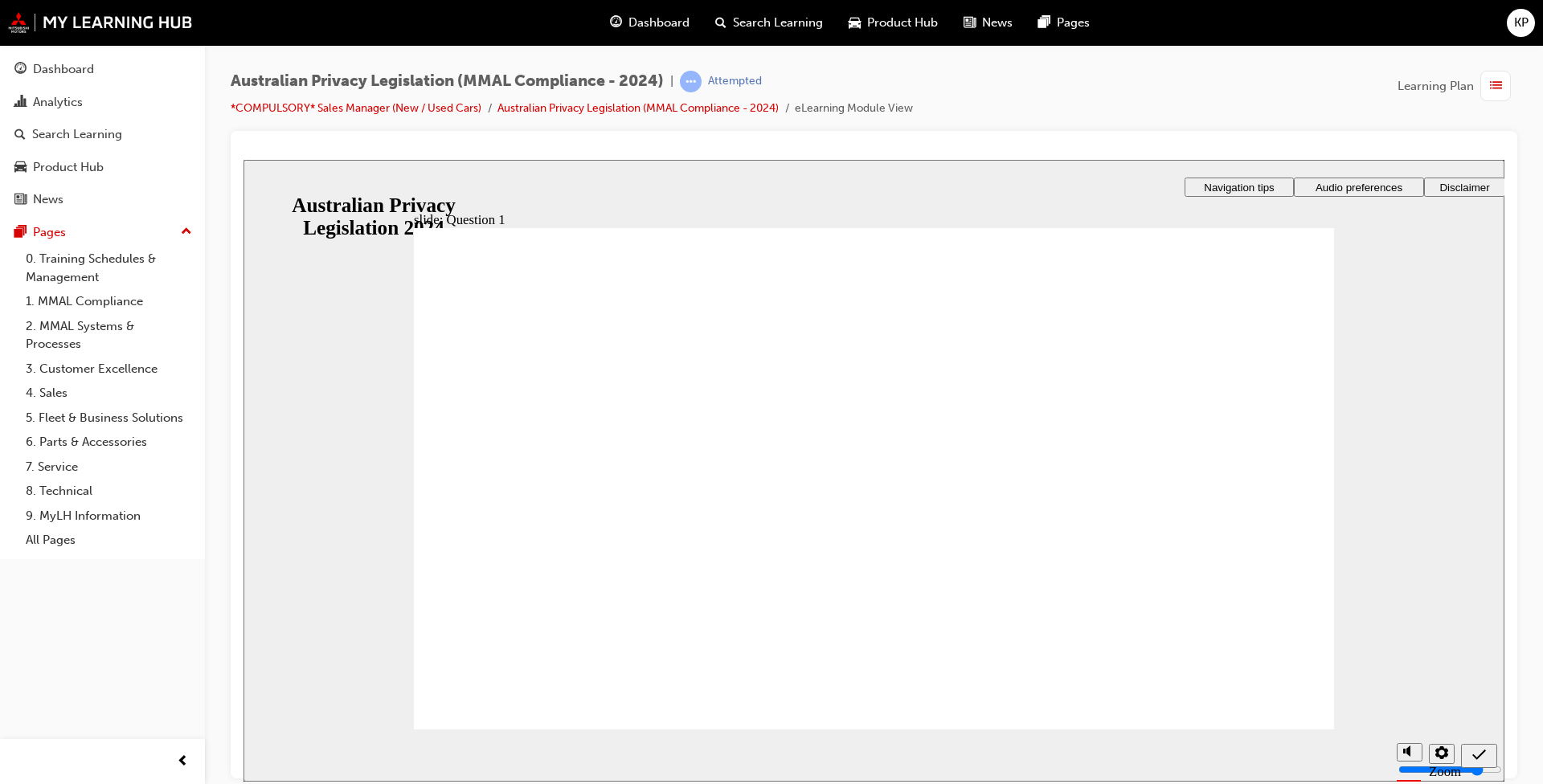 drag, startPoint x: 459, startPoint y: 463, endPoint x: 542, endPoint y: 706, distance: 256.78396 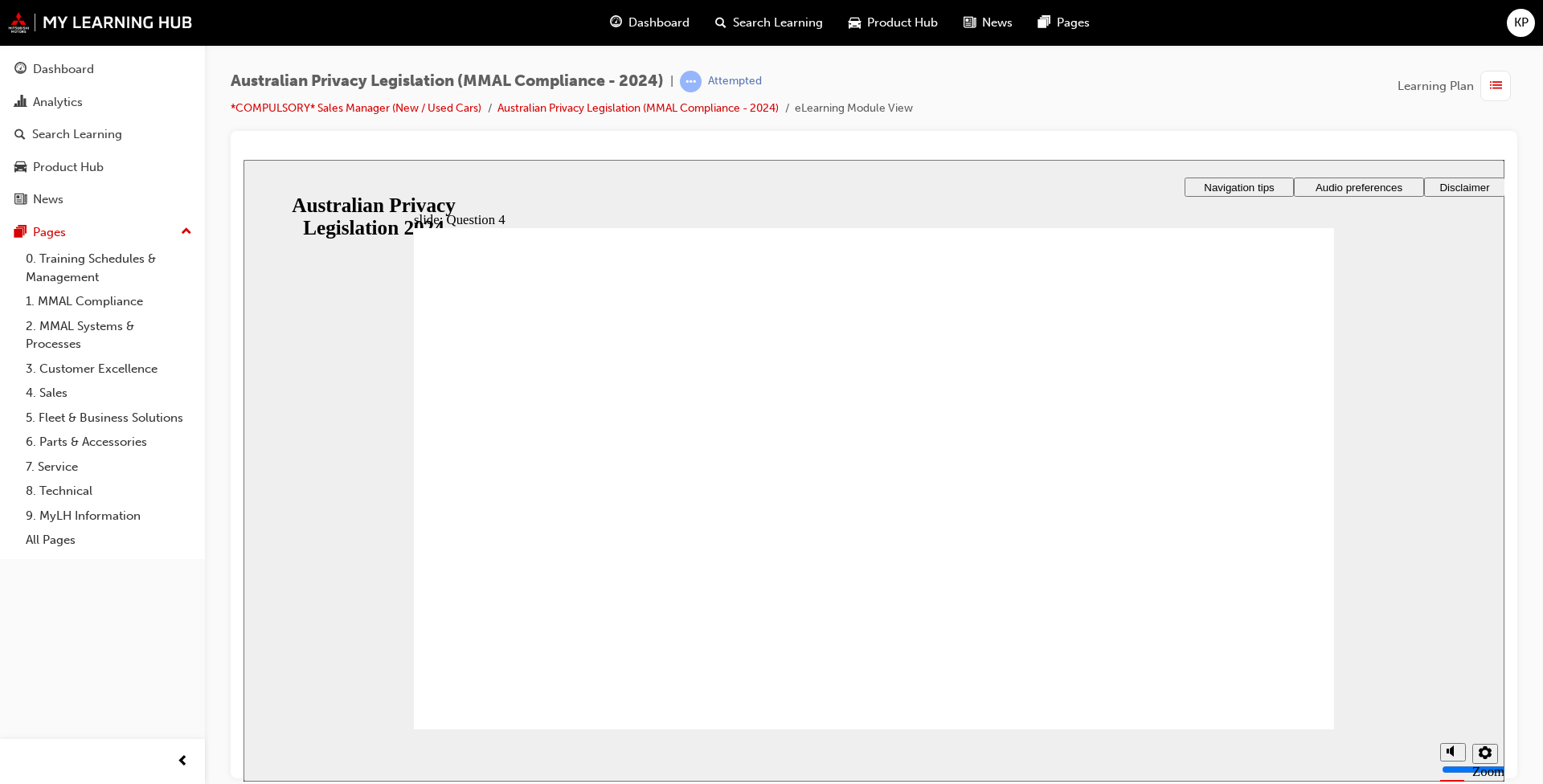 radio on "true" 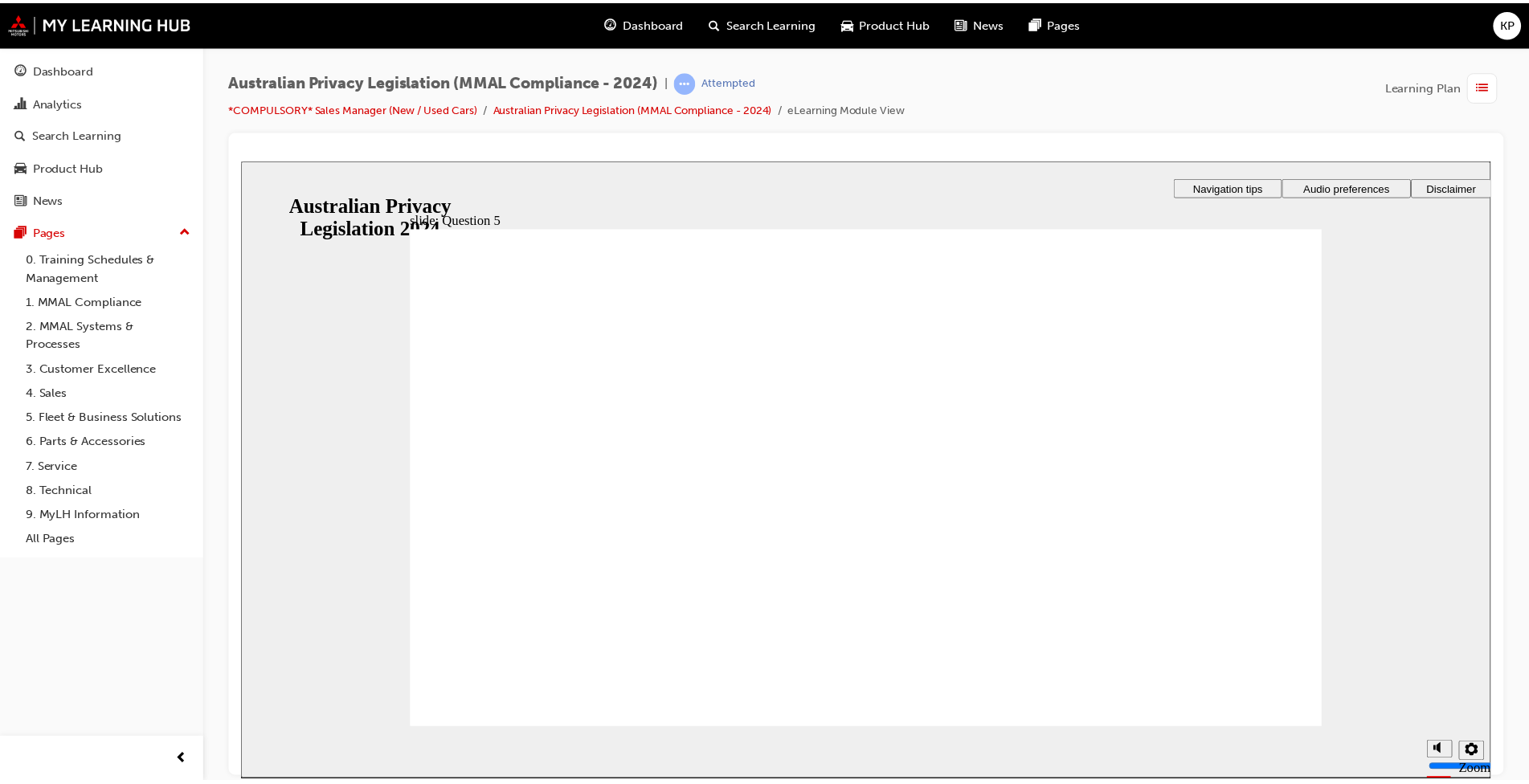 scroll, scrollTop: 0, scrollLeft: 0, axis: both 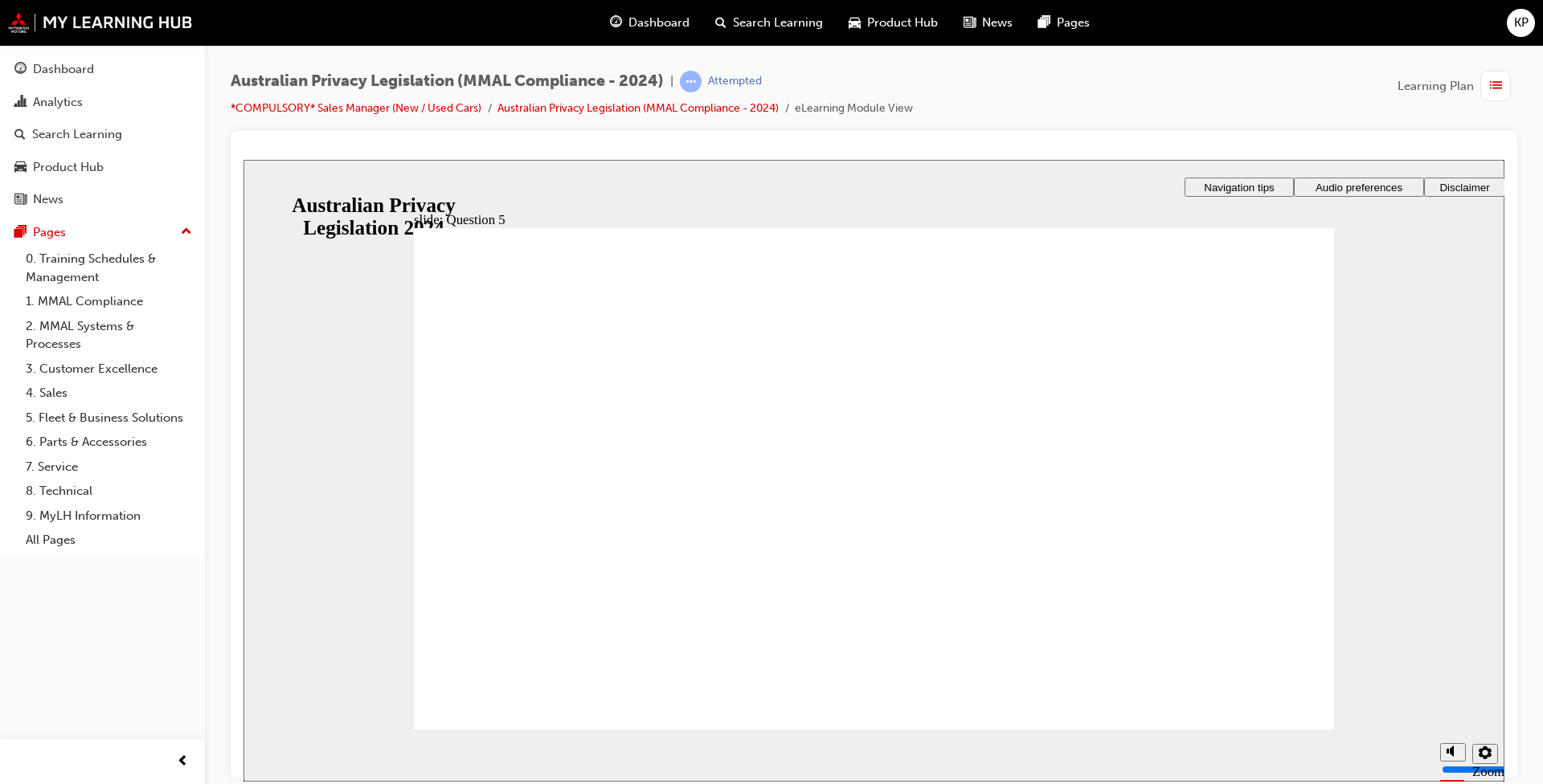 radio on "true" 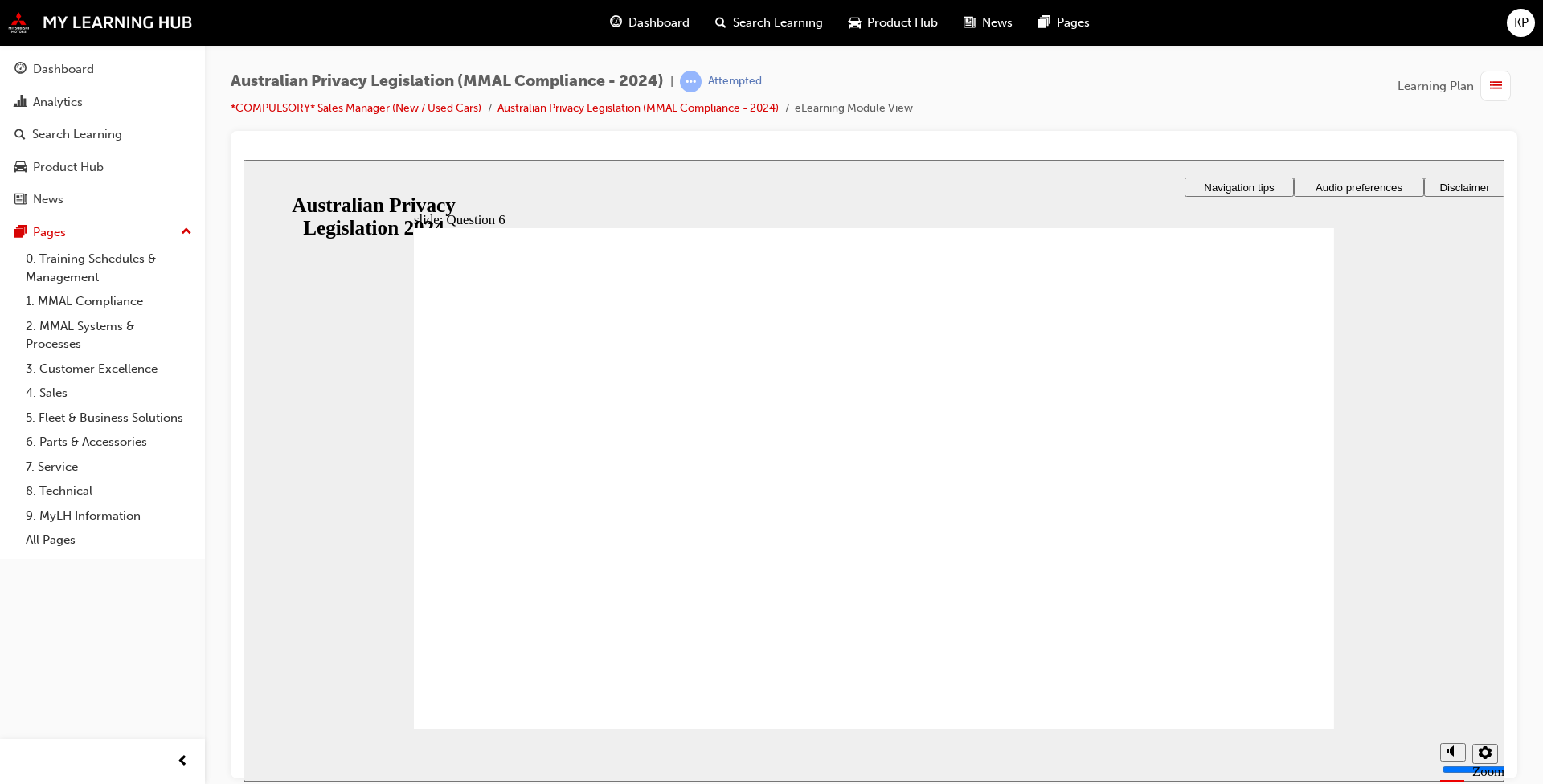 radio on "true" 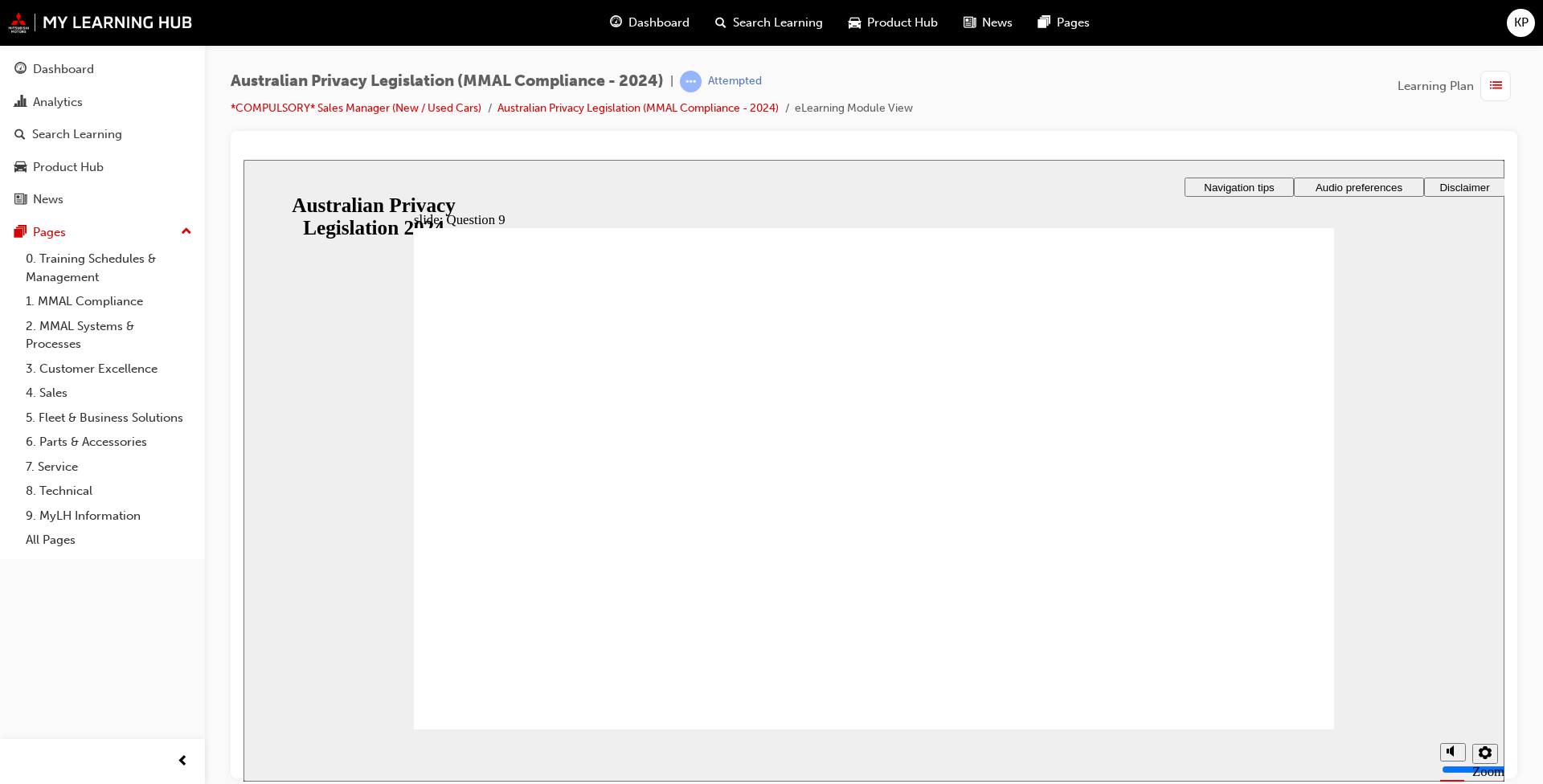 radio on "false" 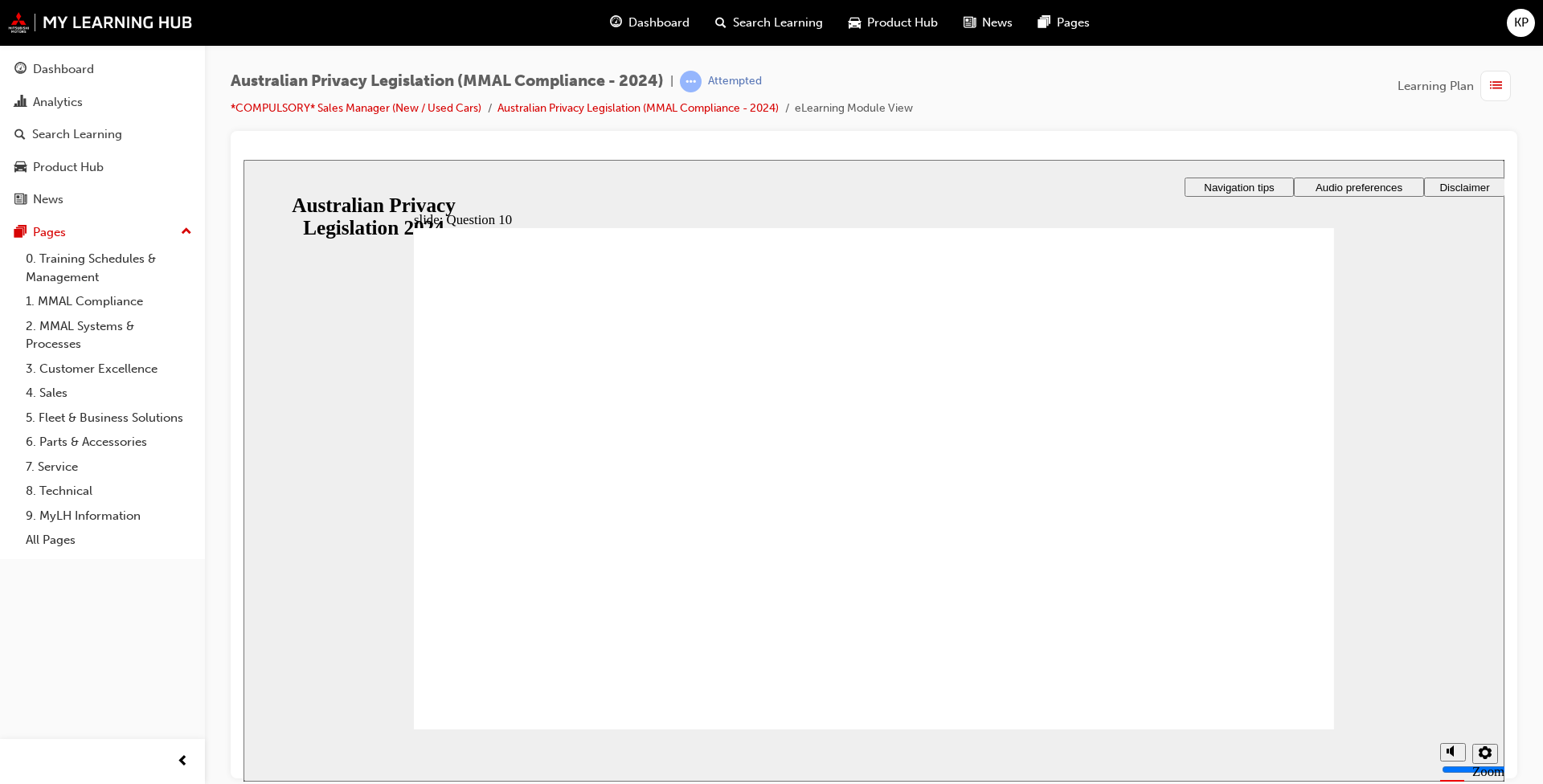 radio on "true" 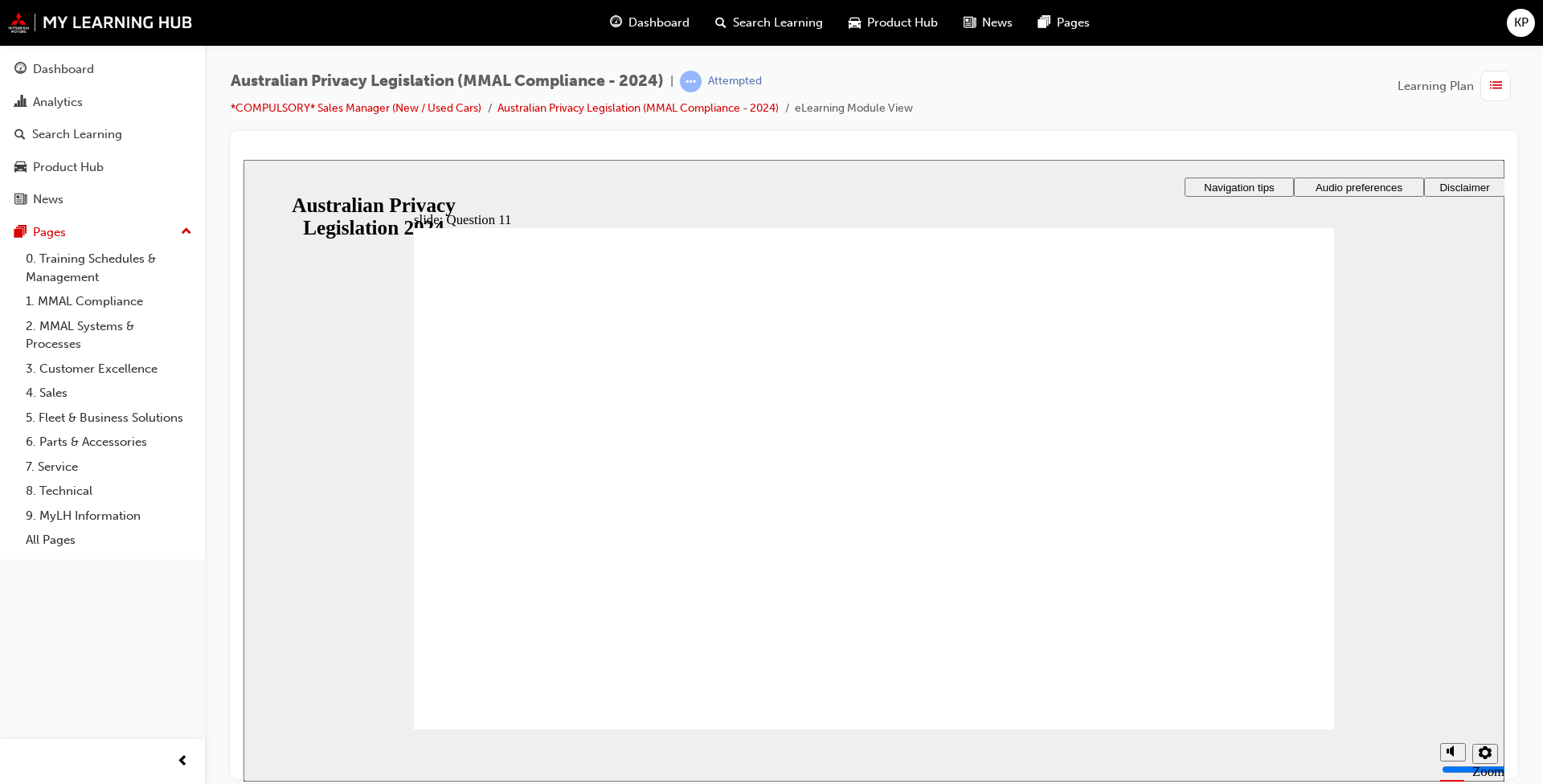 radio on "true" 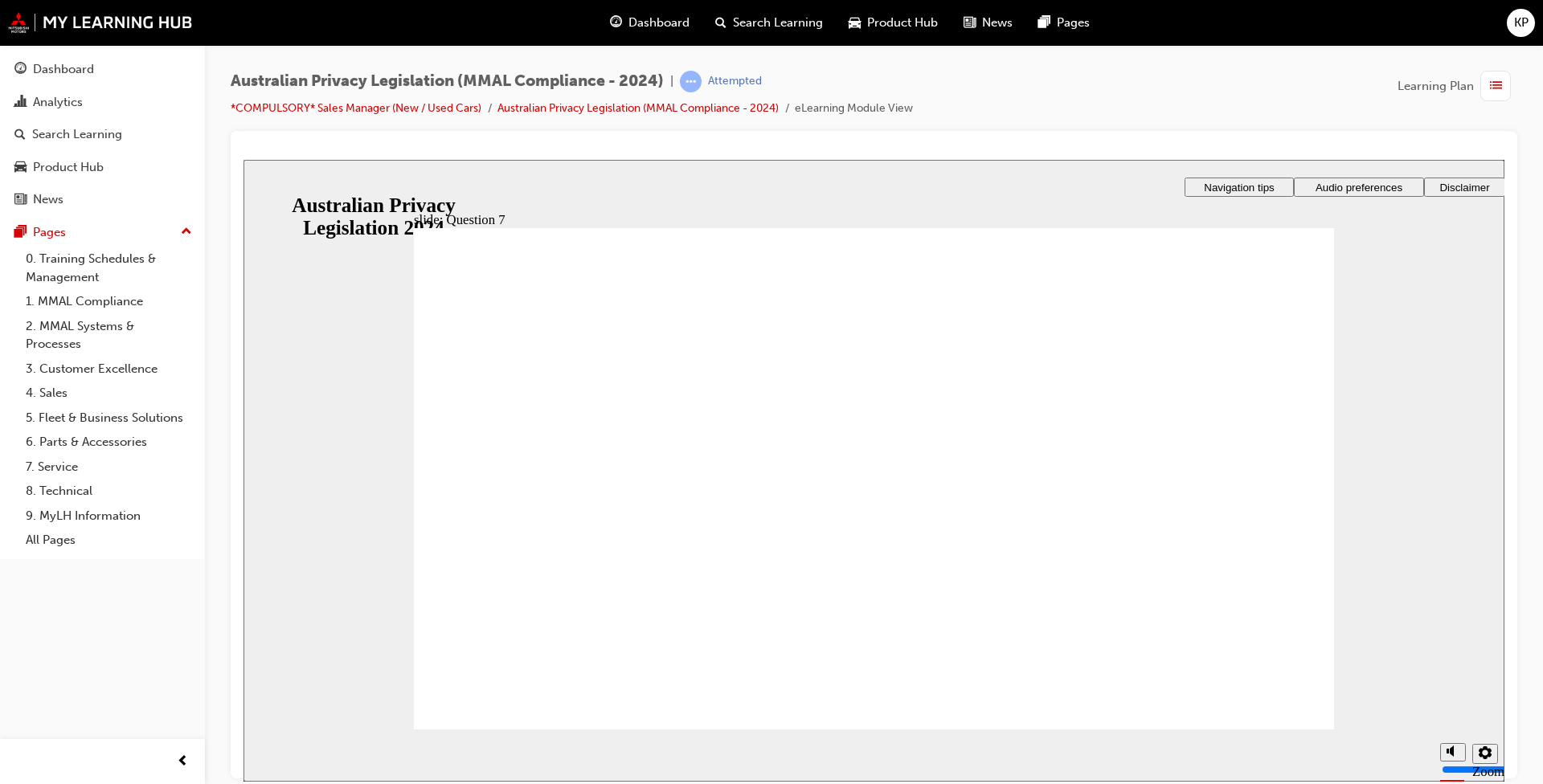 radio on "true" 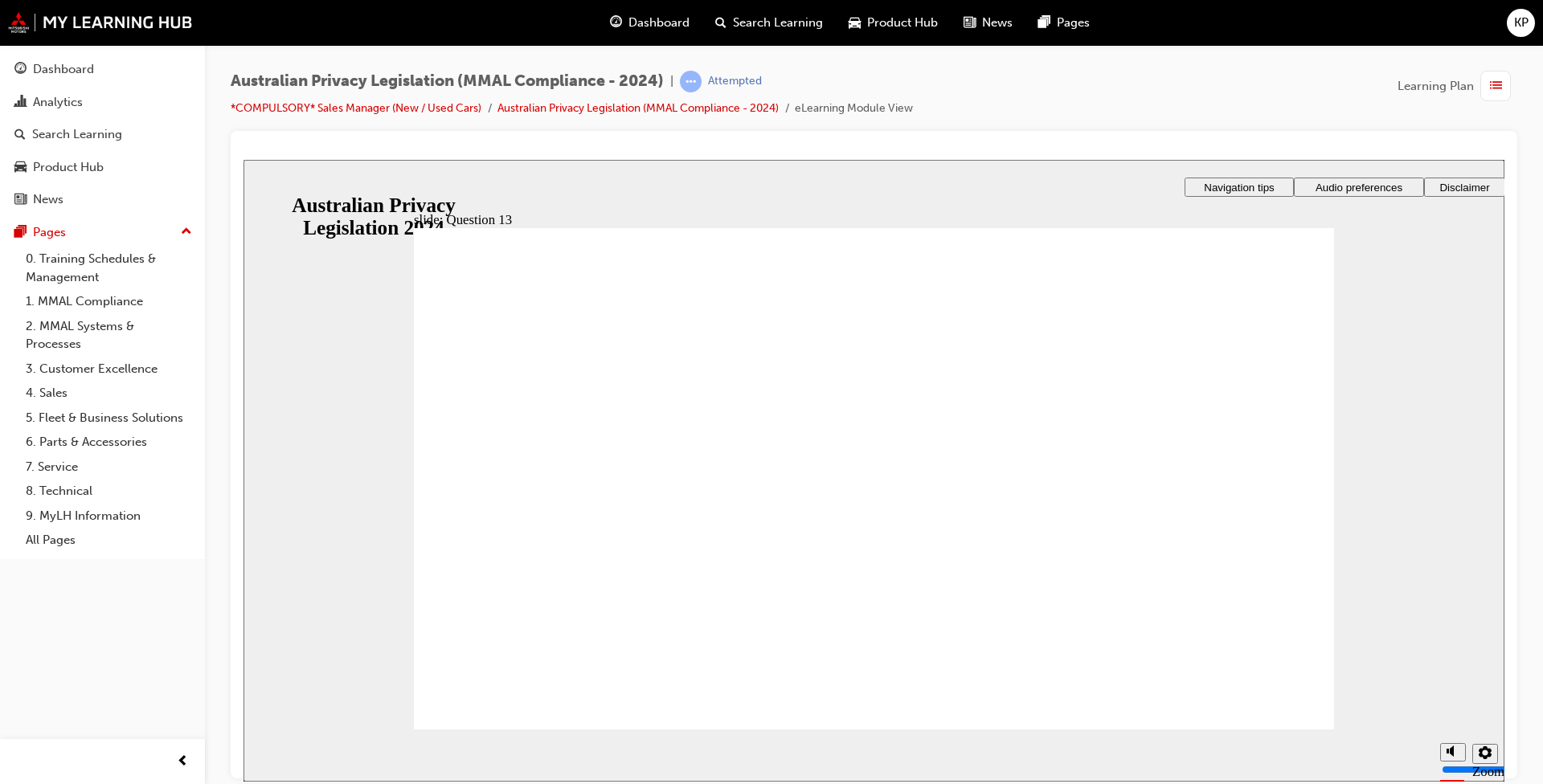 radio on "true" 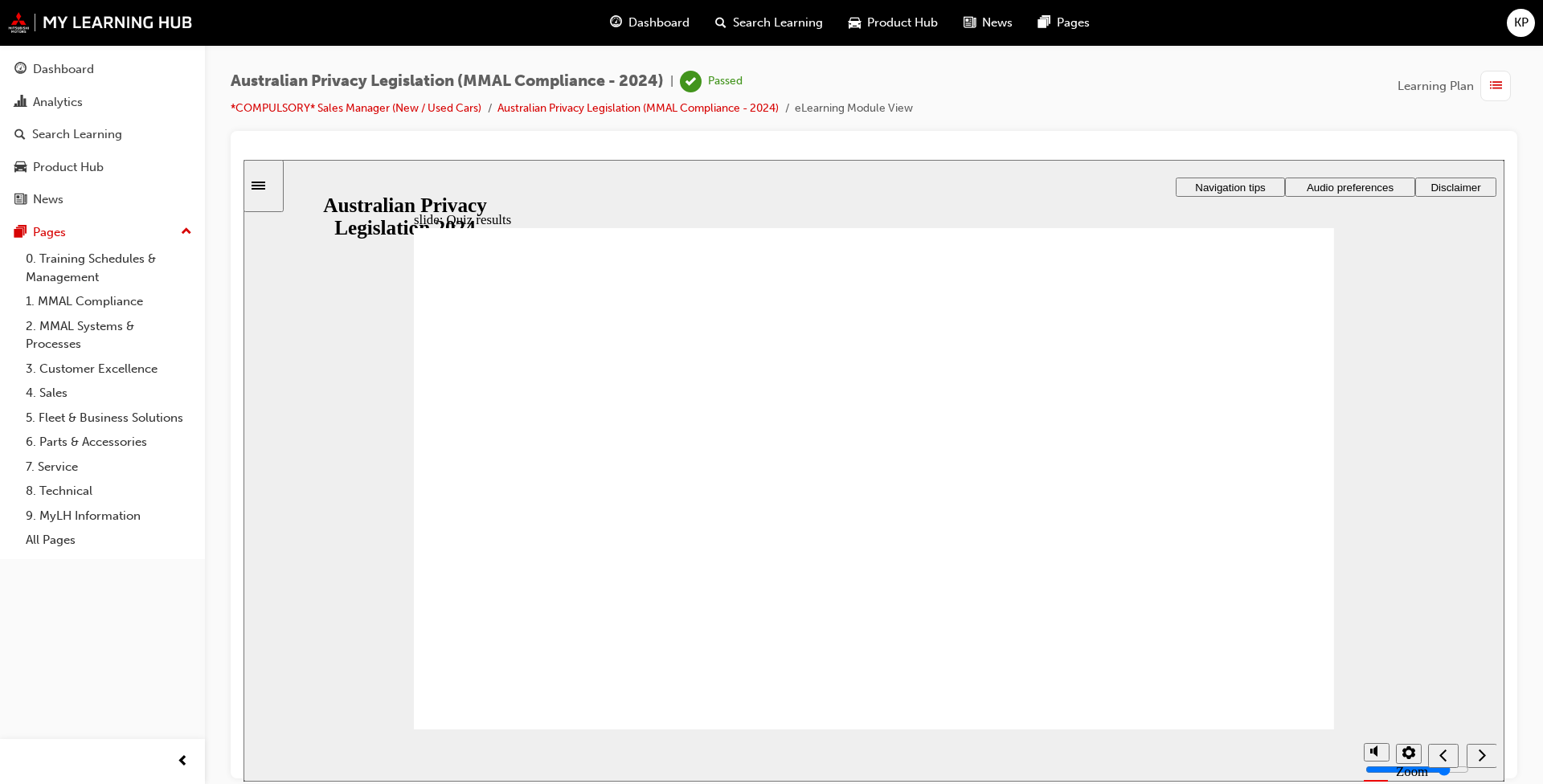click 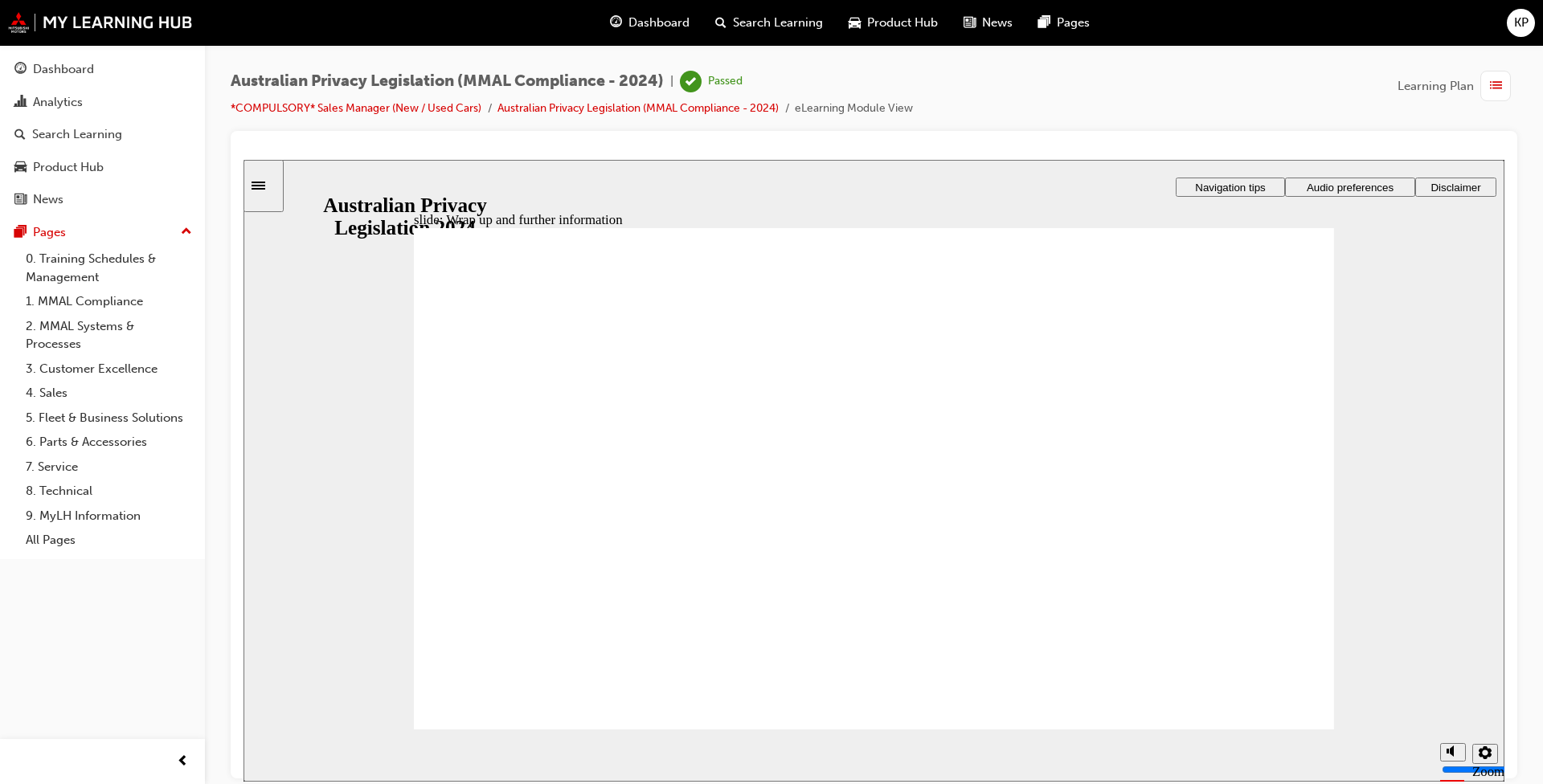 click 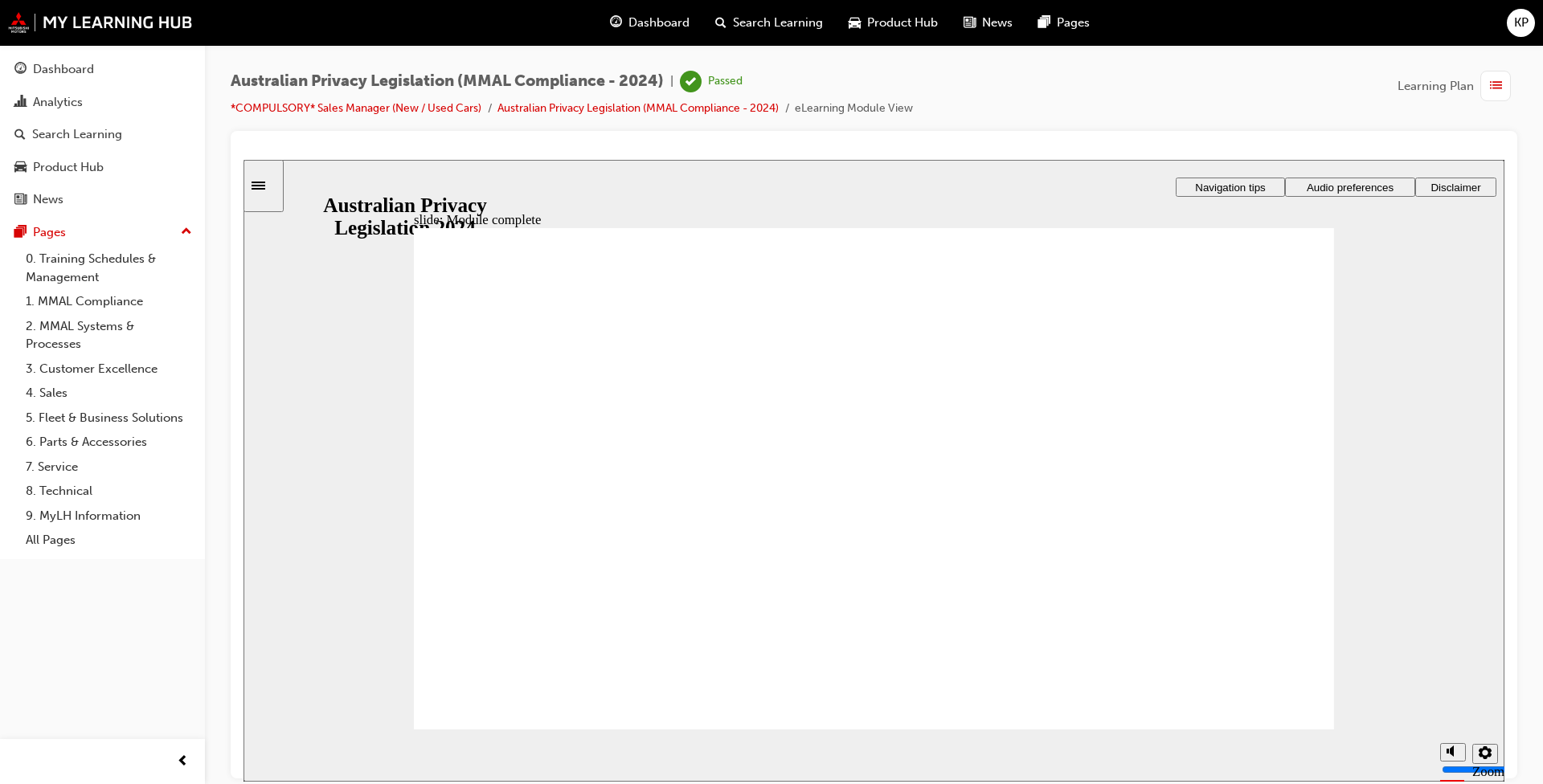 click on "Exit Exit Exit" at bounding box center (980, 2356) 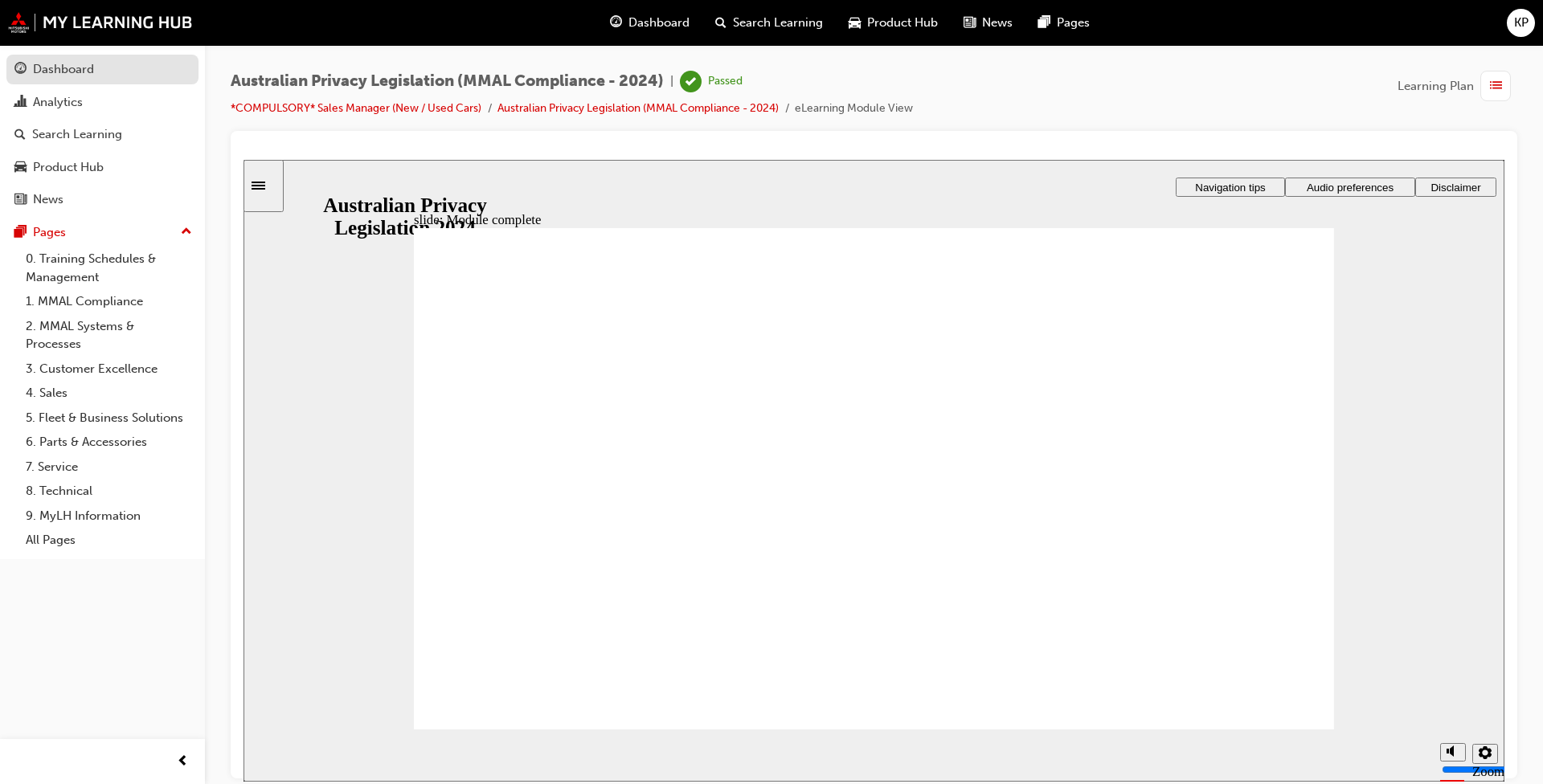 click on "Dashboard" at bounding box center (63, 69) 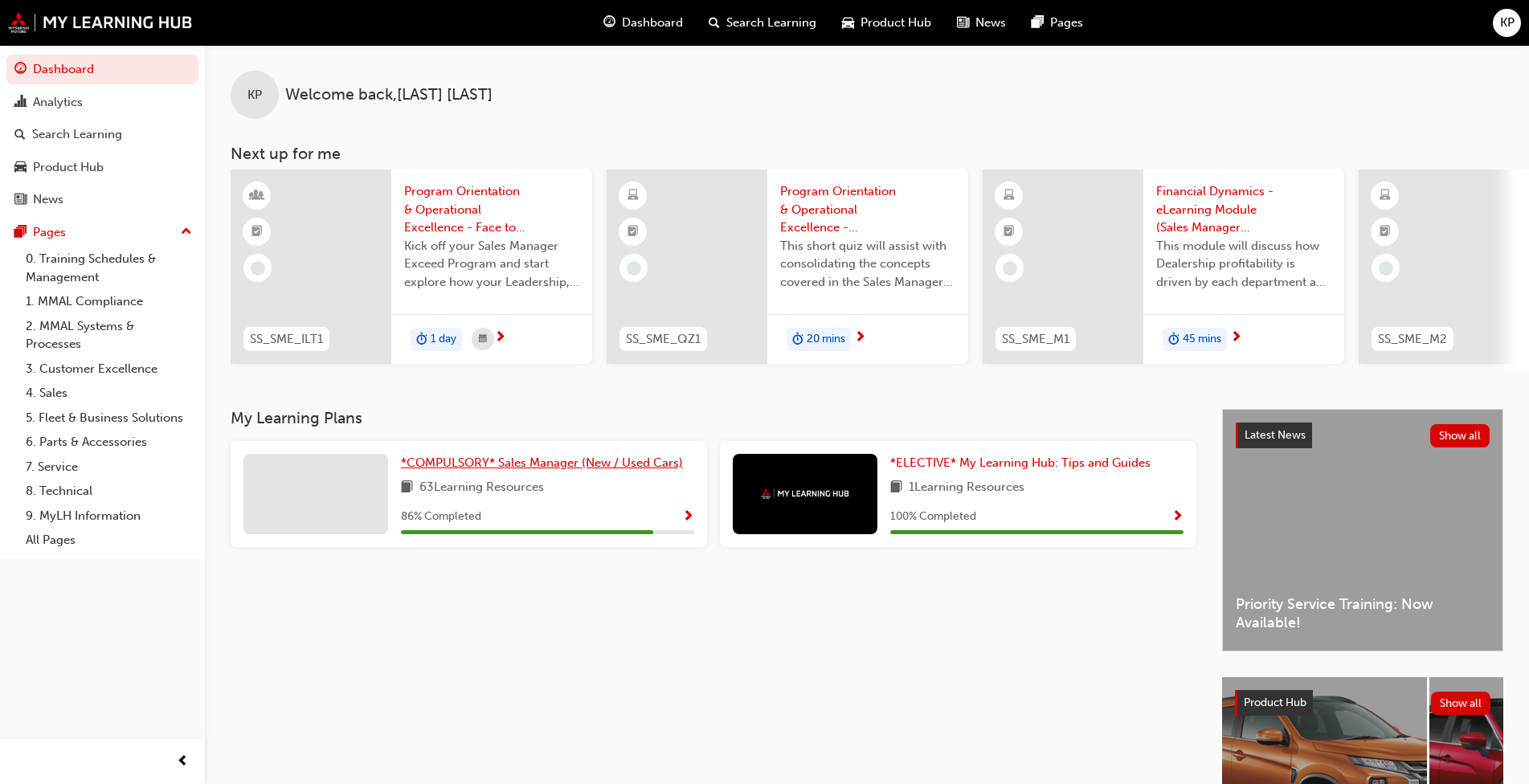 click on "*COMPULSORY* Sales Manager (New / Used Cars)" at bounding box center (542, 463) 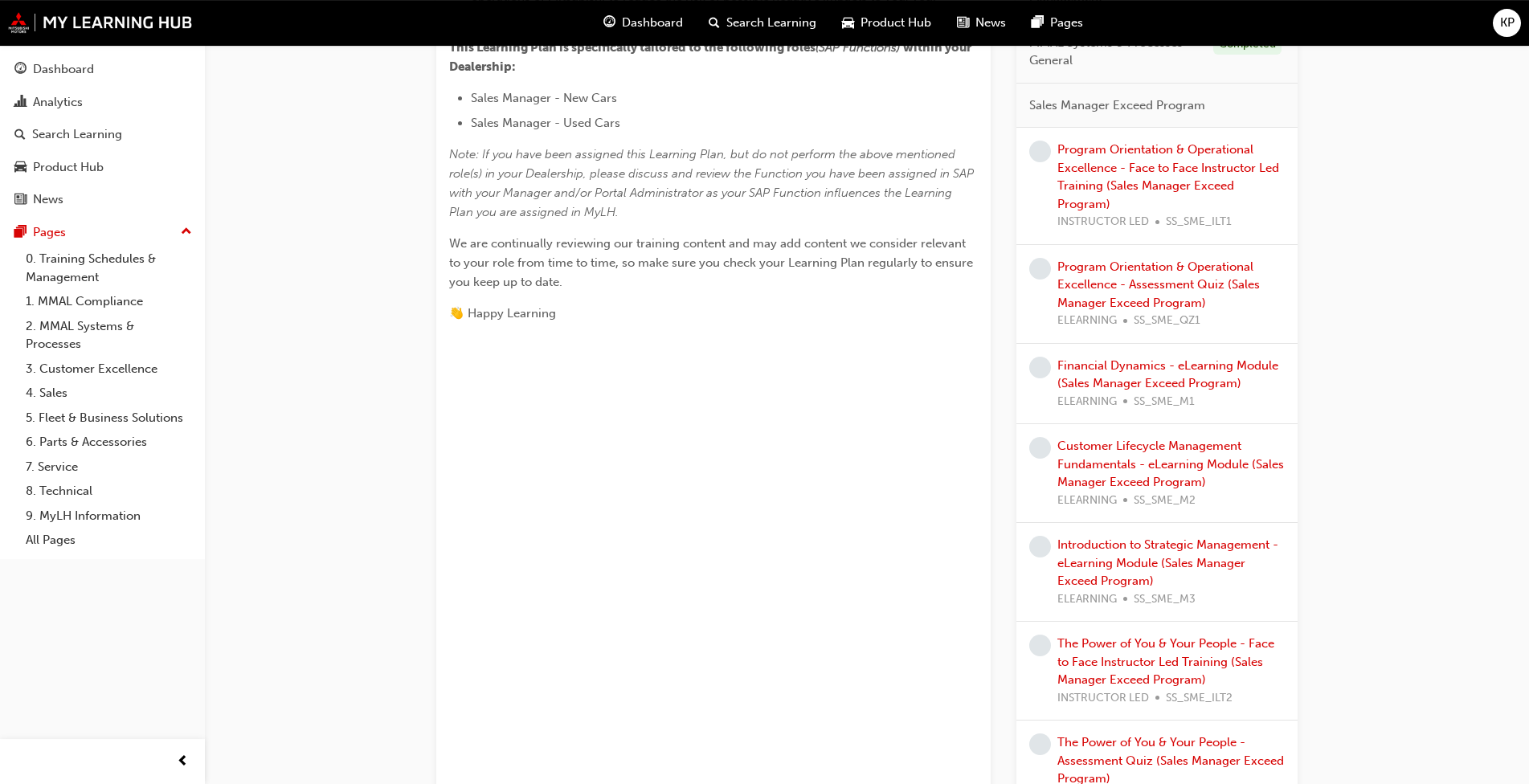 scroll, scrollTop: 574, scrollLeft: 0, axis: vertical 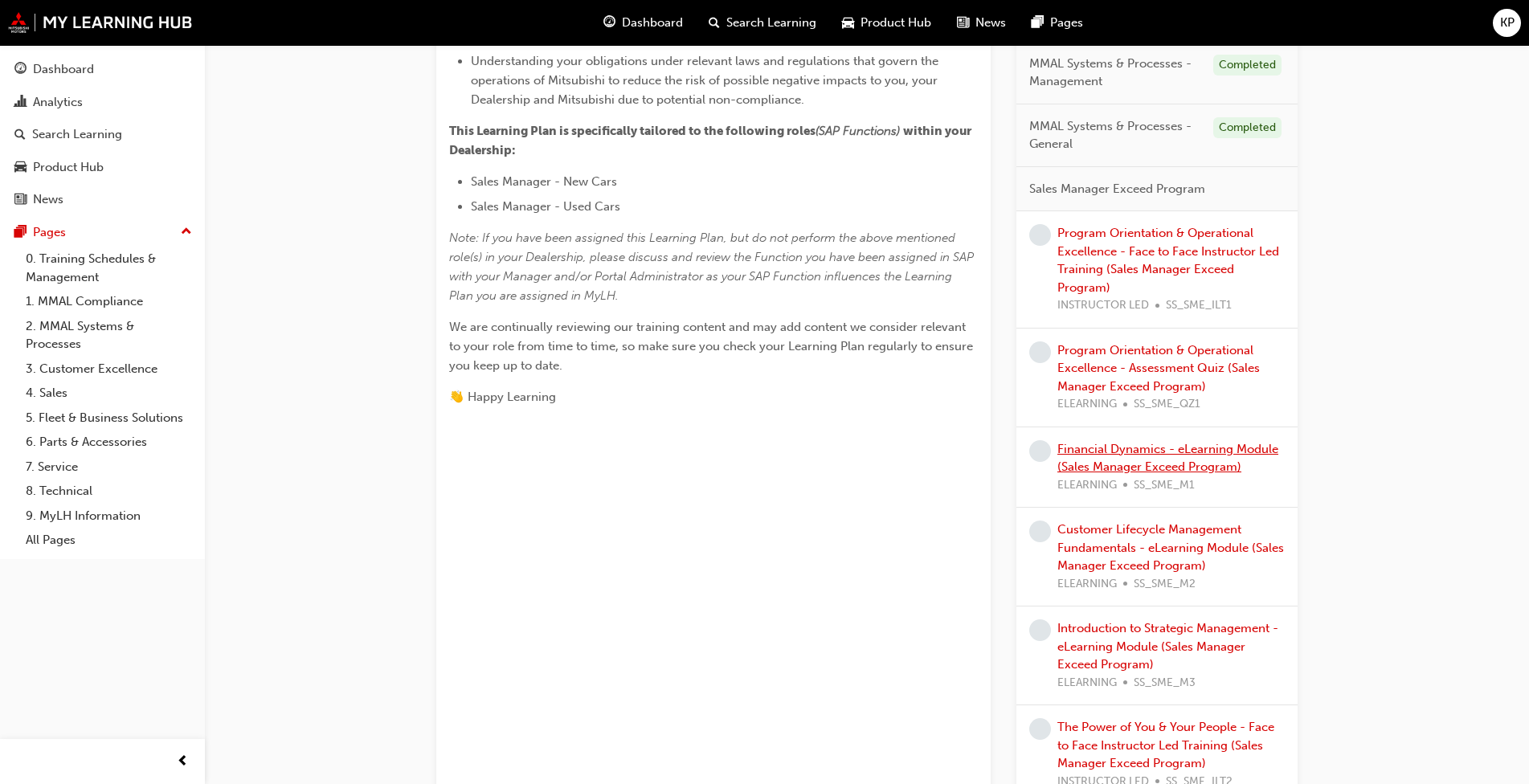 click on "Financial Dynamics - eLearning Module (Sales Manager Exceed Program)" at bounding box center (1167, 458) 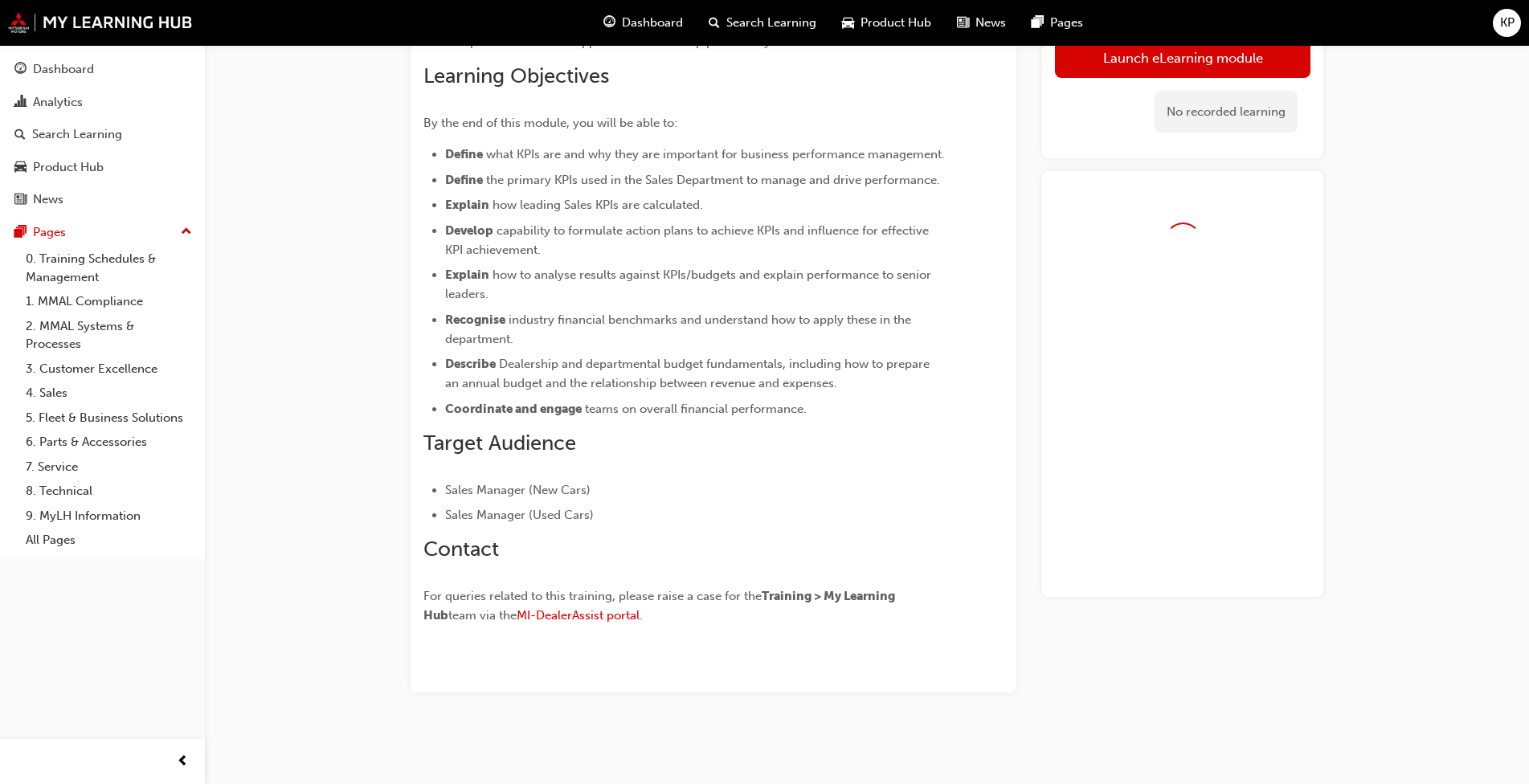scroll, scrollTop: 10, scrollLeft: 0, axis: vertical 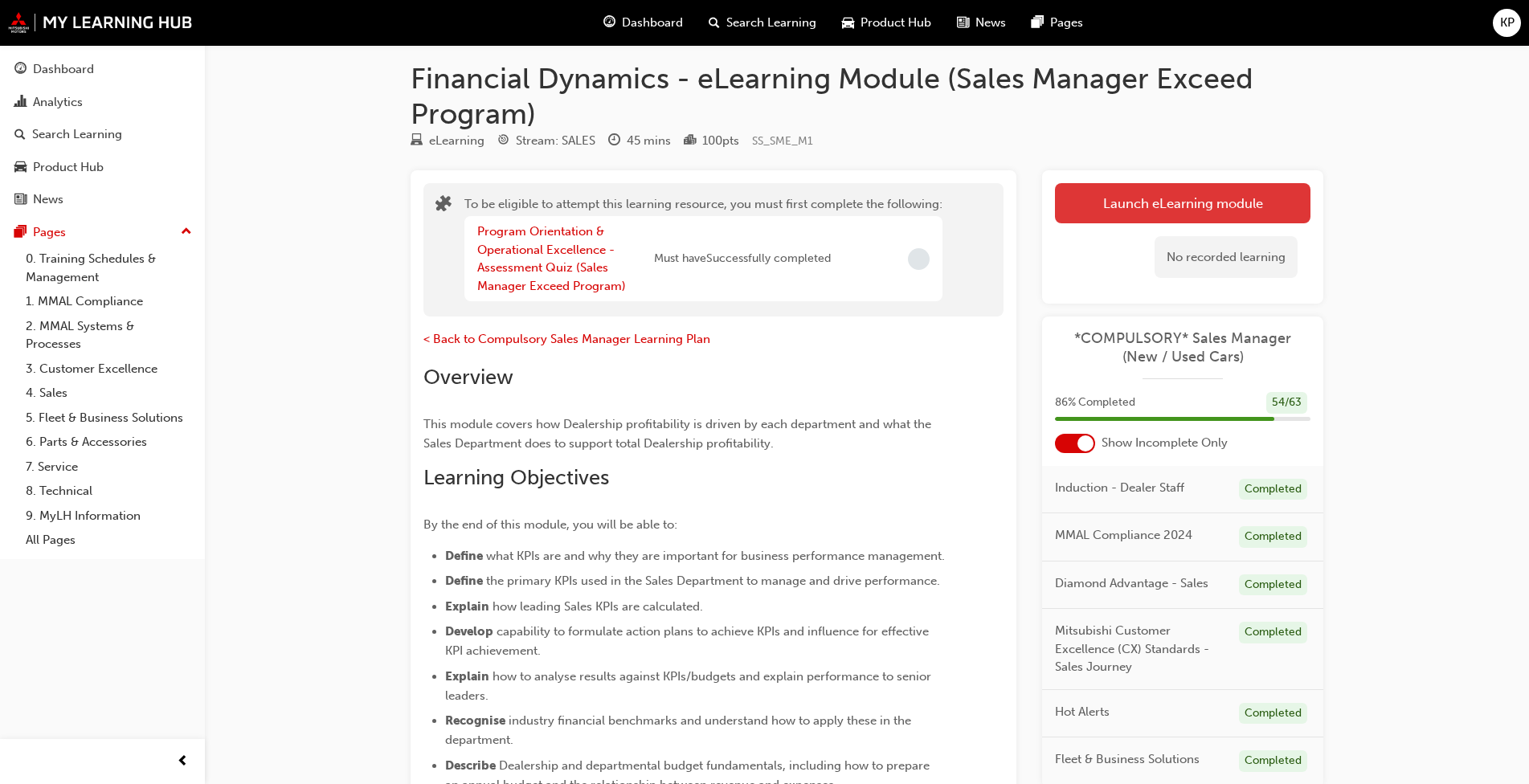 click on "Launch eLearning module" at bounding box center (1183, 203) 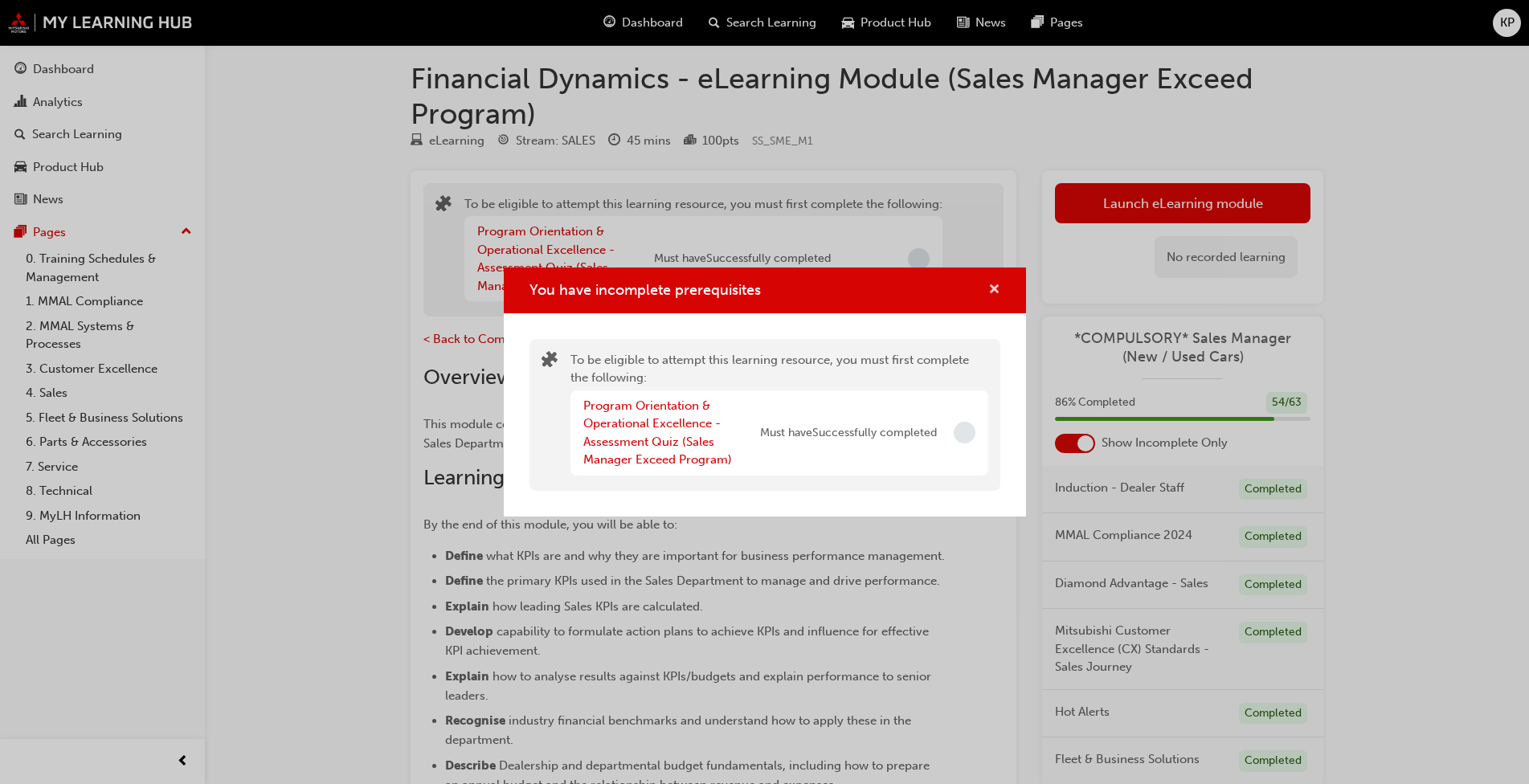click at bounding box center (994, 291) 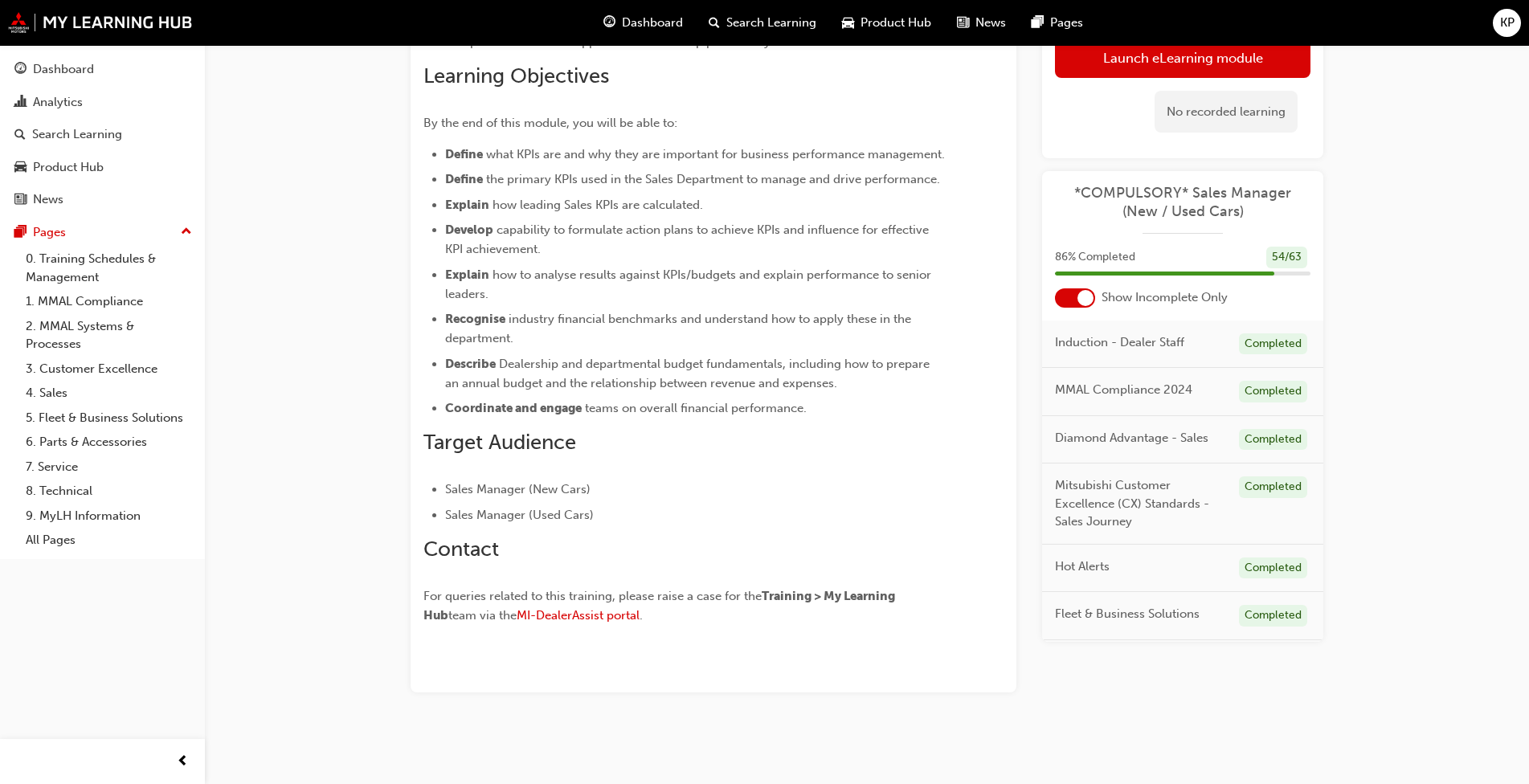 scroll, scrollTop: 0, scrollLeft: 0, axis: both 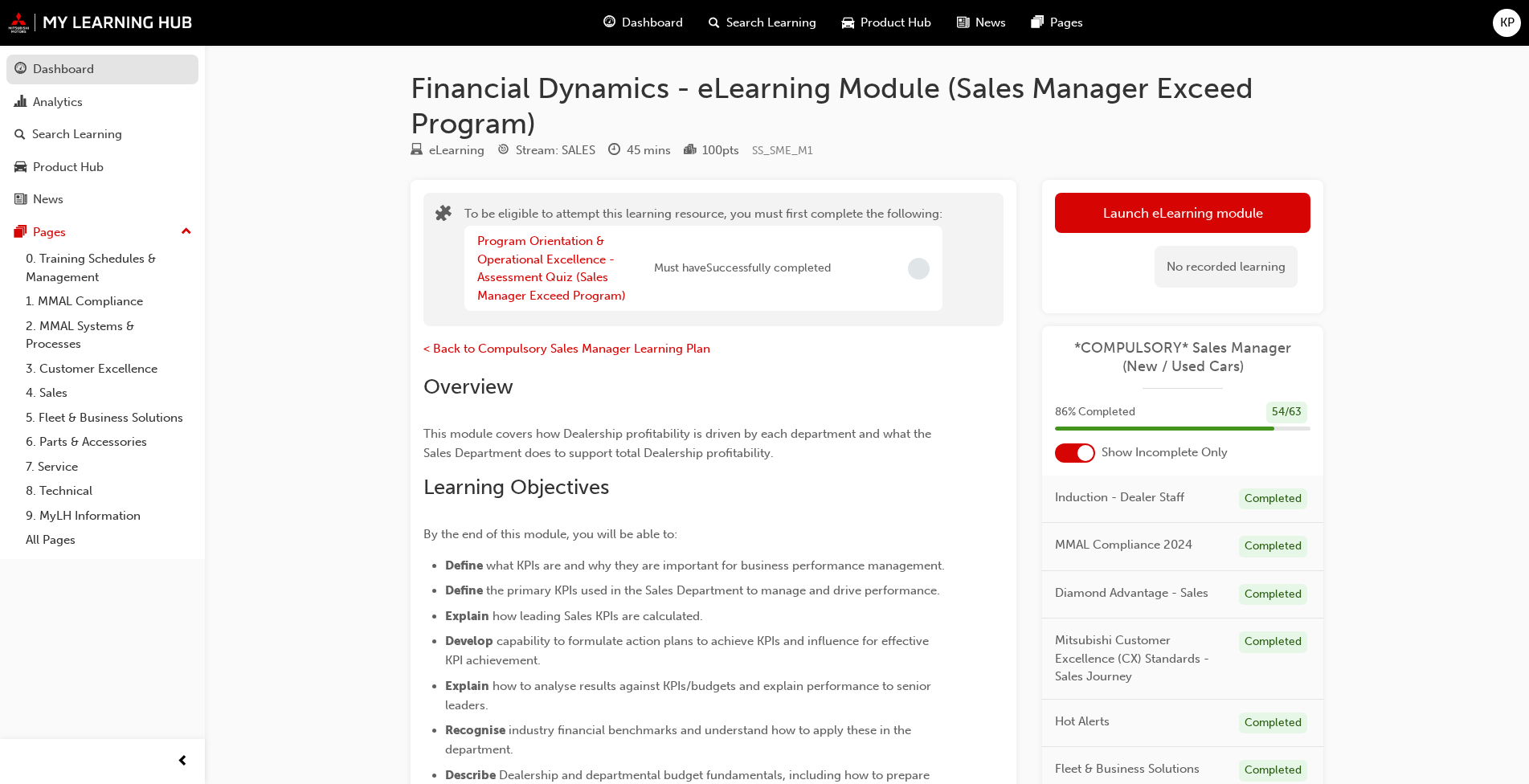 click on "Dashboard" at bounding box center (63, 69) 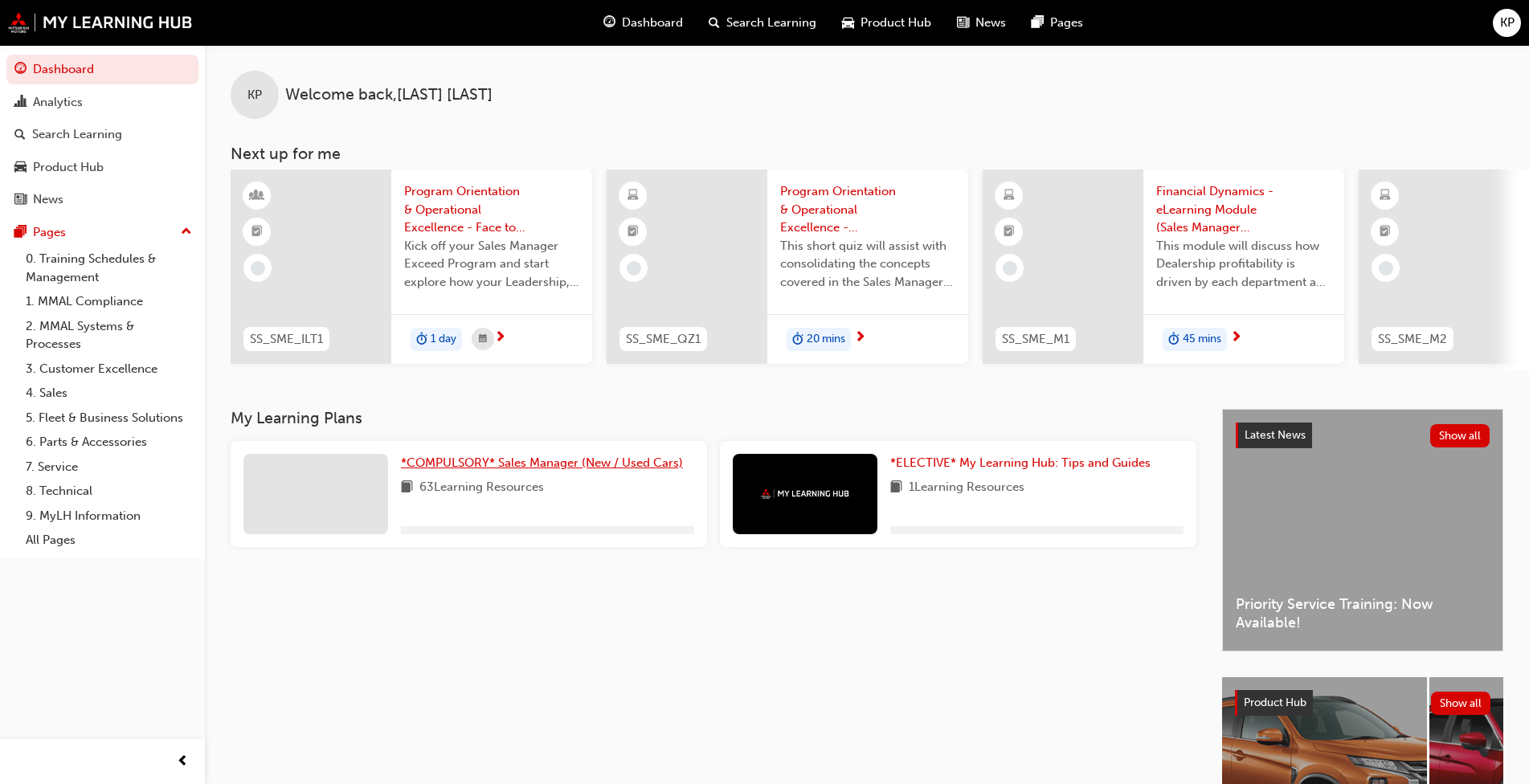 click on "*COMPULSORY* Sales Manager (New / Used Cars)" at bounding box center [542, 463] 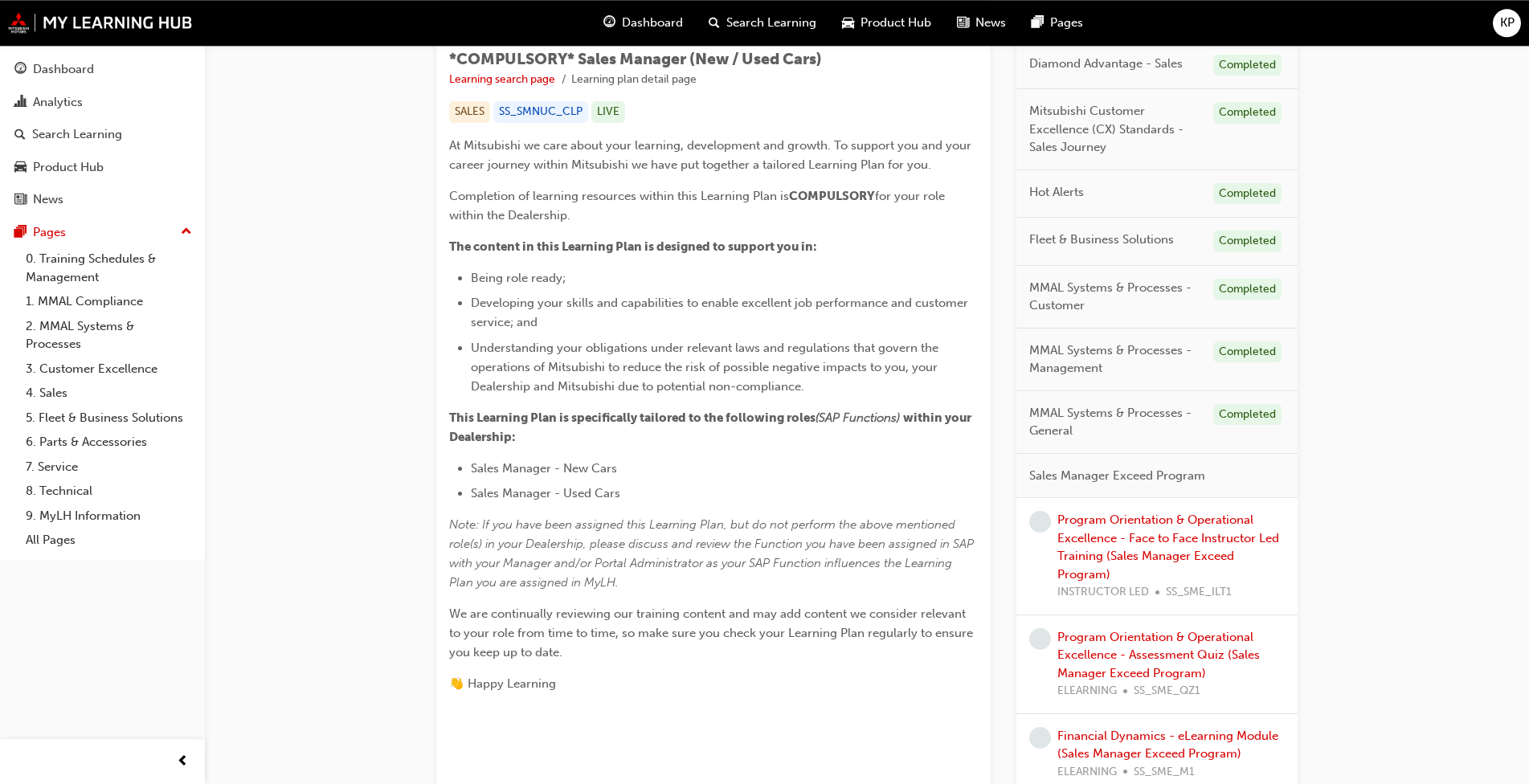 scroll, scrollTop: 410, scrollLeft: 0, axis: vertical 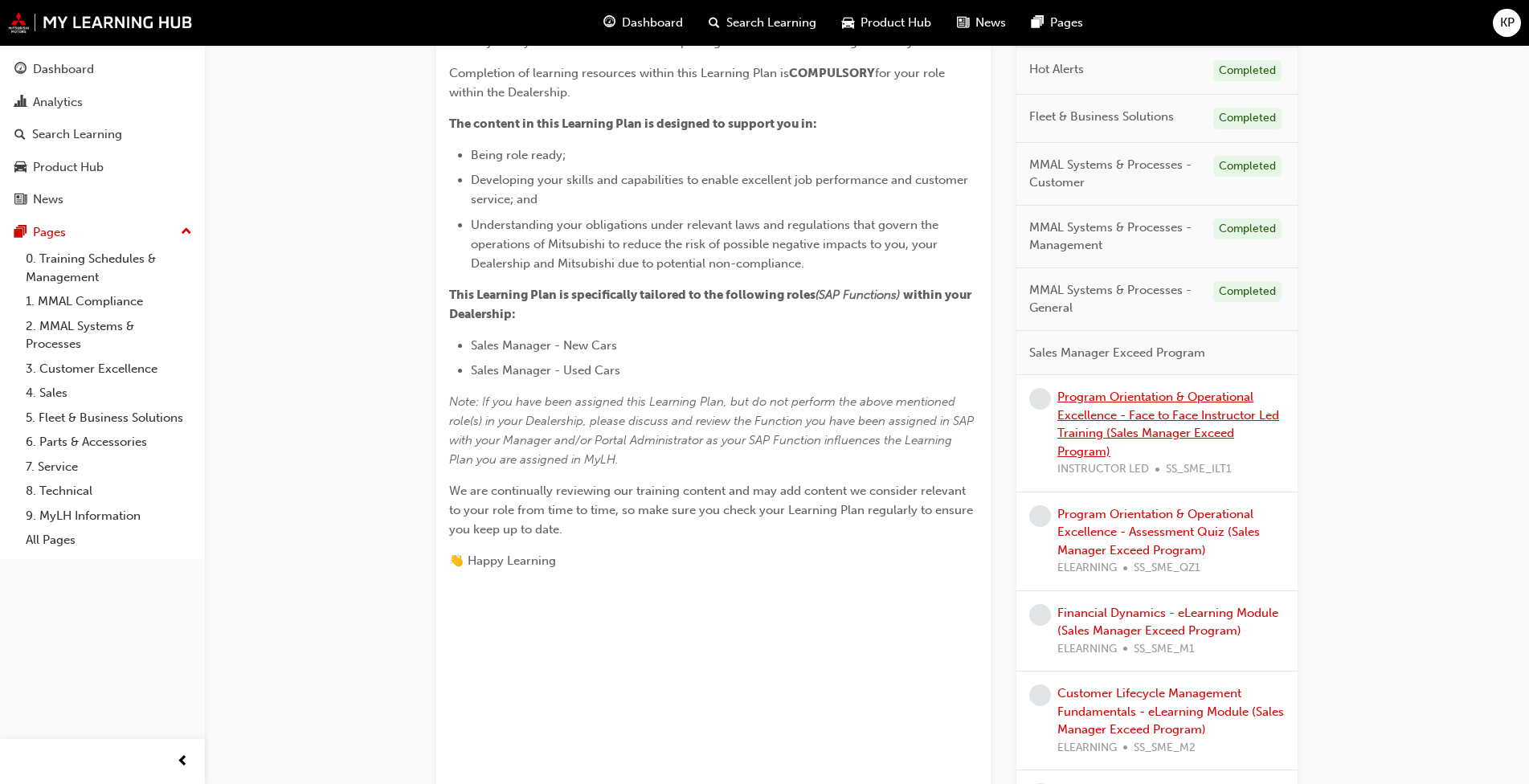 click on "Program Orientation & Operational Excellence - Face to Face Instructor Led Training (Sales Manager Exceed Program)" at bounding box center [1168, 424] 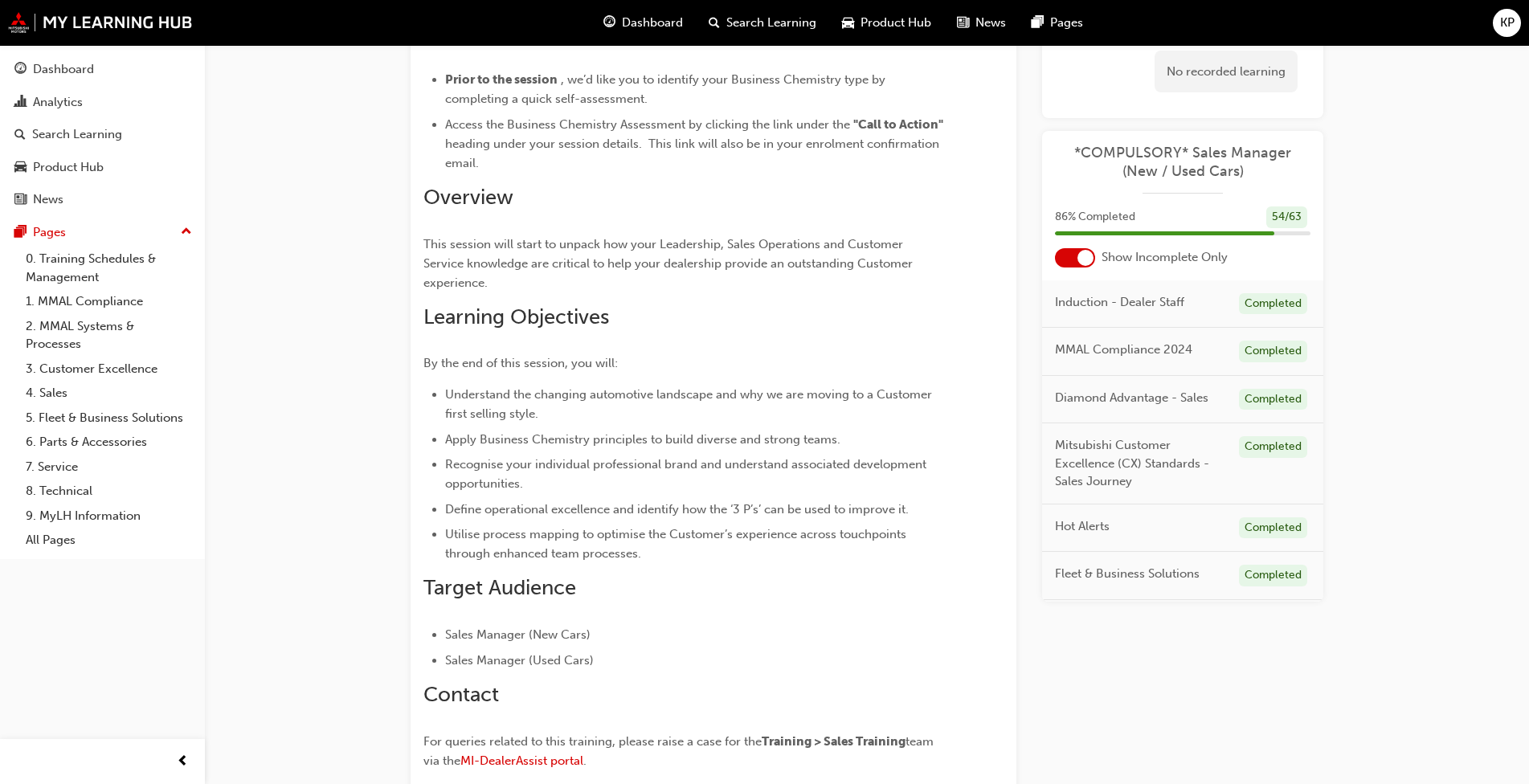 scroll, scrollTop: 0, scrollLeft: 0, axis: both 